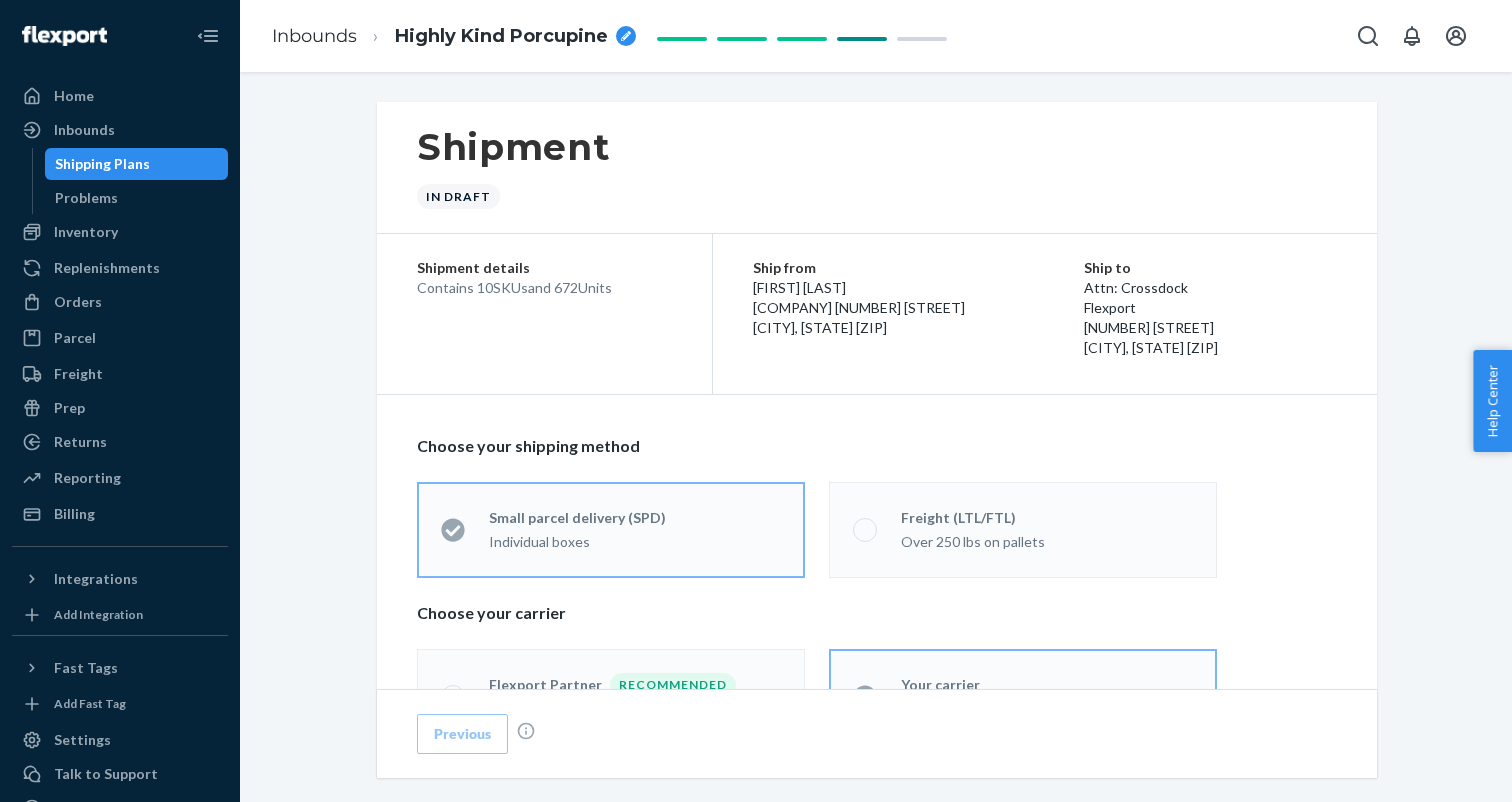 scroll, scrollTop: 0, scrollLeft: 0, axis: both 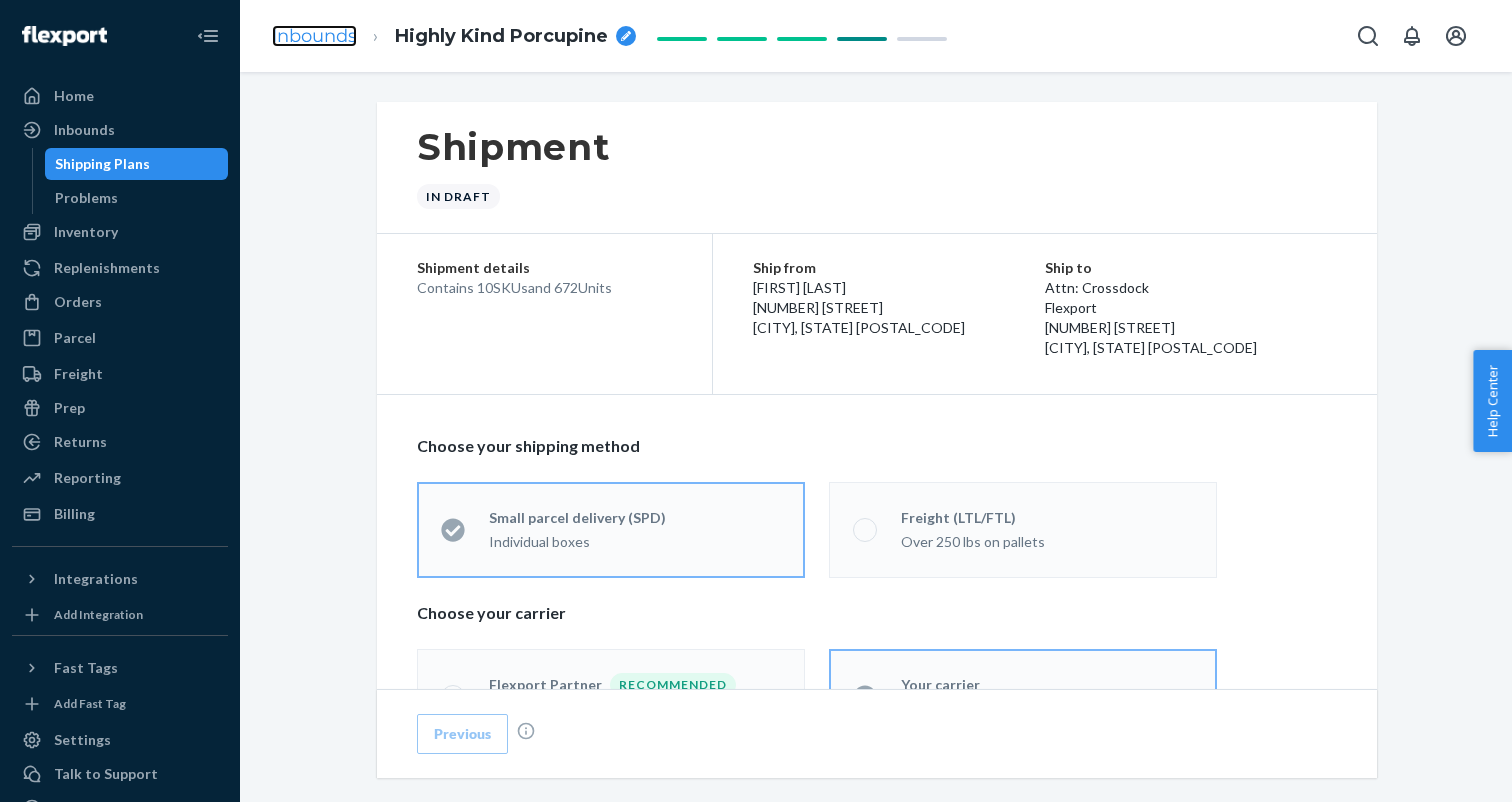 click on "Inbounds" at bounding box center [314, 36] 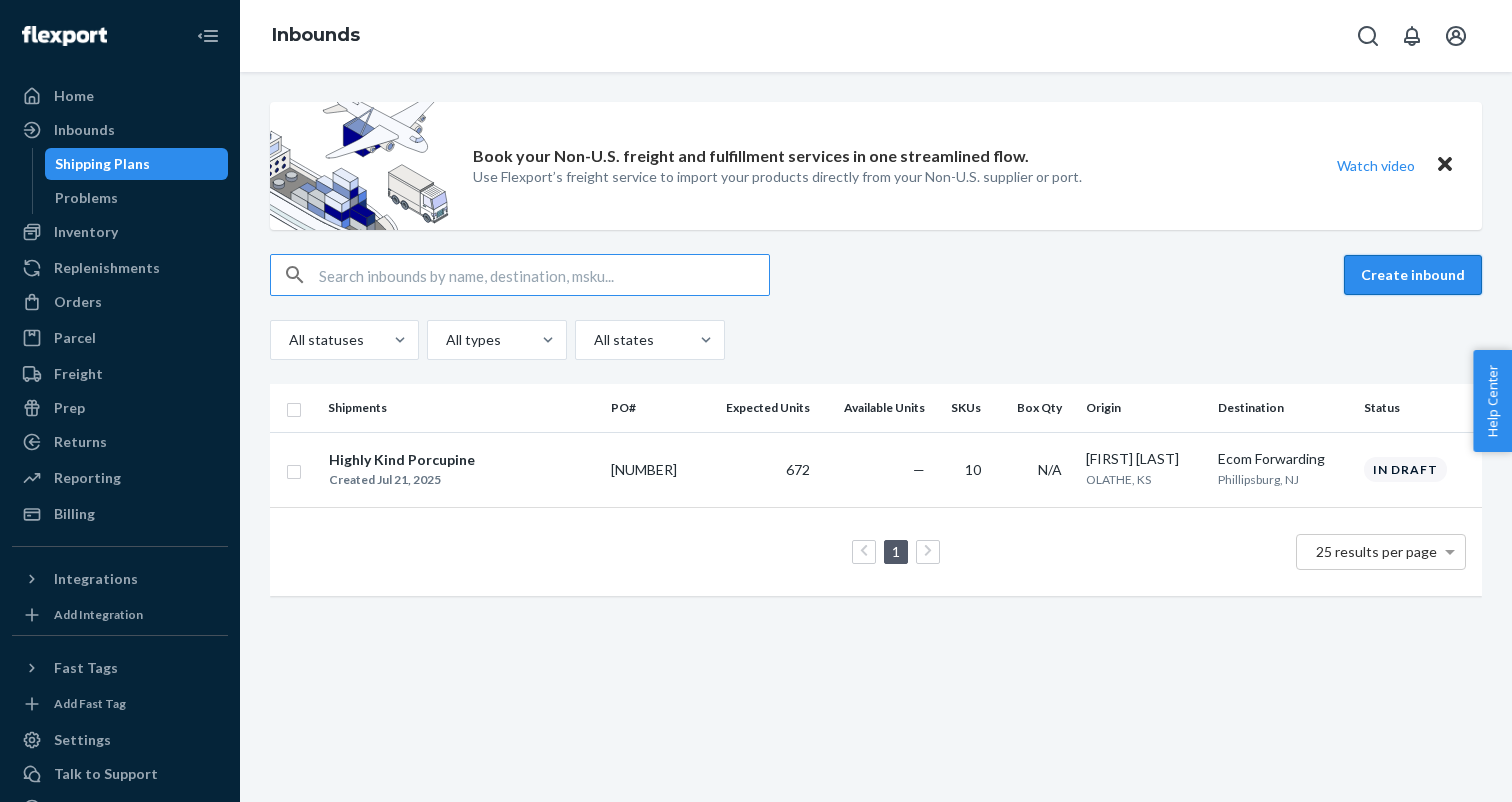 click on "Create inbound" at bounding box center (1413, 275) 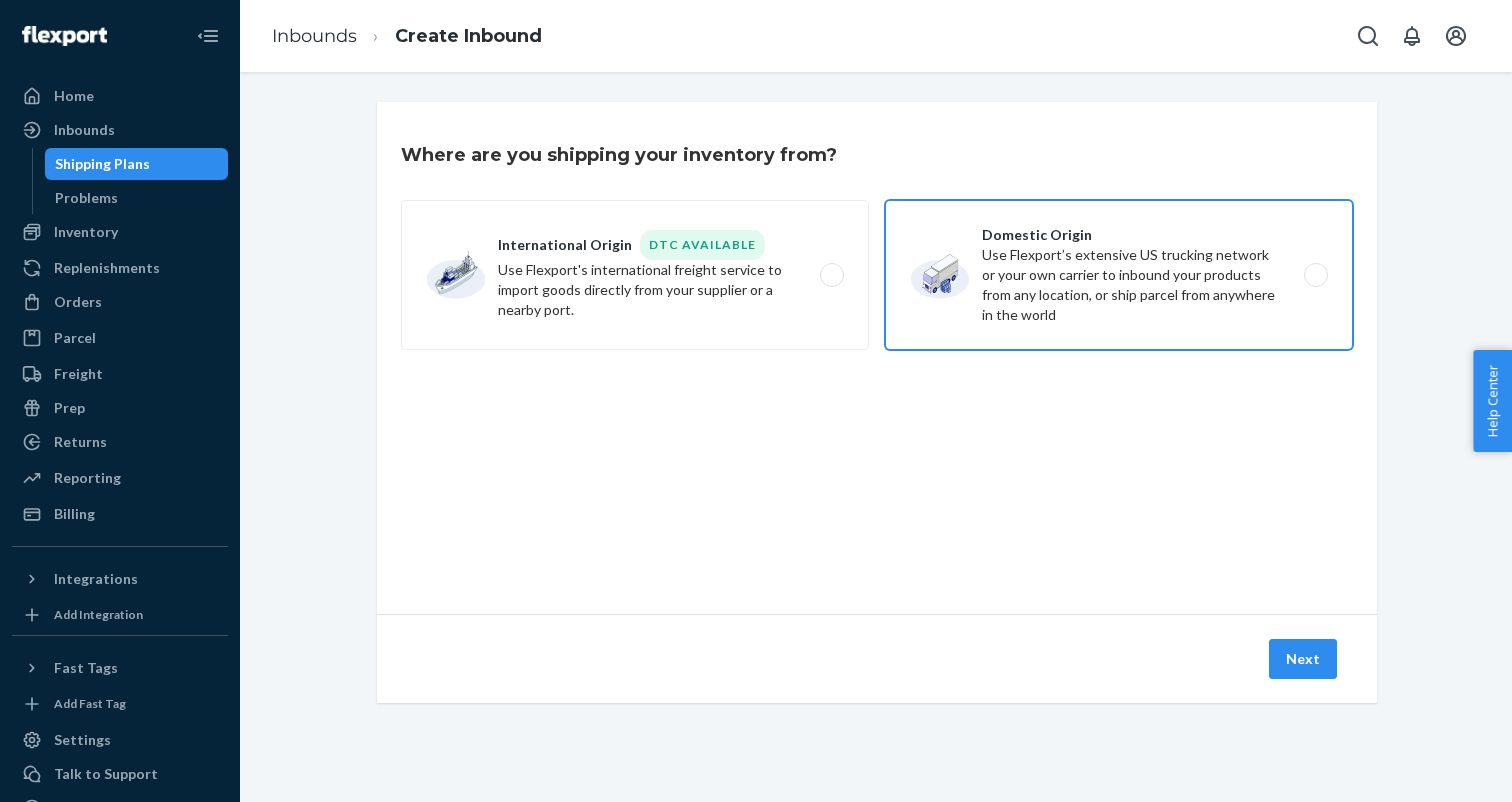 click on "Domestic Origin Use Flexport’s extensive US trucking network or your own carrier to inbound your products from any location, or ship parcel from anywhere in the world" at bounding box center (1119, 275) 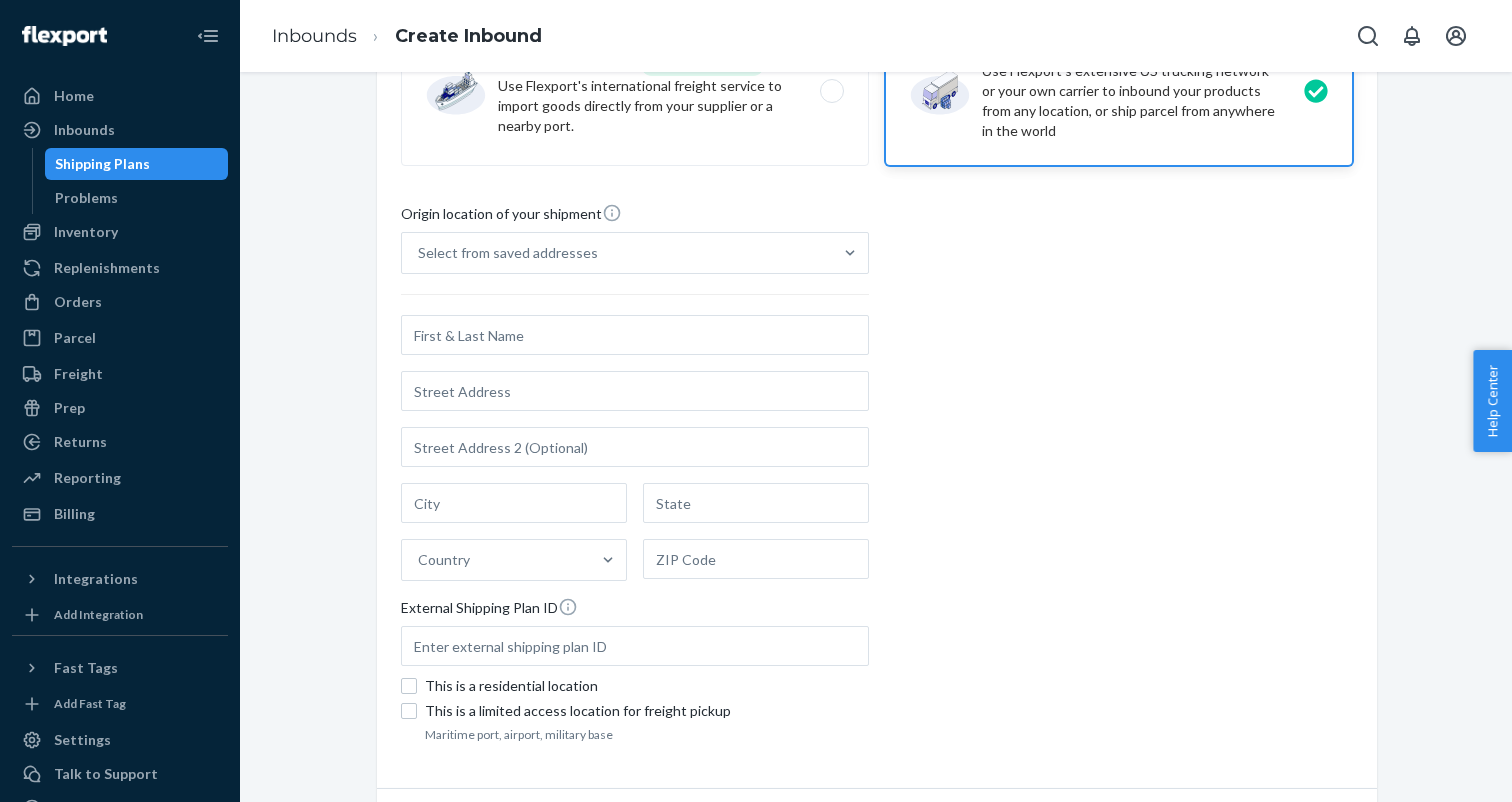 scroll, scrollTop: 258, scrollLeft: 0, axis: vertical 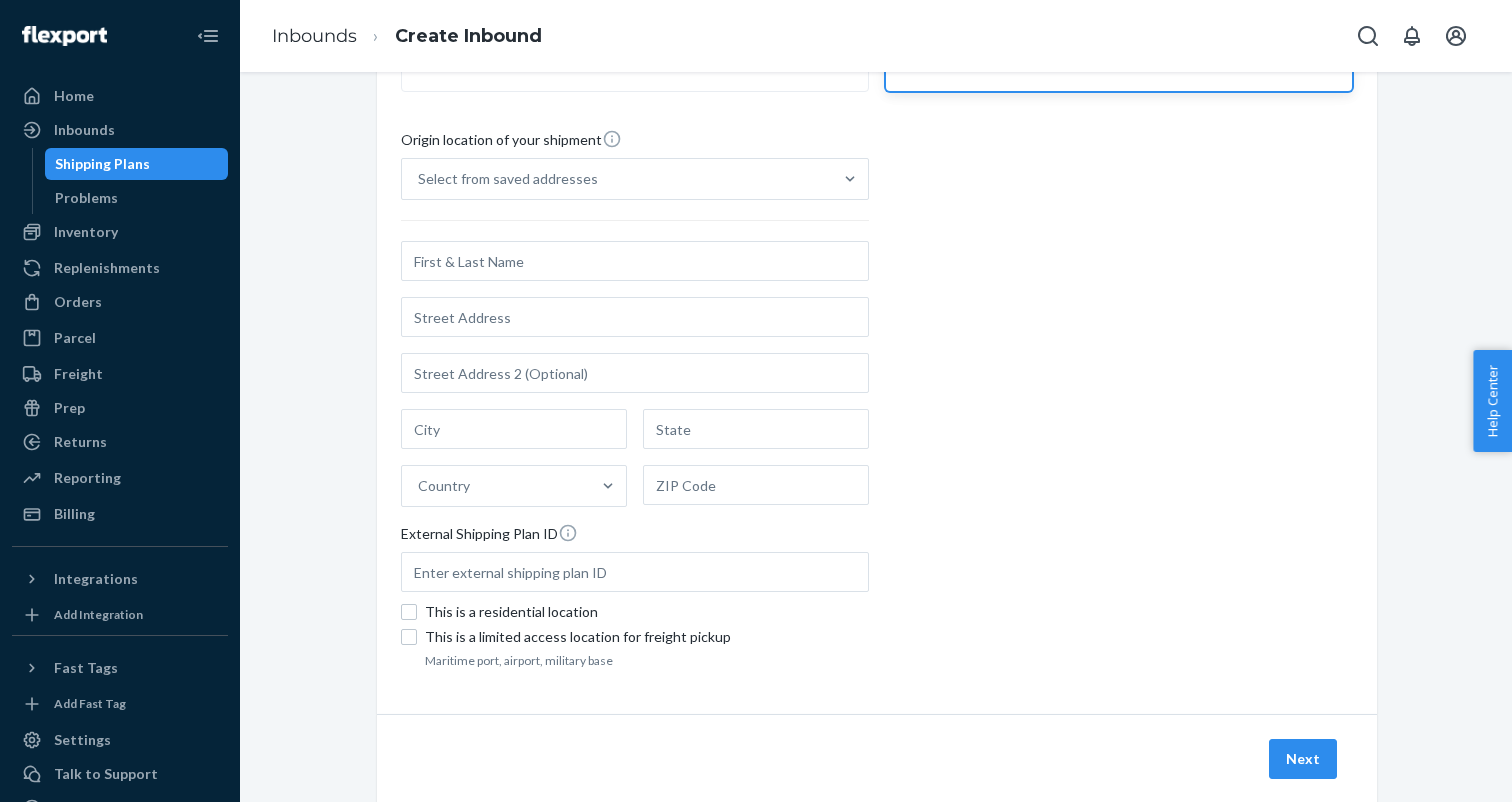 click at bounding box center (635, 261) 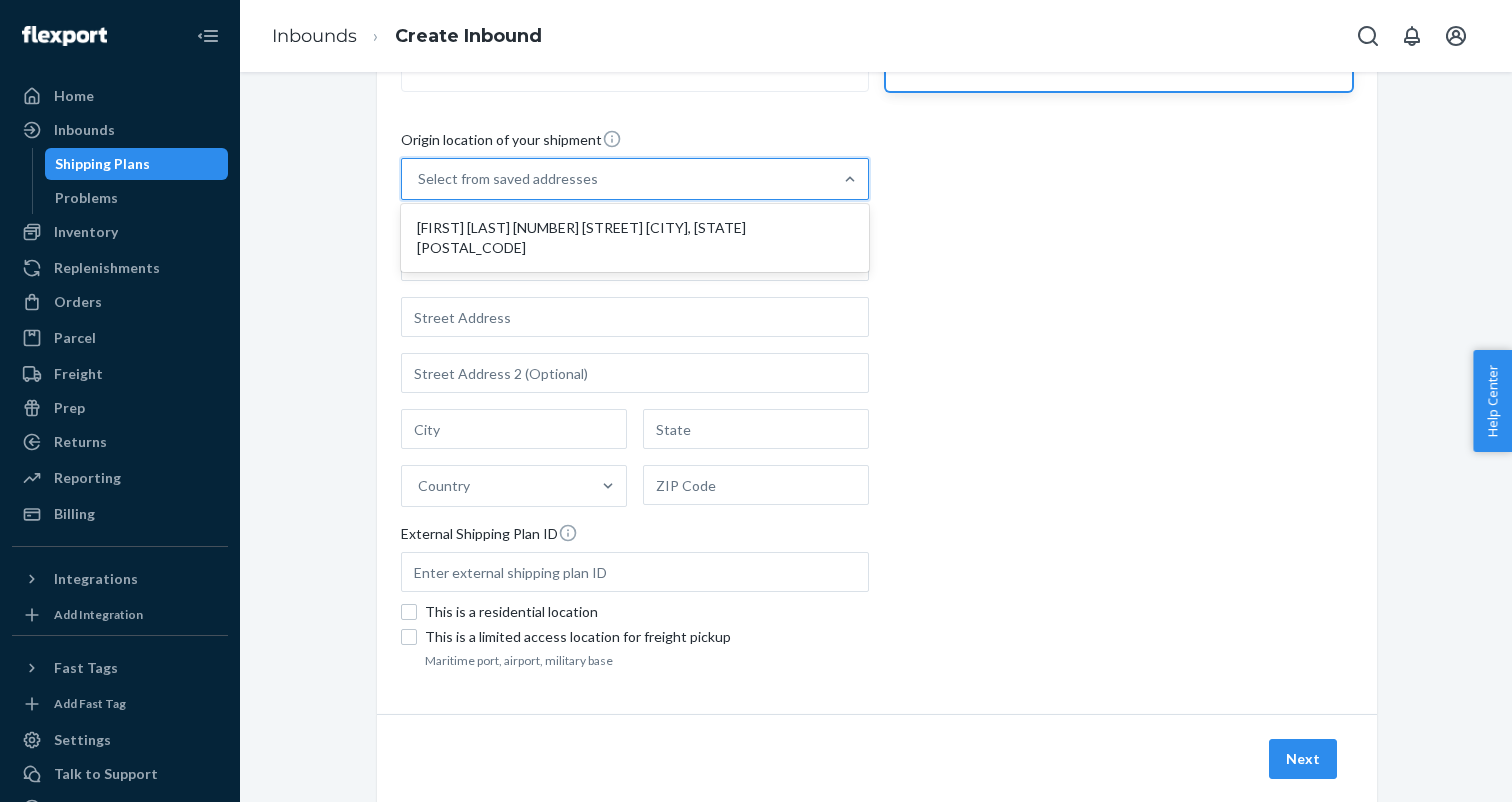 click on "Select from saved addresses" at bounding box center (617, 179) 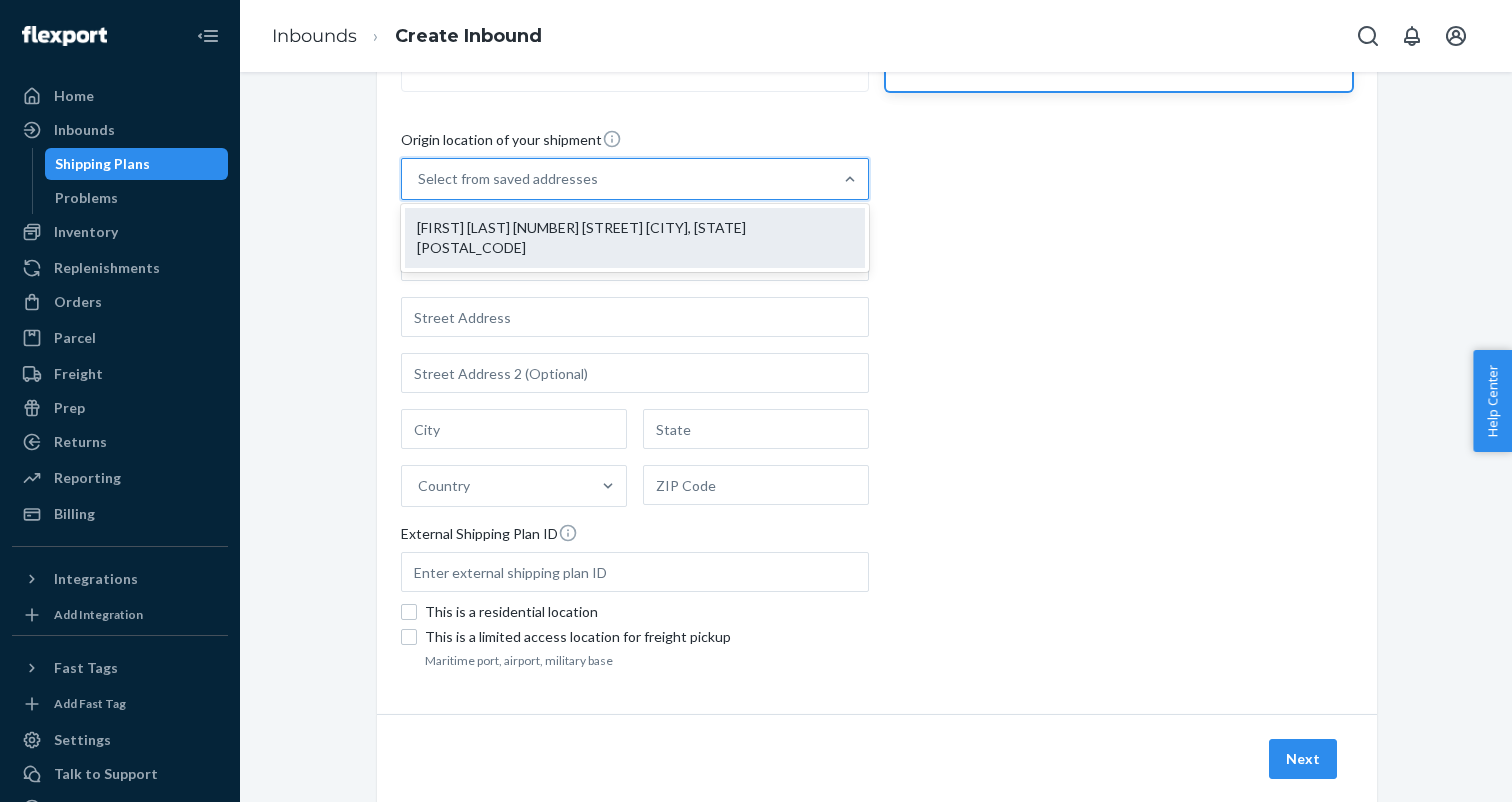 click on "[FIRST] [LAST]
[NUMBER] [STREET]
[CITY], [STATE] [POSTAL_CODE]" at bounding box center (635, 238) 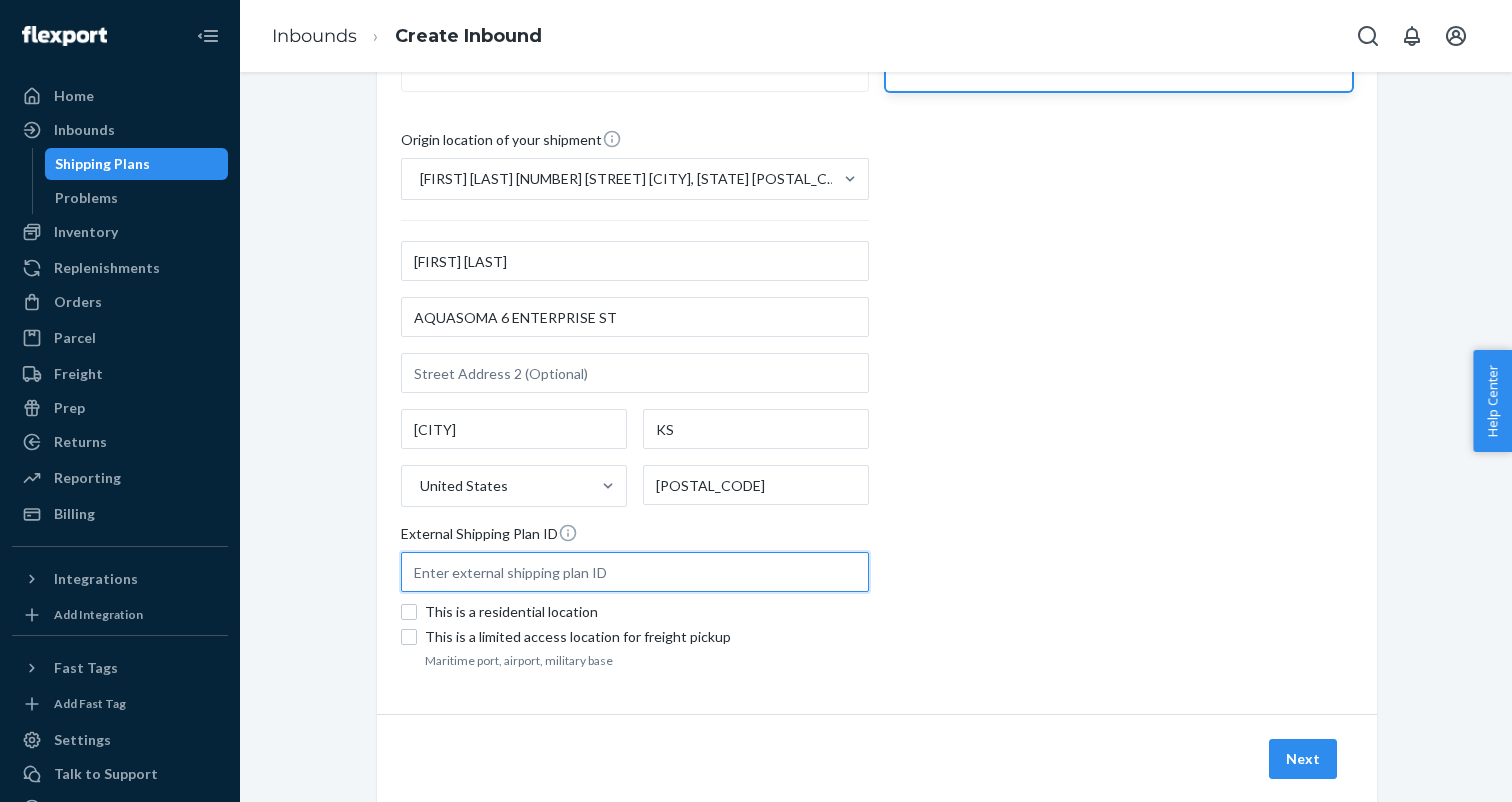 click at bounding box center [635, 572] 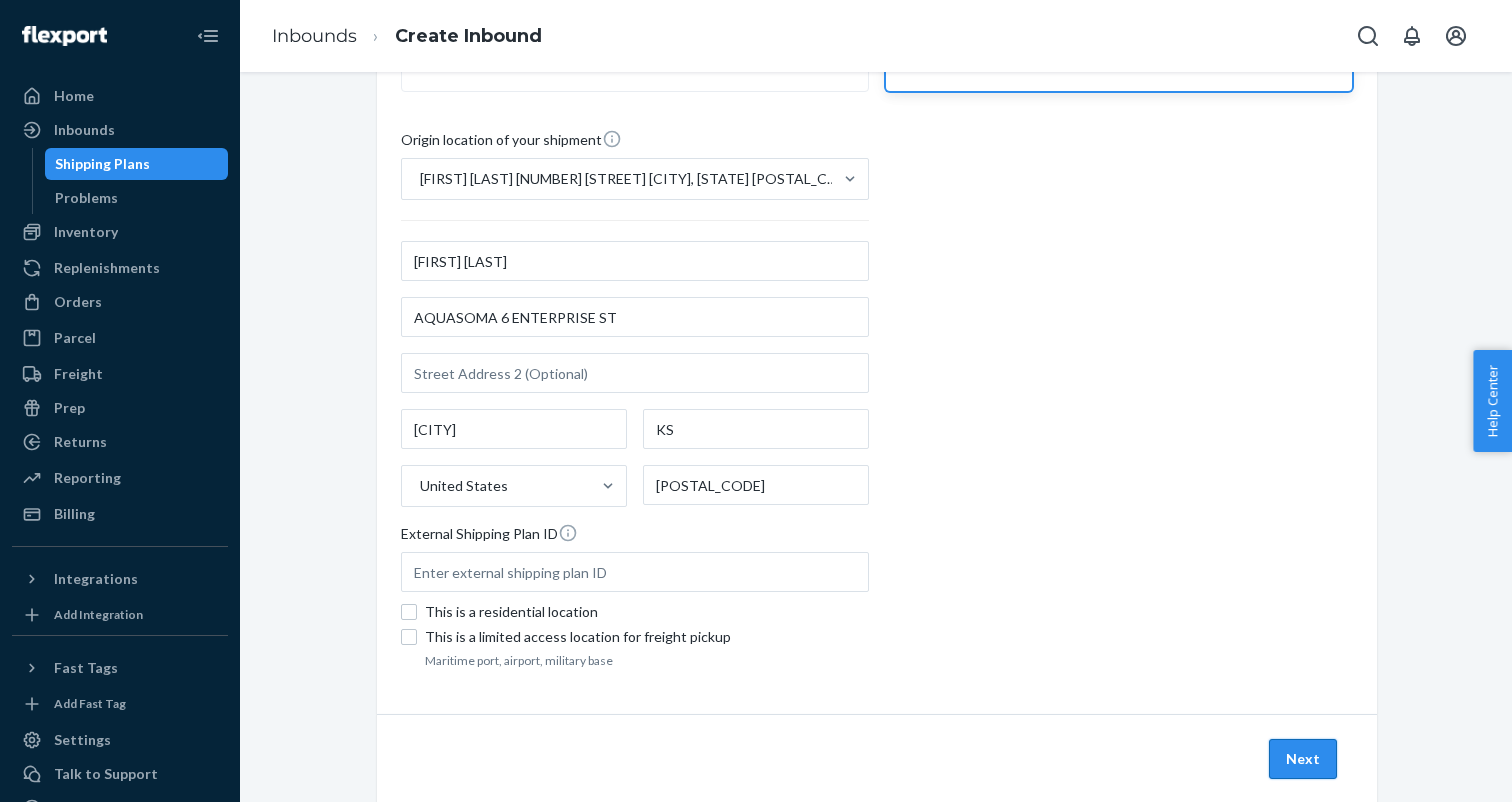 click on "Next" at bounding box center (1303, 759) 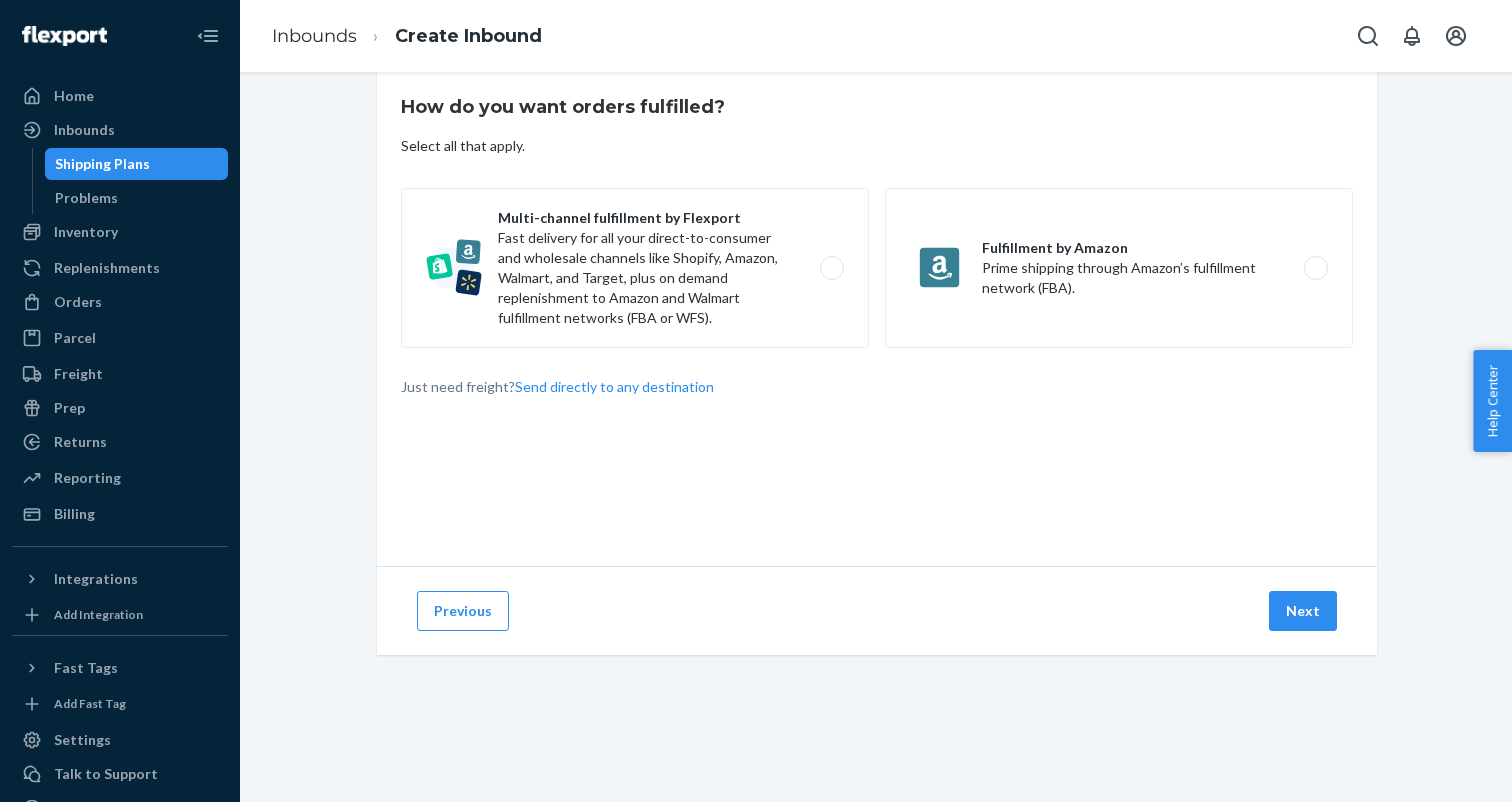 scroll, scrollTop: 0, scrollLeft: 0, axis: both 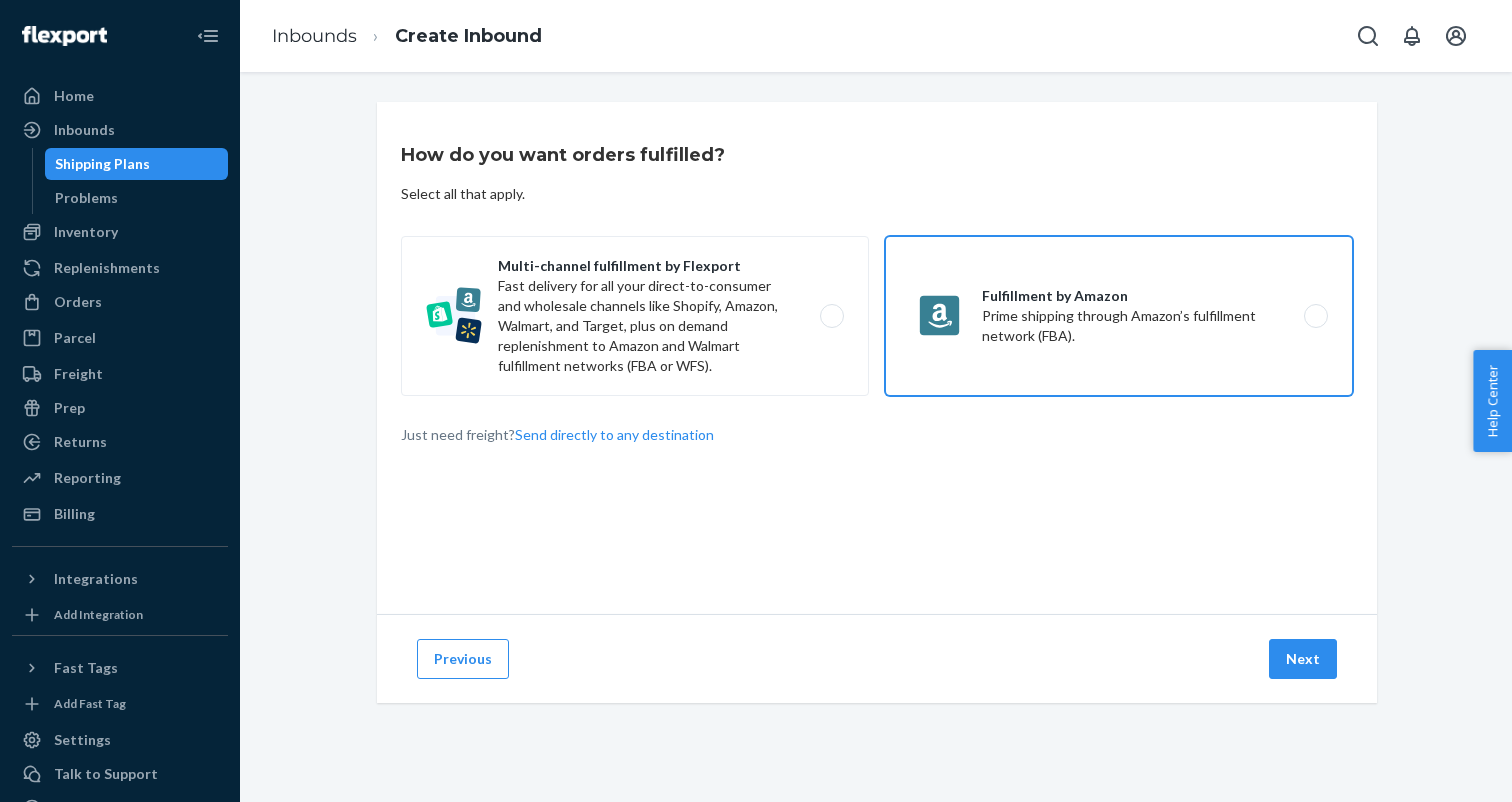 click on "Fulfillment by Amazon Prime shipping through Amazon’s fulfillment network (FBA)." at bounding box center [1119, 316] 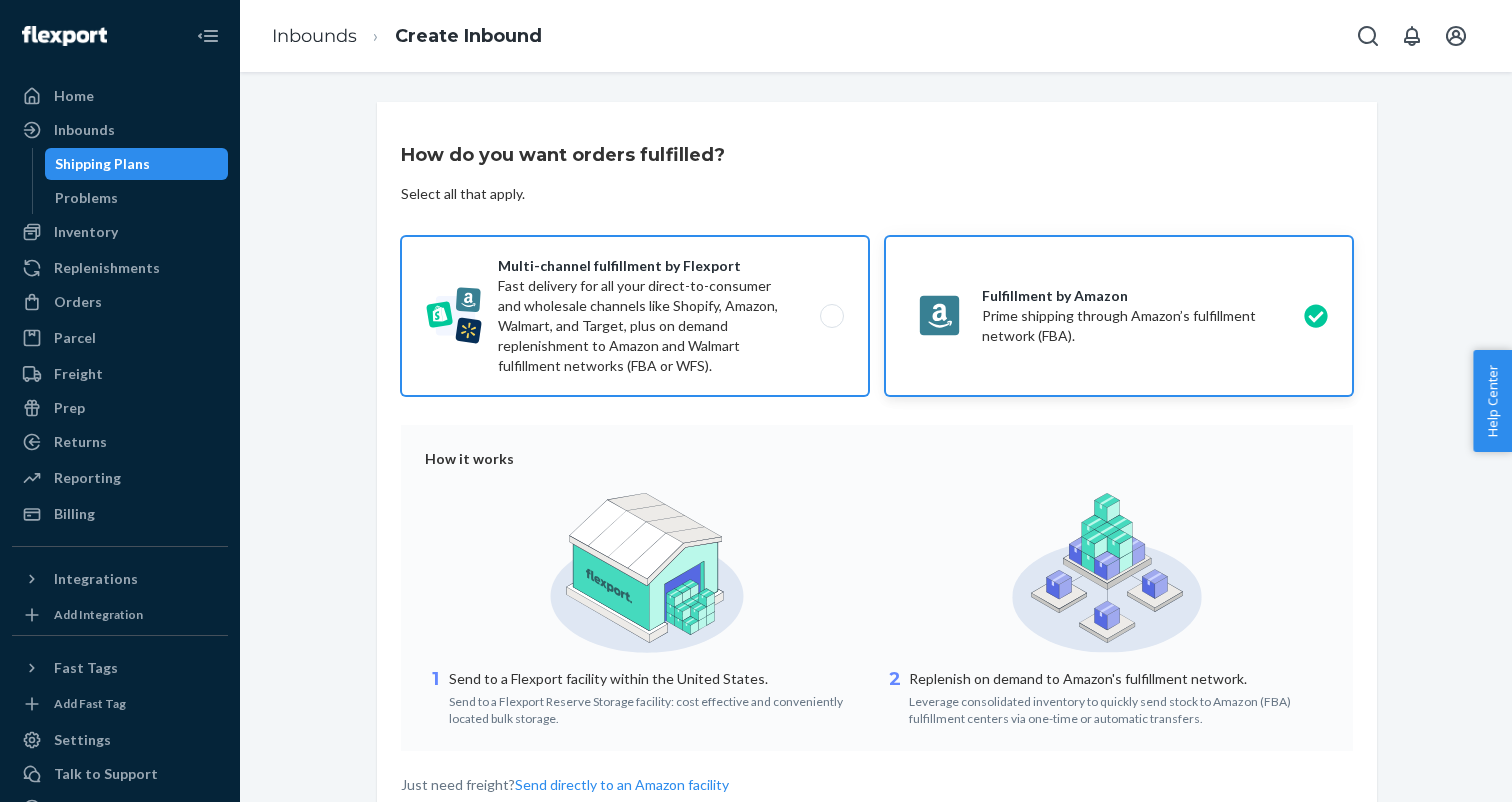 click on "Multi-channel fulfillment by Flexport Fast delivery for all your direct-to-consumer and wholesale channels like Shopify, Amazon, Walmart, and Target, plus on demand replenishment to Amazon and Walmart fulfillment networks (FBA or WFS)." at bounding box center [635, 316] 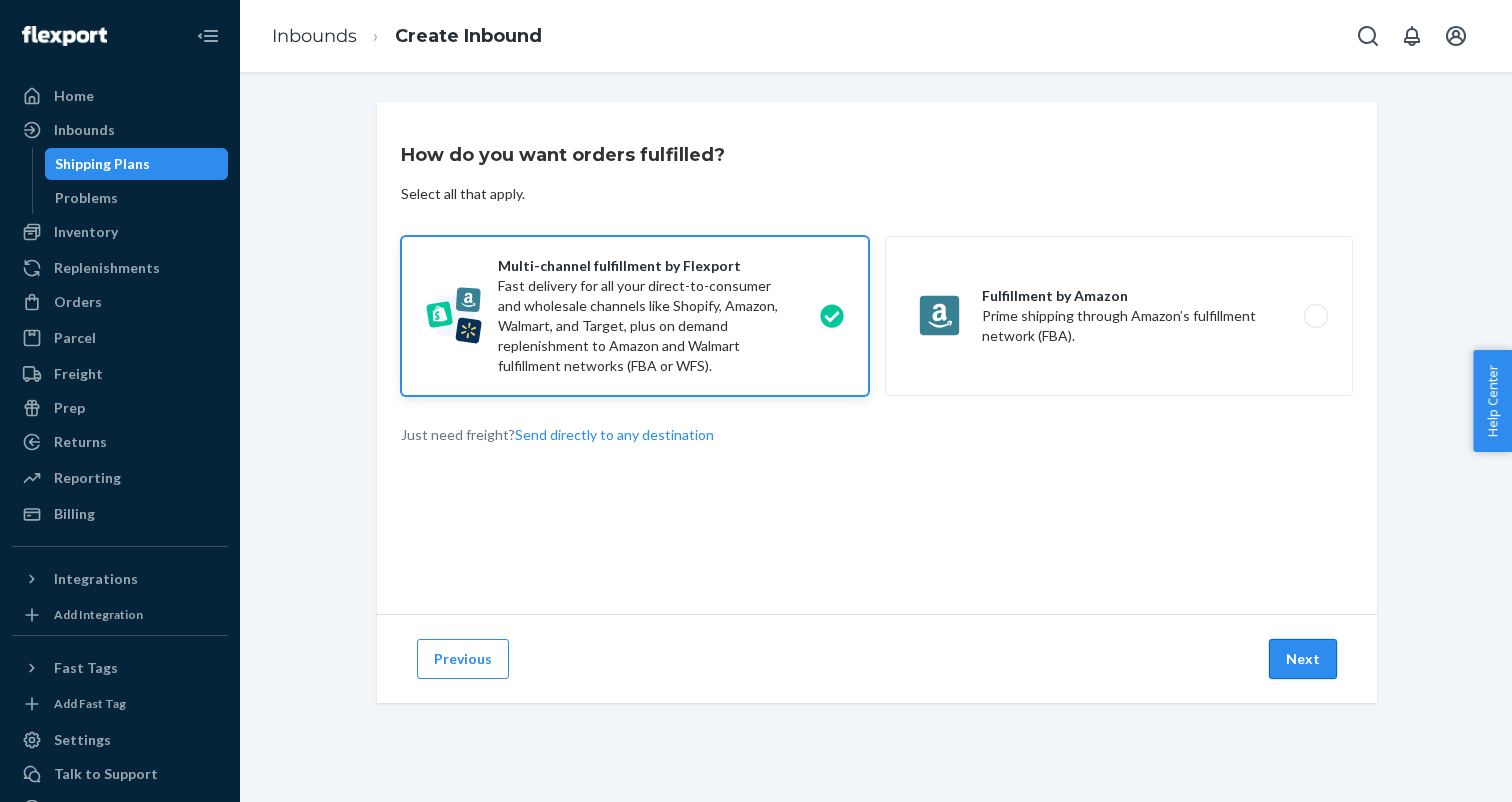 click on "Next" at bounding box center (1303, 659) 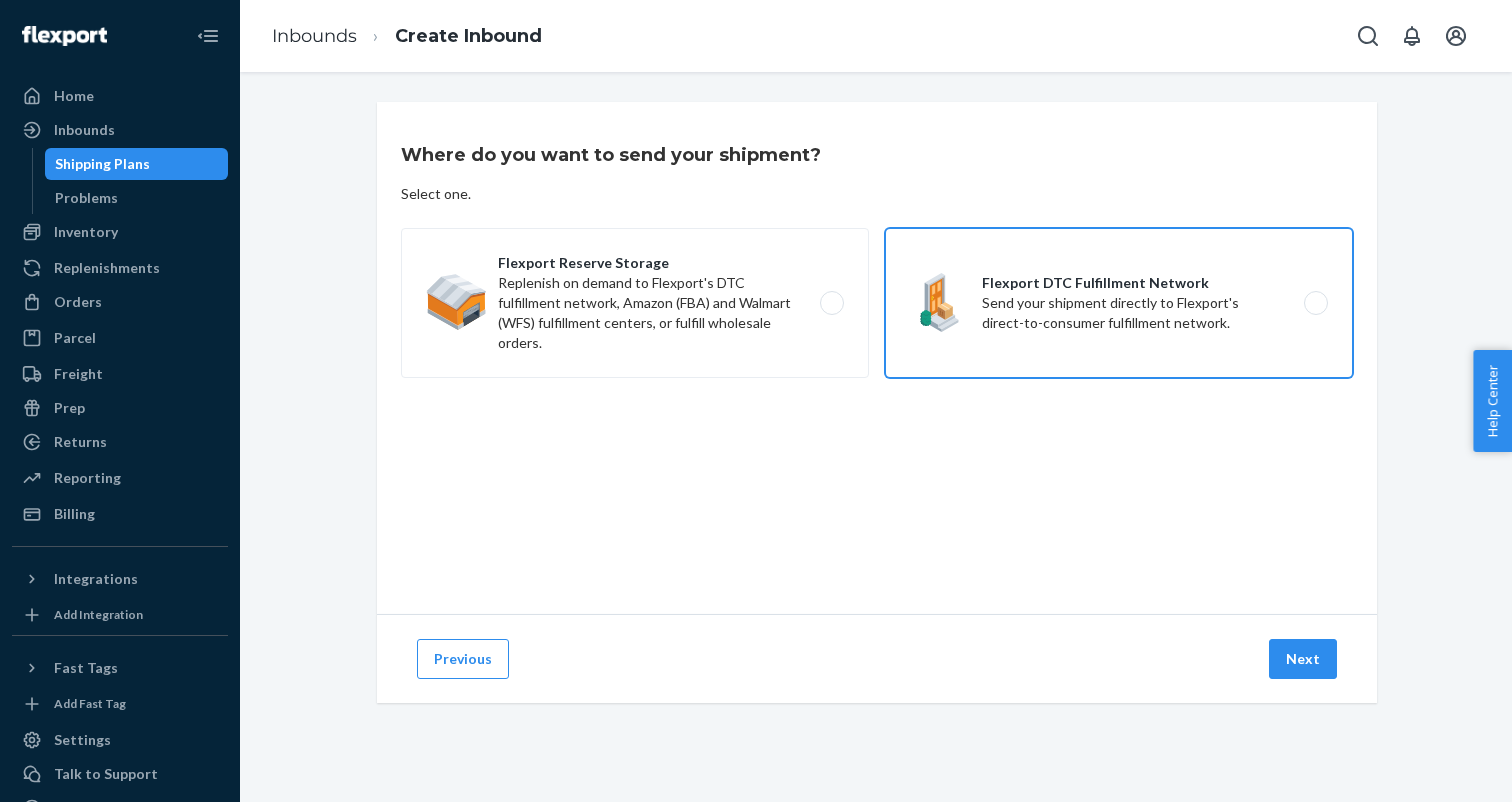 click on "Flexport DTC Fulfillment Network Send your shipment directly to Flexport's direct-to-consumer fulfillment network." at bounding box center (1119, 303) 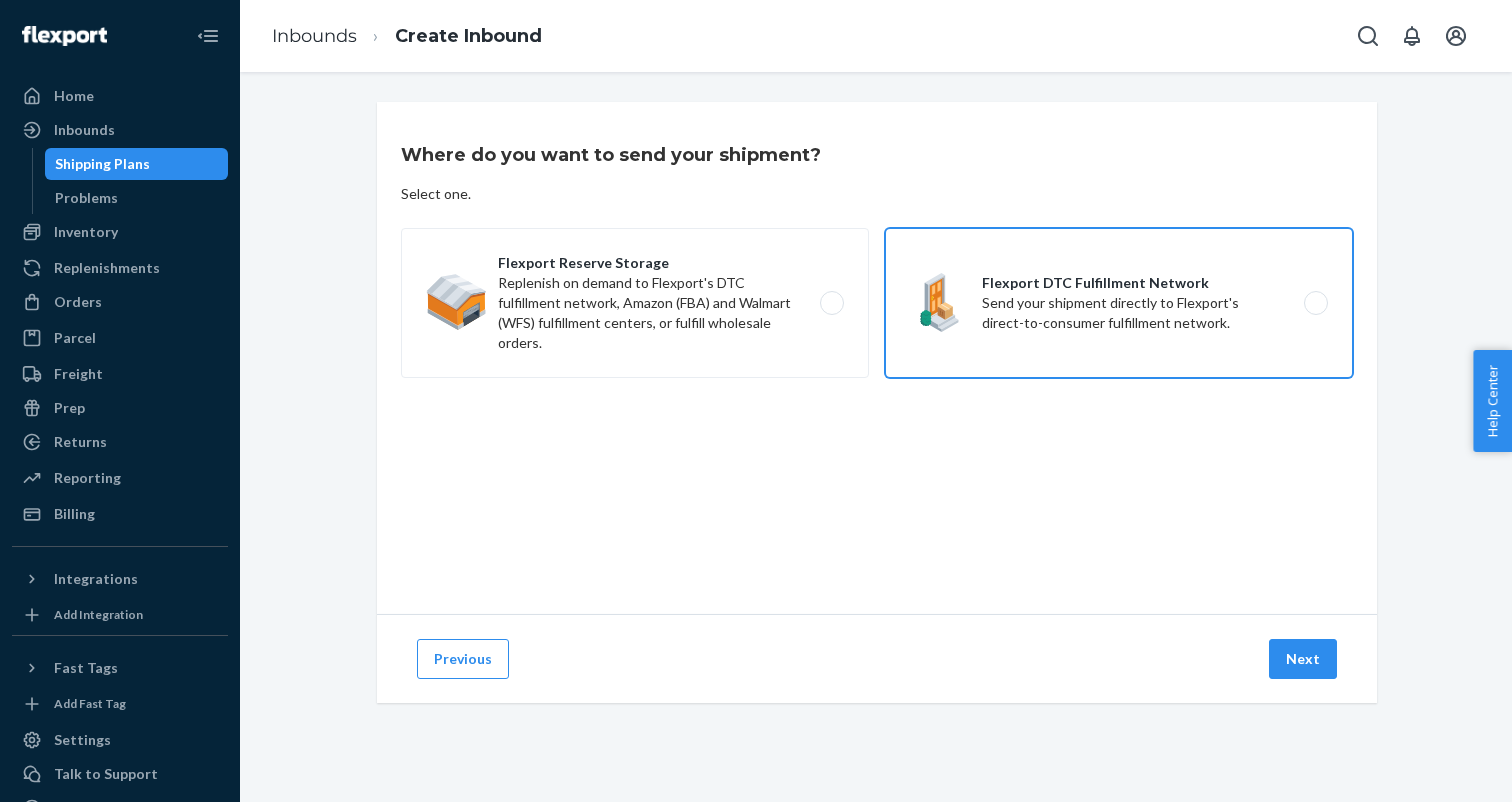 click on "Flexport DTC Fulfillment Network Send your shipment directly to Flexport's direct-to-consumer fulfillment network." at bounding box center (1321, 303) 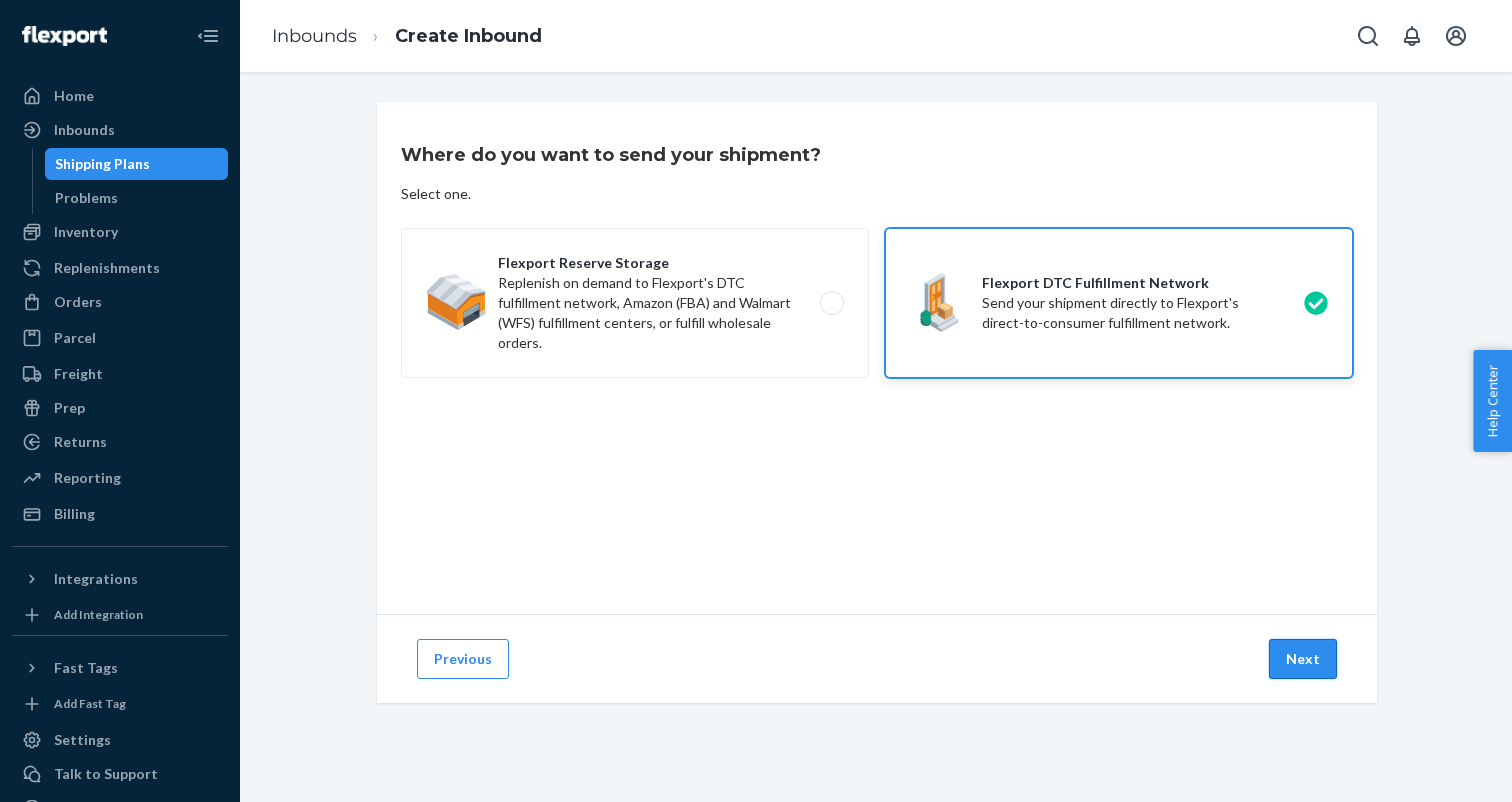 click on "Next" at bounding box center [1303, 659] 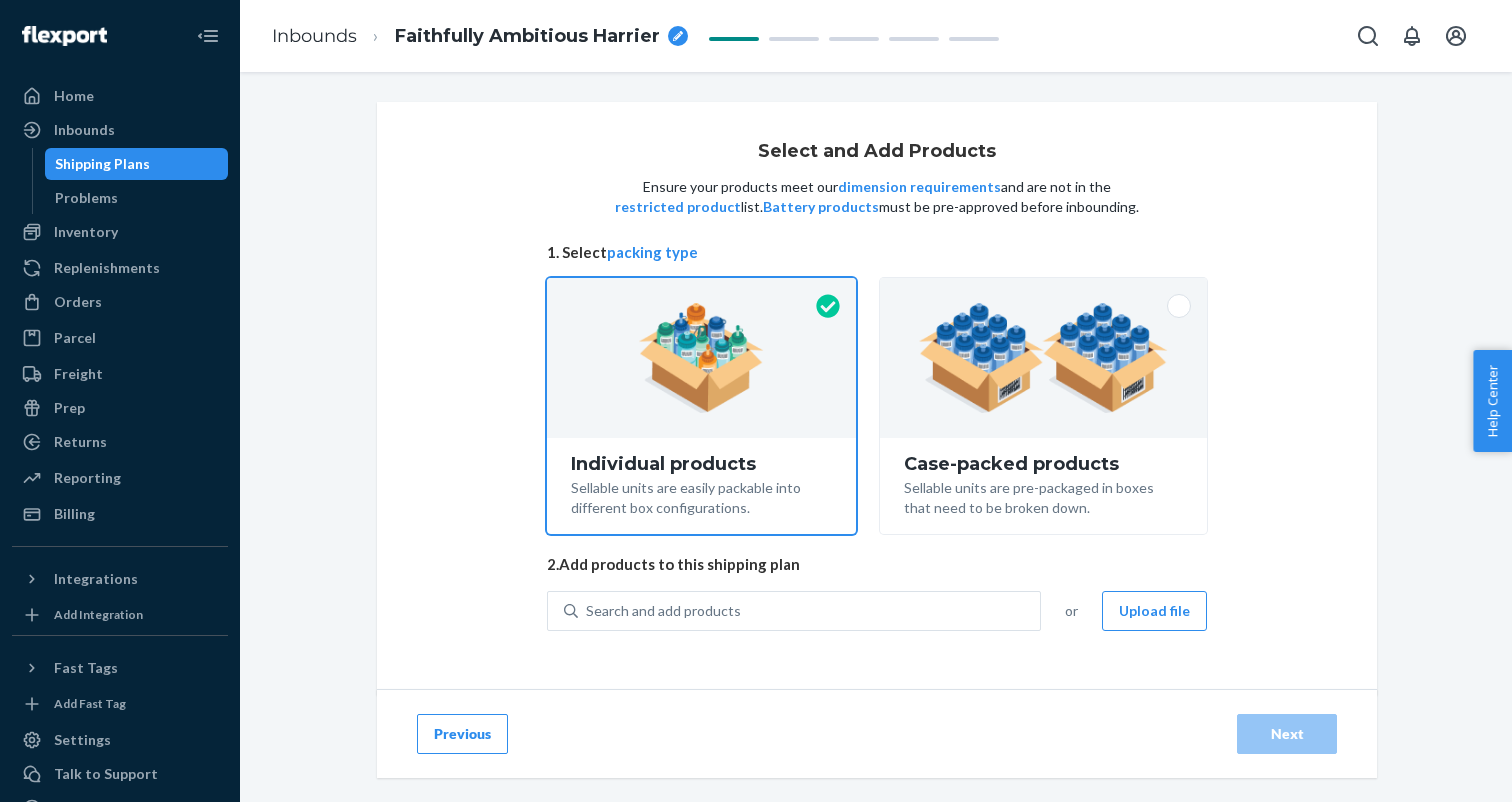 scroll, scrollTop: 5, scrollLeft: 0, axis: vertical 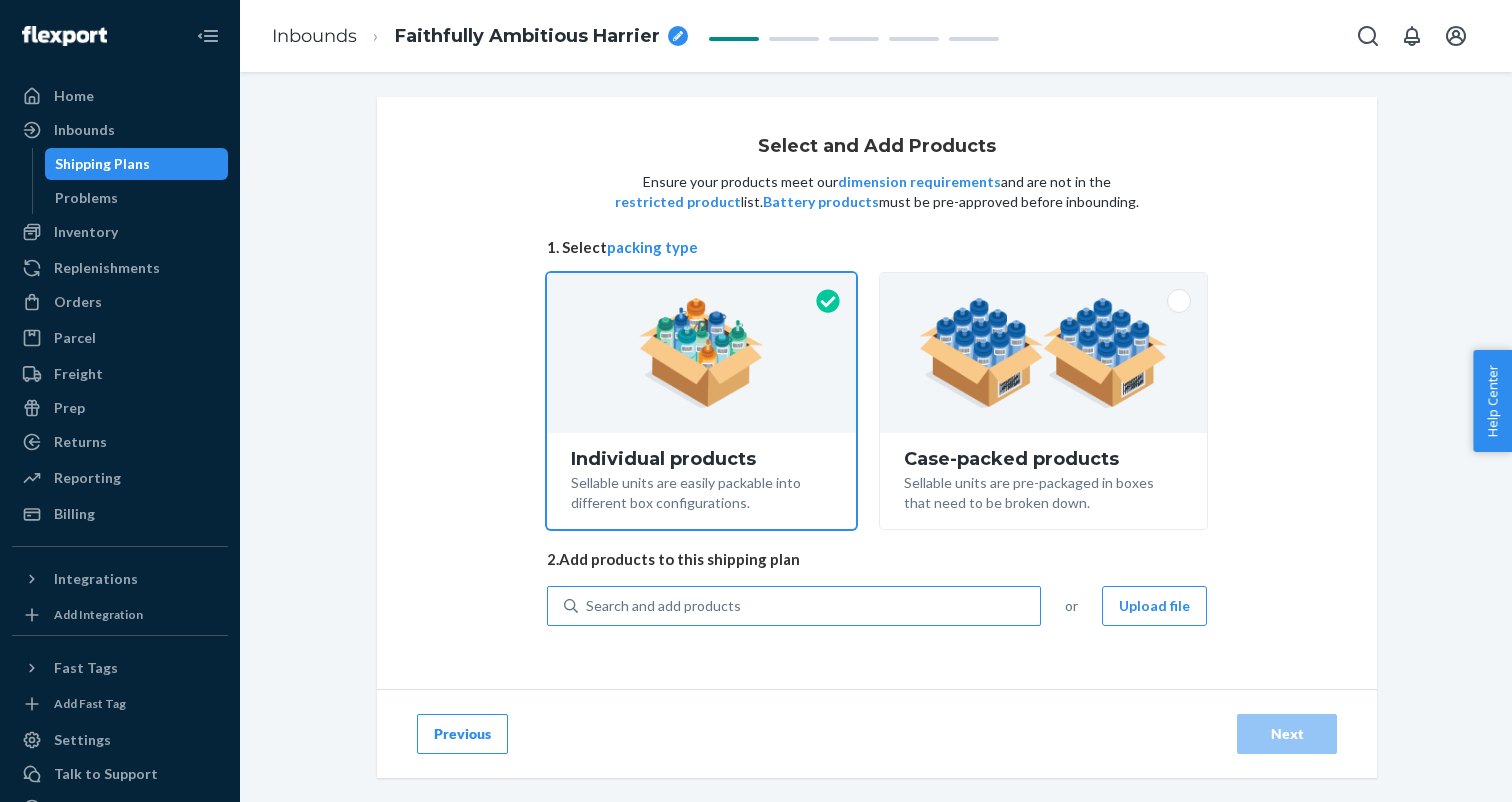 click on "Search and add products" at bounding box center (809, 606) 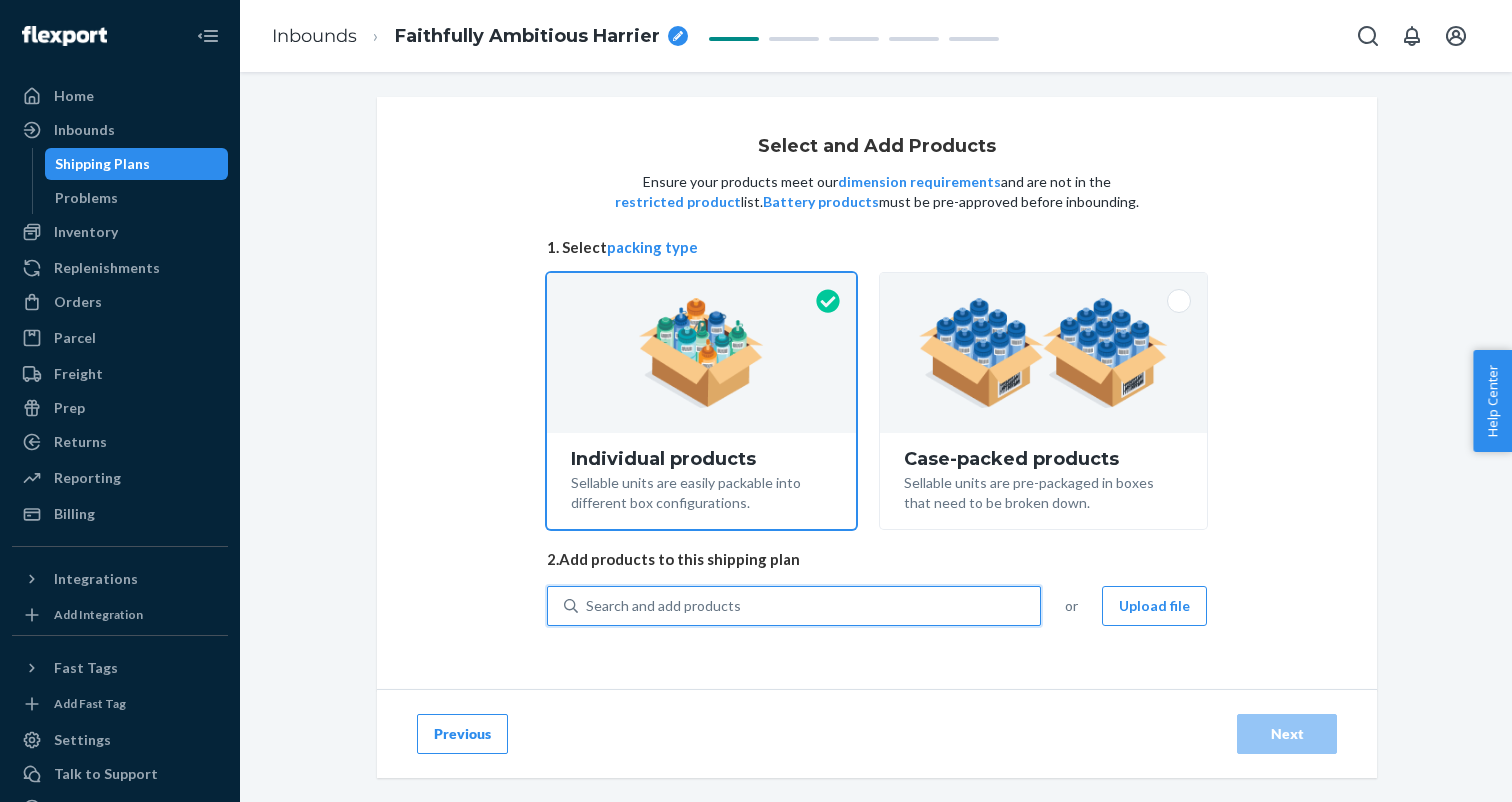 click on "Search and add products" at bounding box center (809, 606) 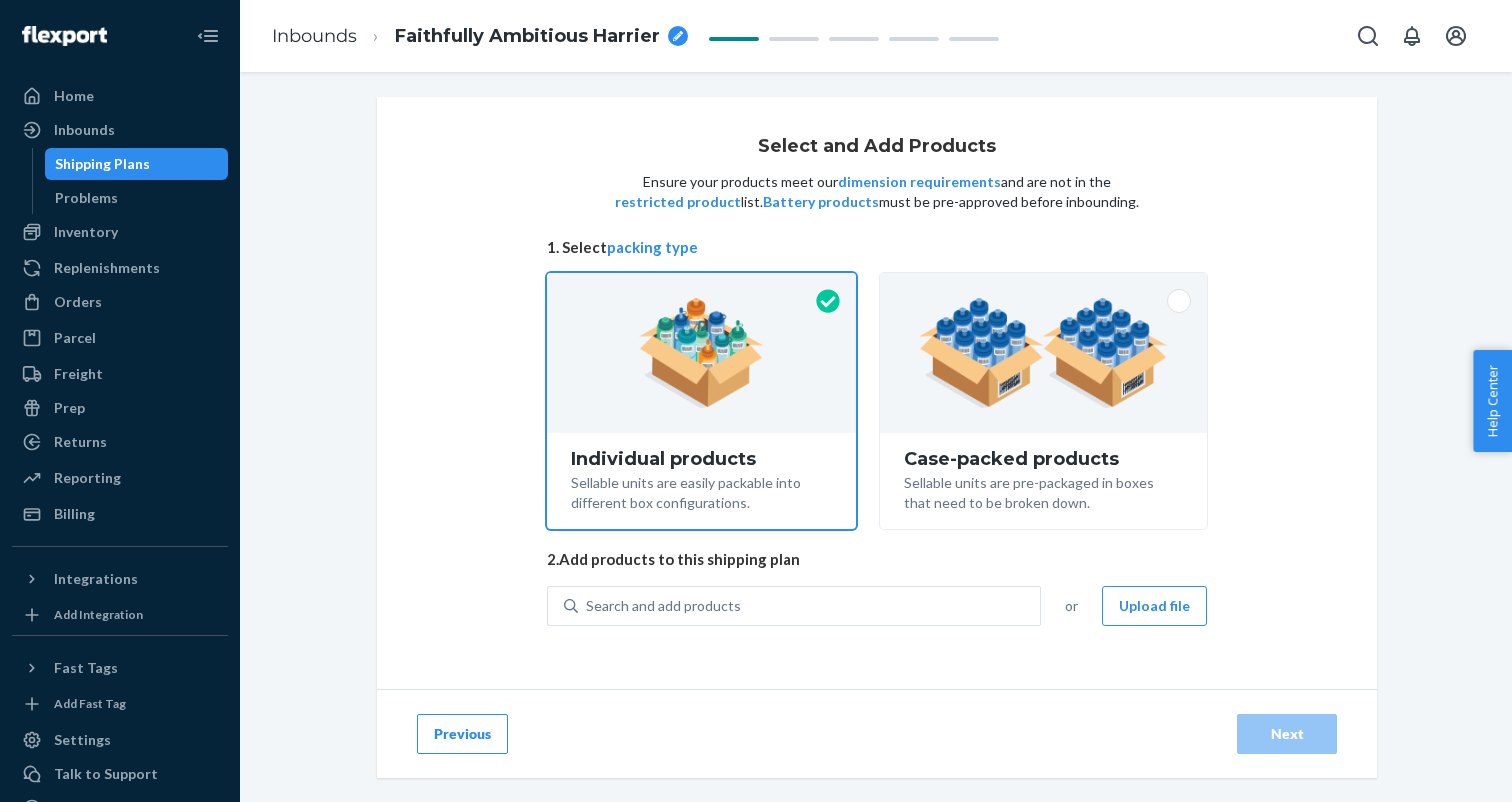 click at bounding box center [701, 353] 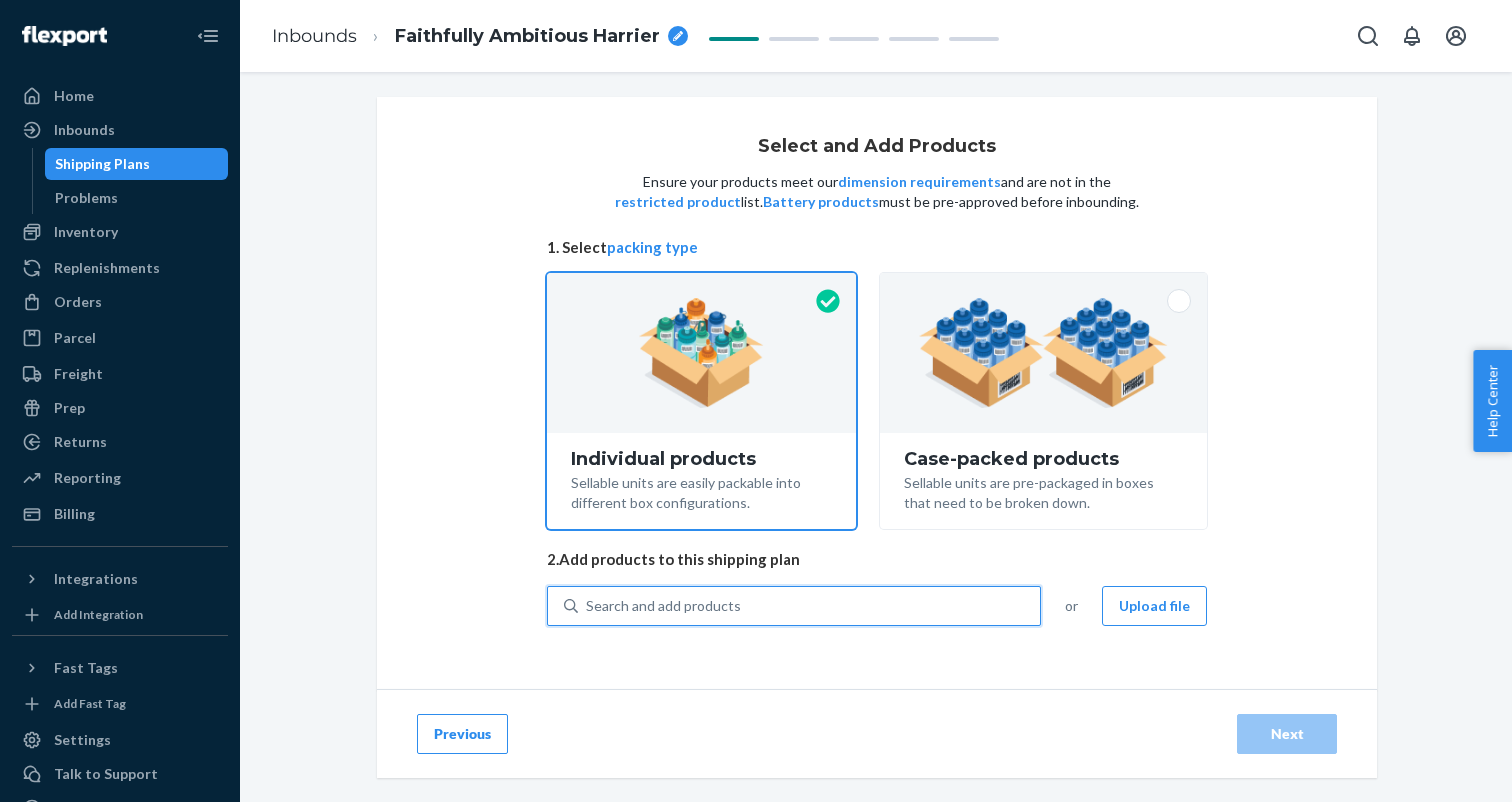 click on "Search and add products" at bounding box center (809, 606) 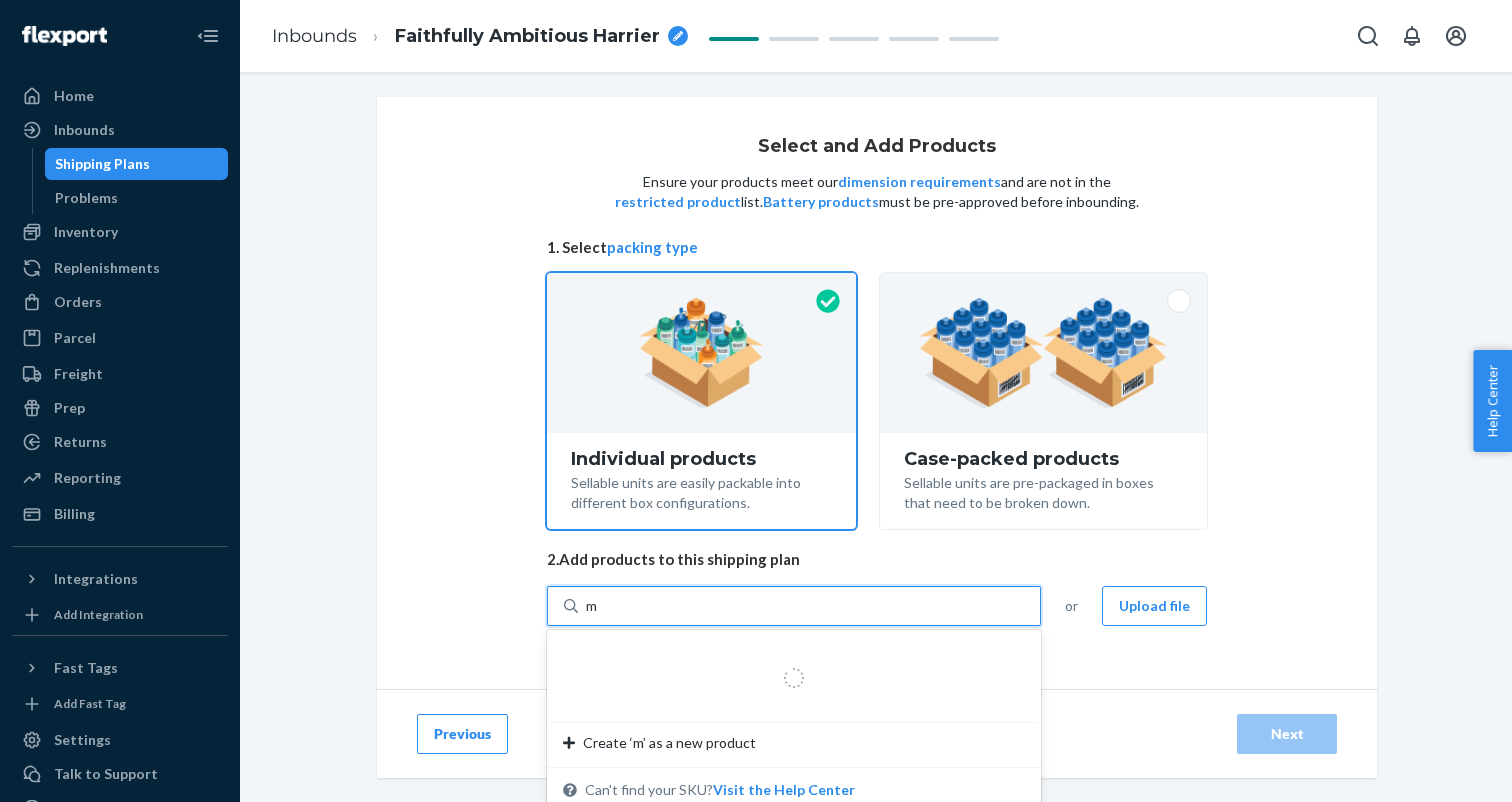 type on "mo" 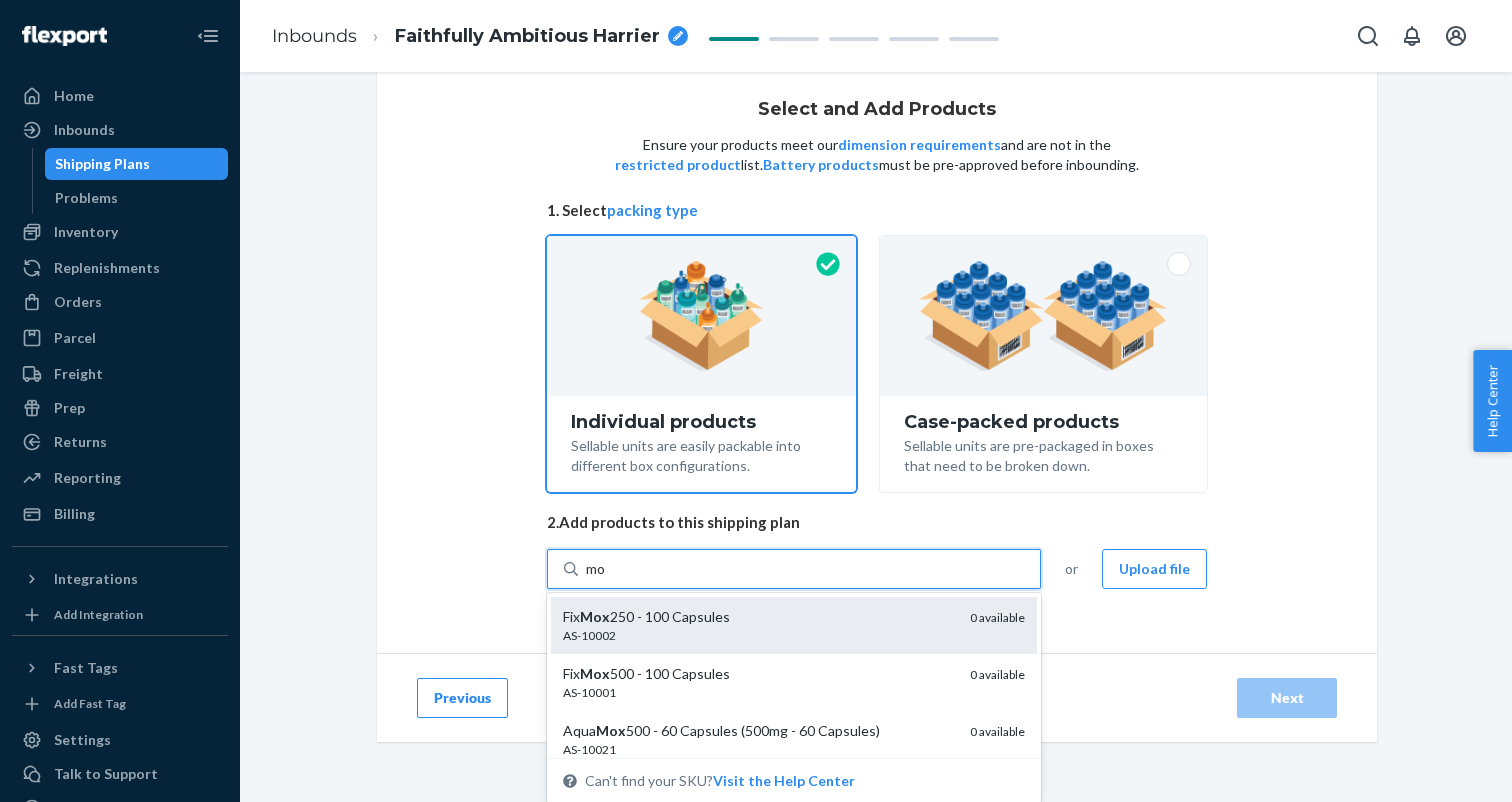 click on "Fix  Mox  250 - 100 Capsules AS-10002 0 available" at bounding box center (794, 625) 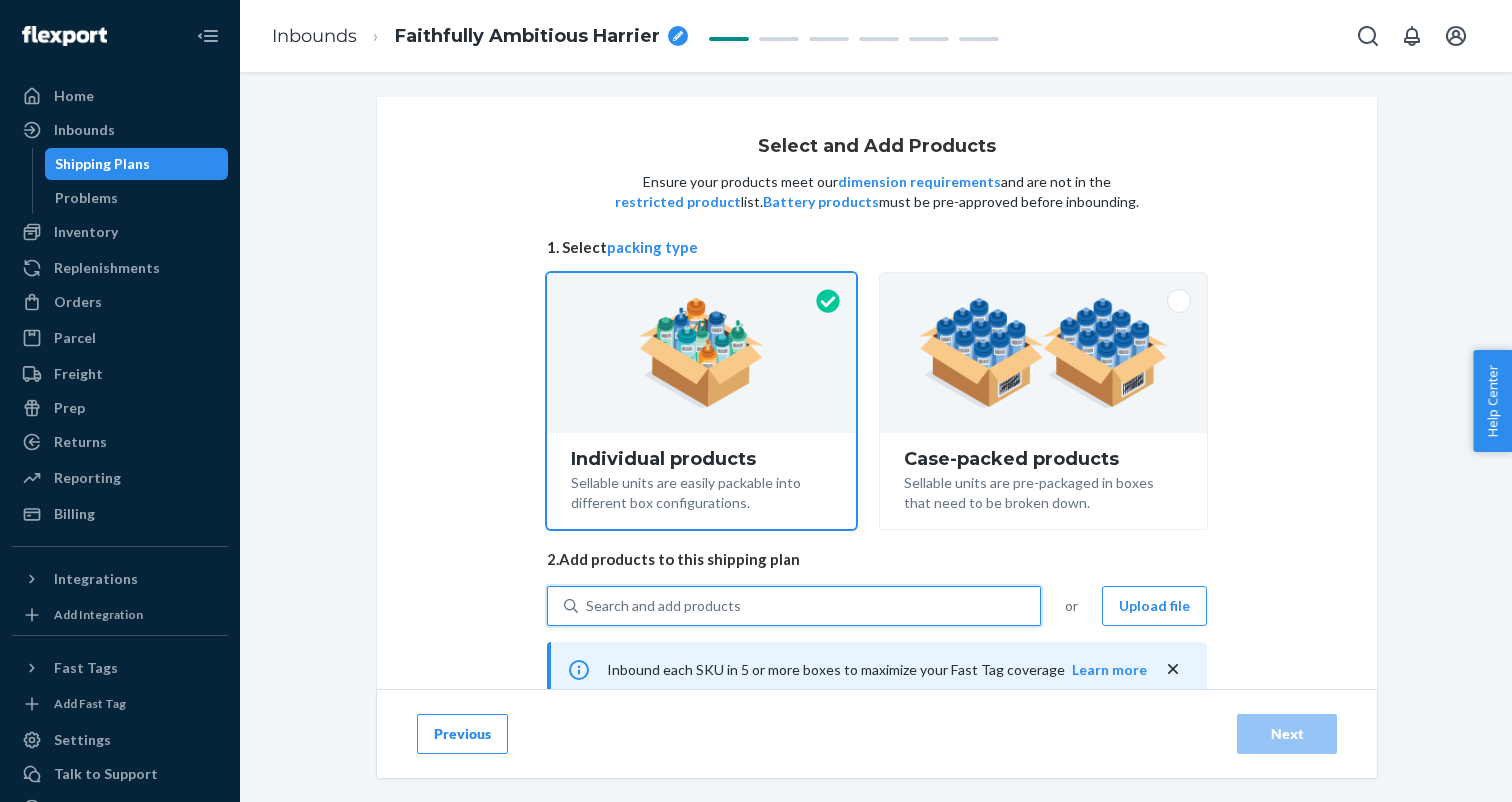 scroll, scrollTop: 42, scrollLeft: 0, axis: vertical 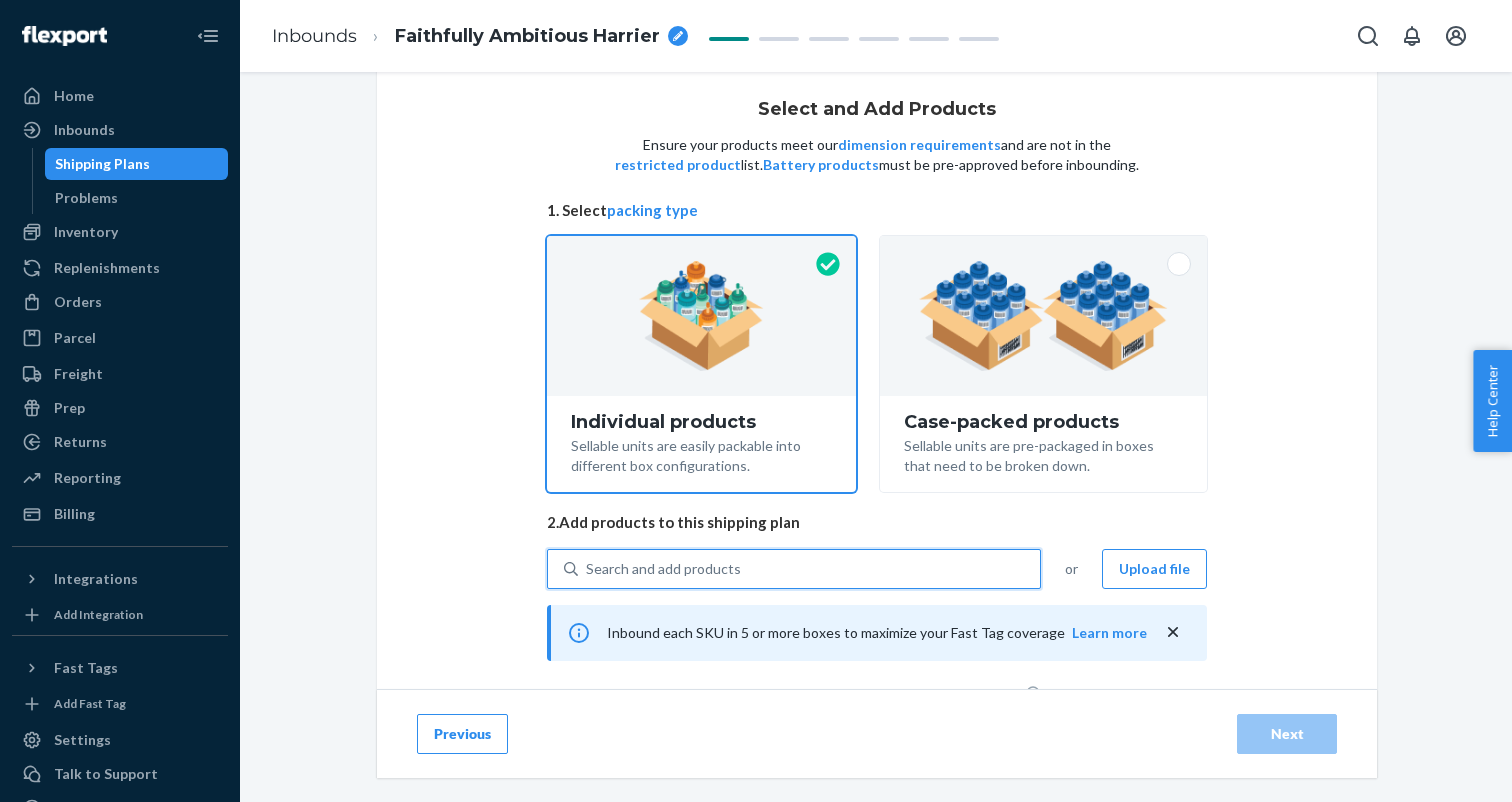 click on "Inbound each SKU in 5 or more boxes to maximize your Fast Tag coverage Learn more" at bounding box center (877, 633) 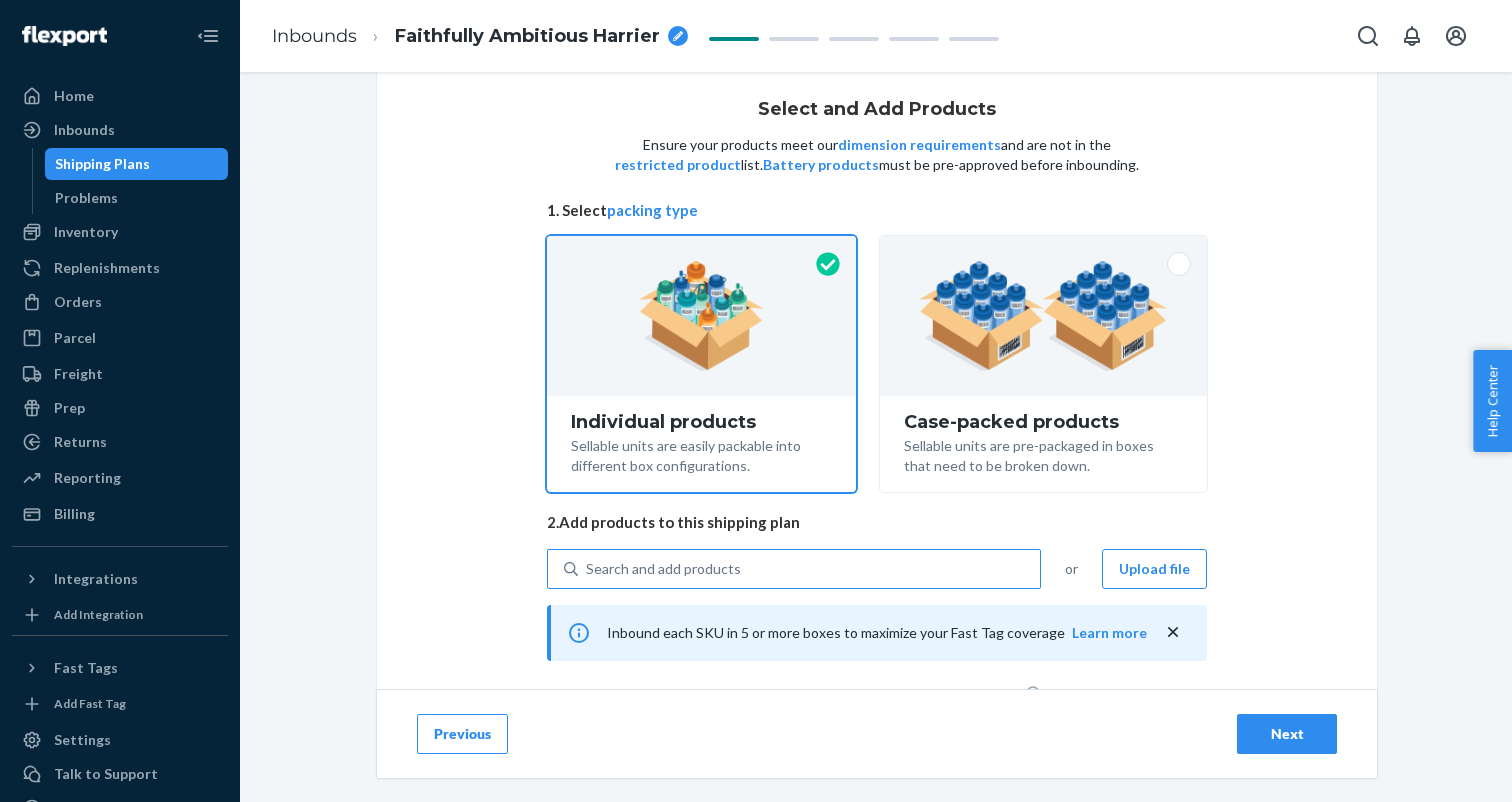 click on "Search and add products" at bounding box center [809, 569] 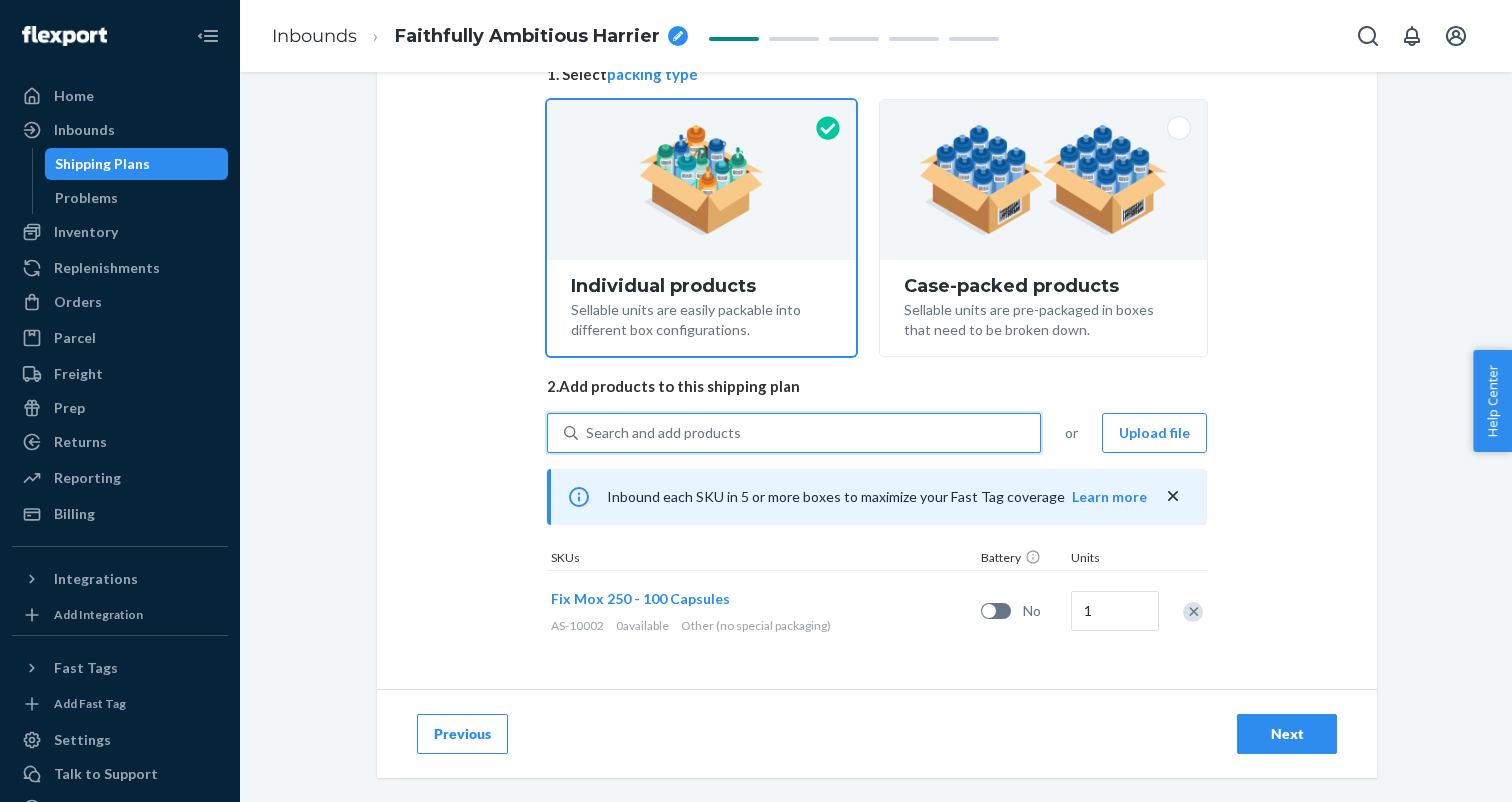 scroll, scrollTop: 180, scrollLeft: 0, axis: vertical 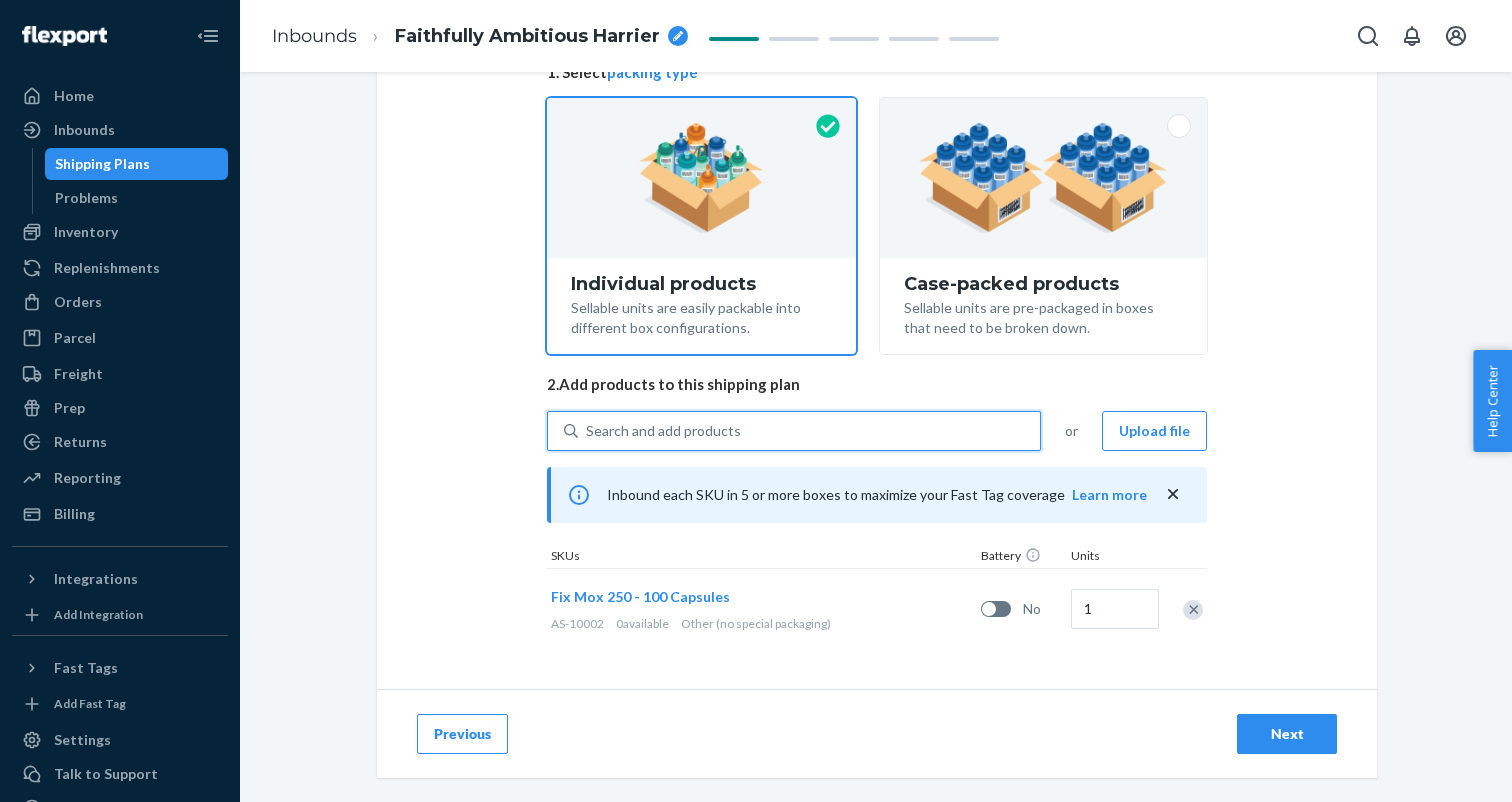 click on "Search and add products" at bounding box center [809, 431] 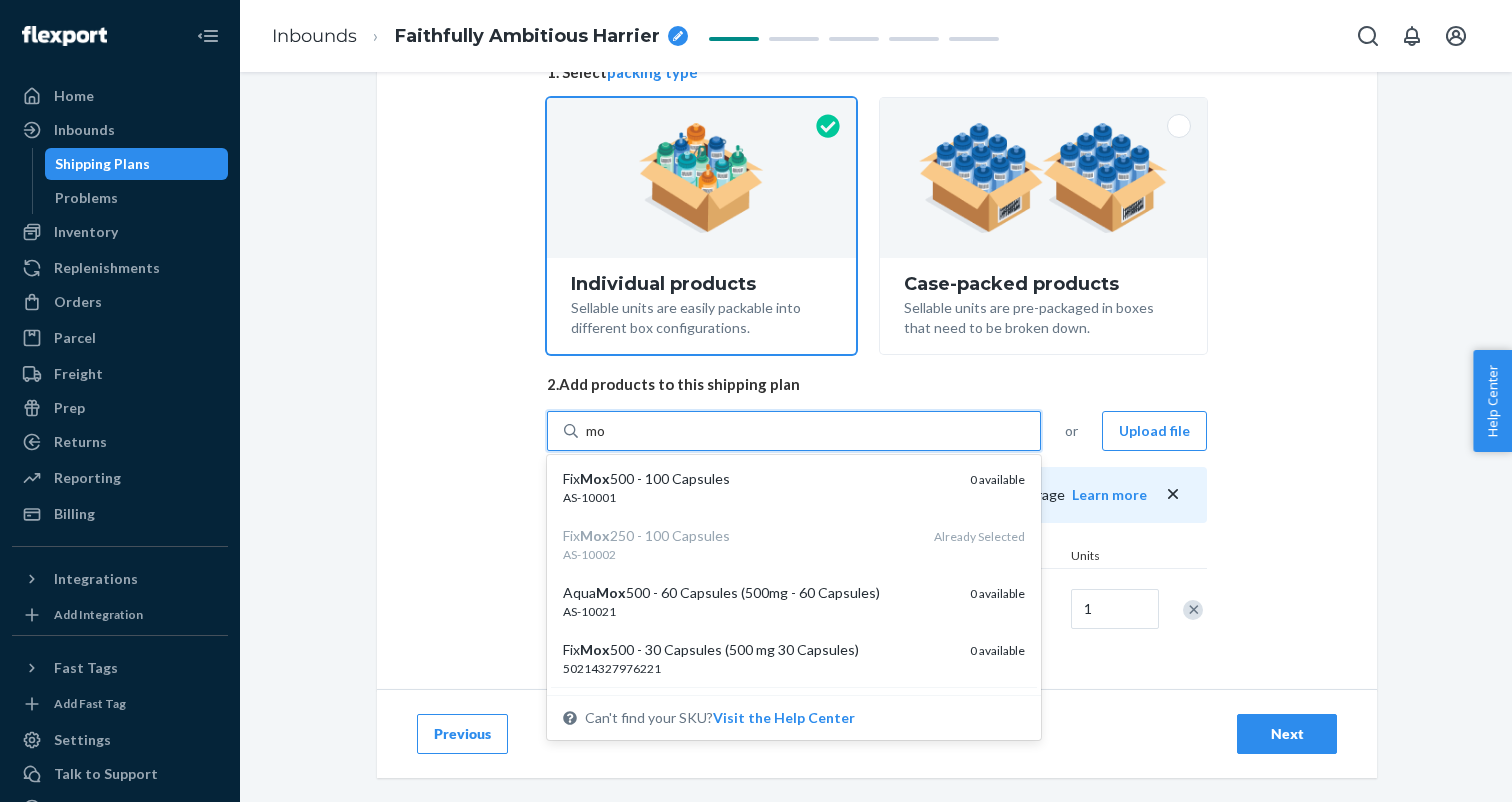 type on "mox" 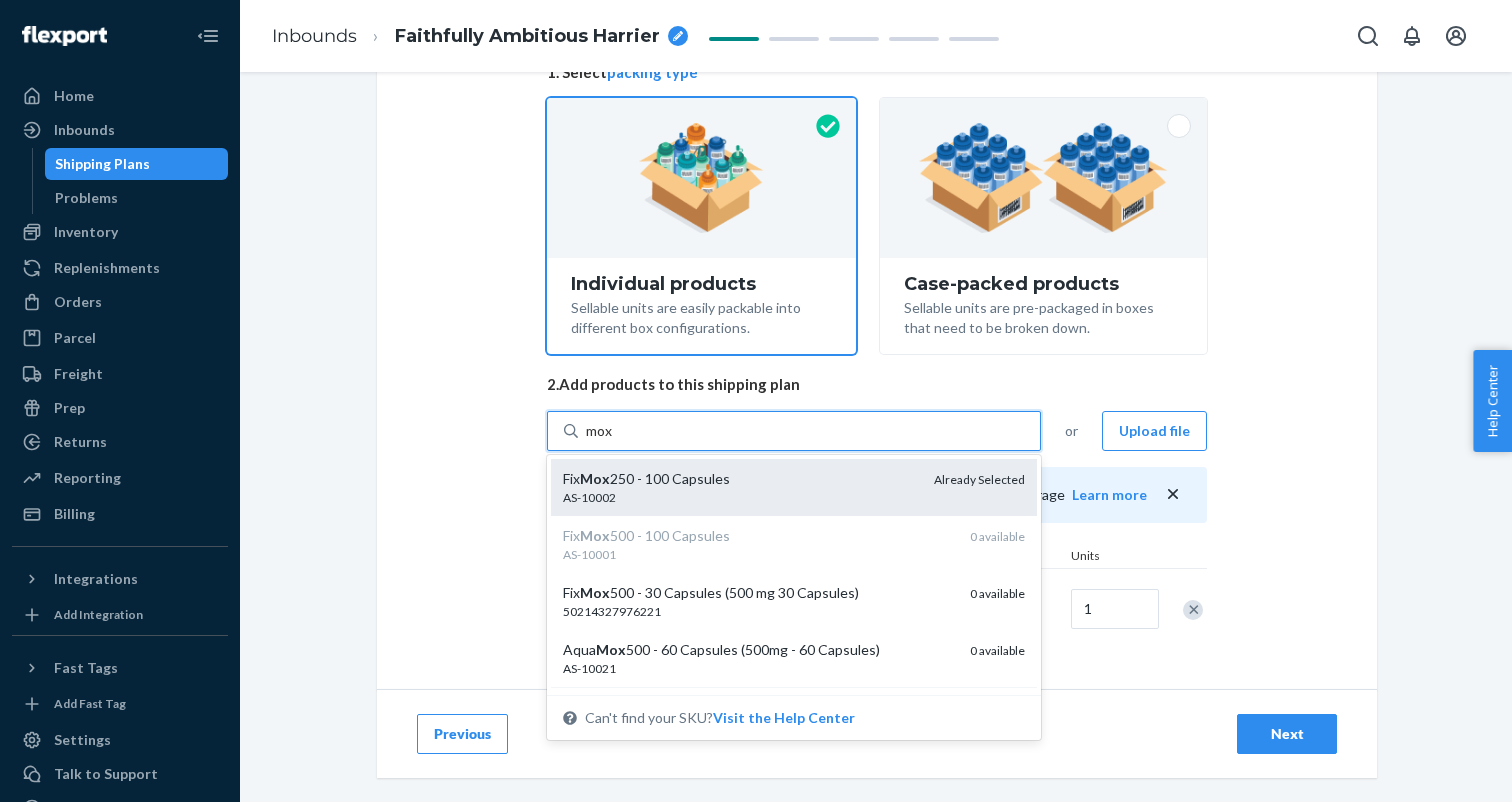 click on "AS-10002" at bounding box center (740, 497) 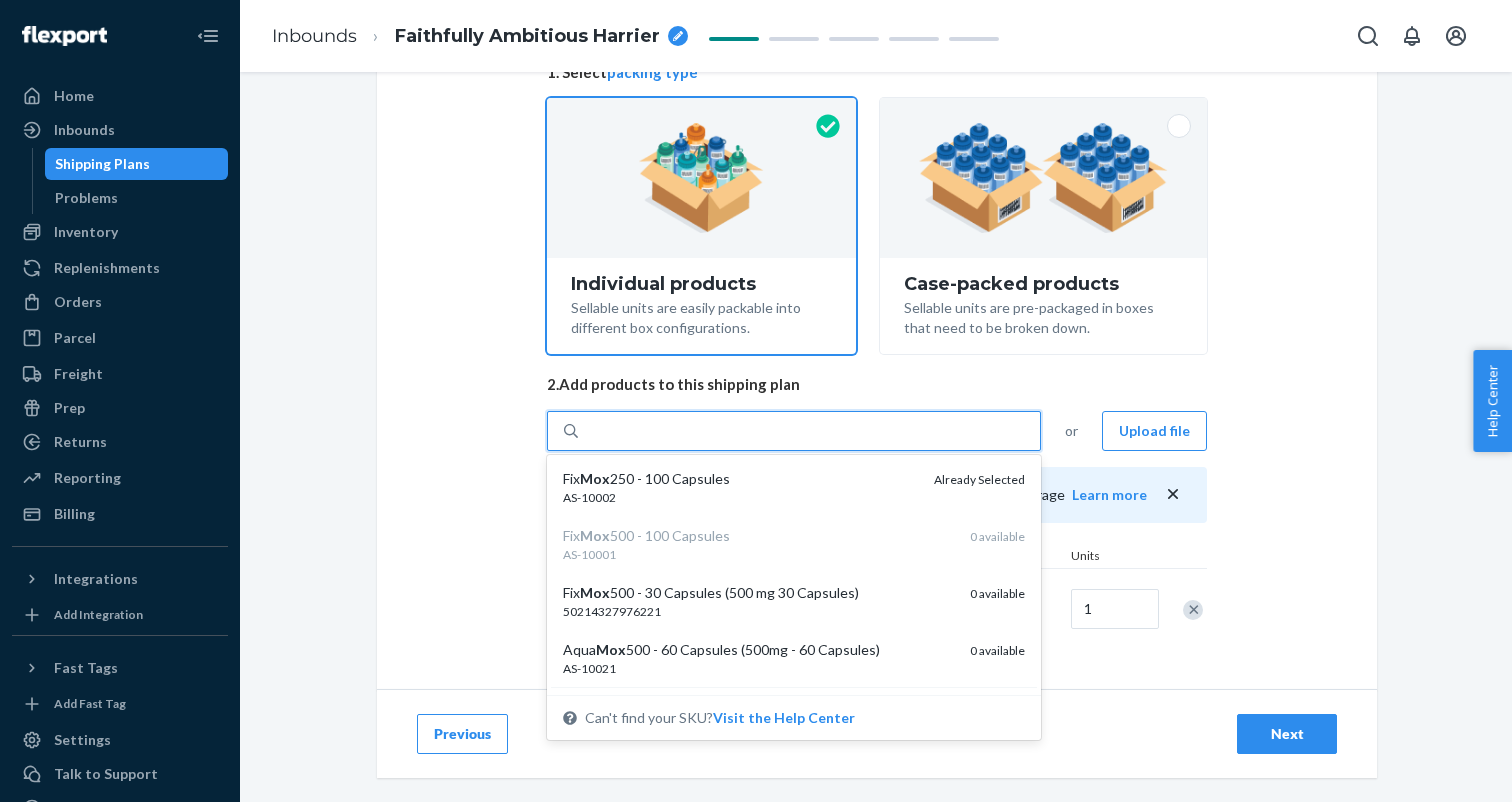 click on "mox" at bounding box center [809, 431] 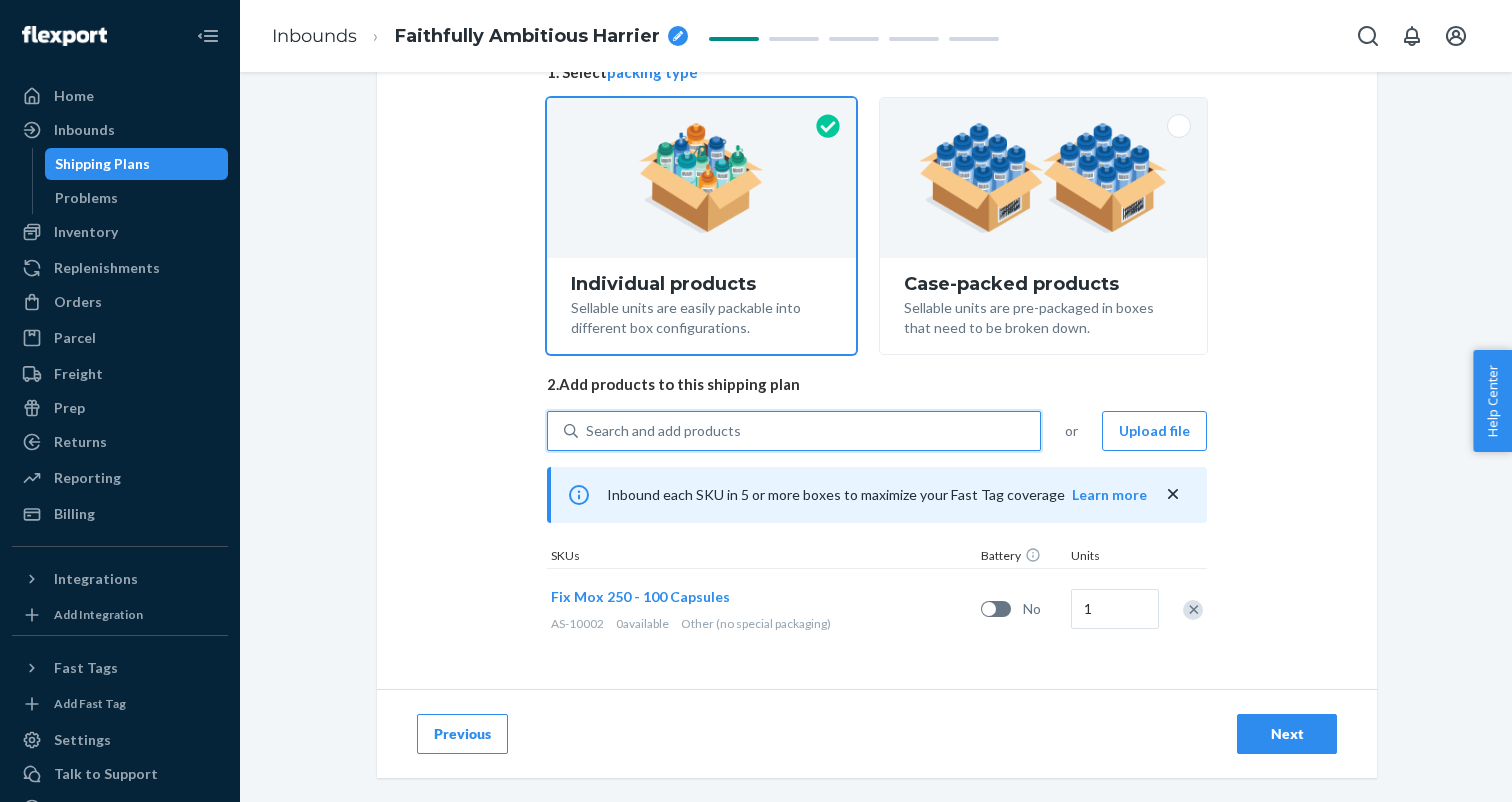 click on "Search and add products" at bounding box center [663, 431] 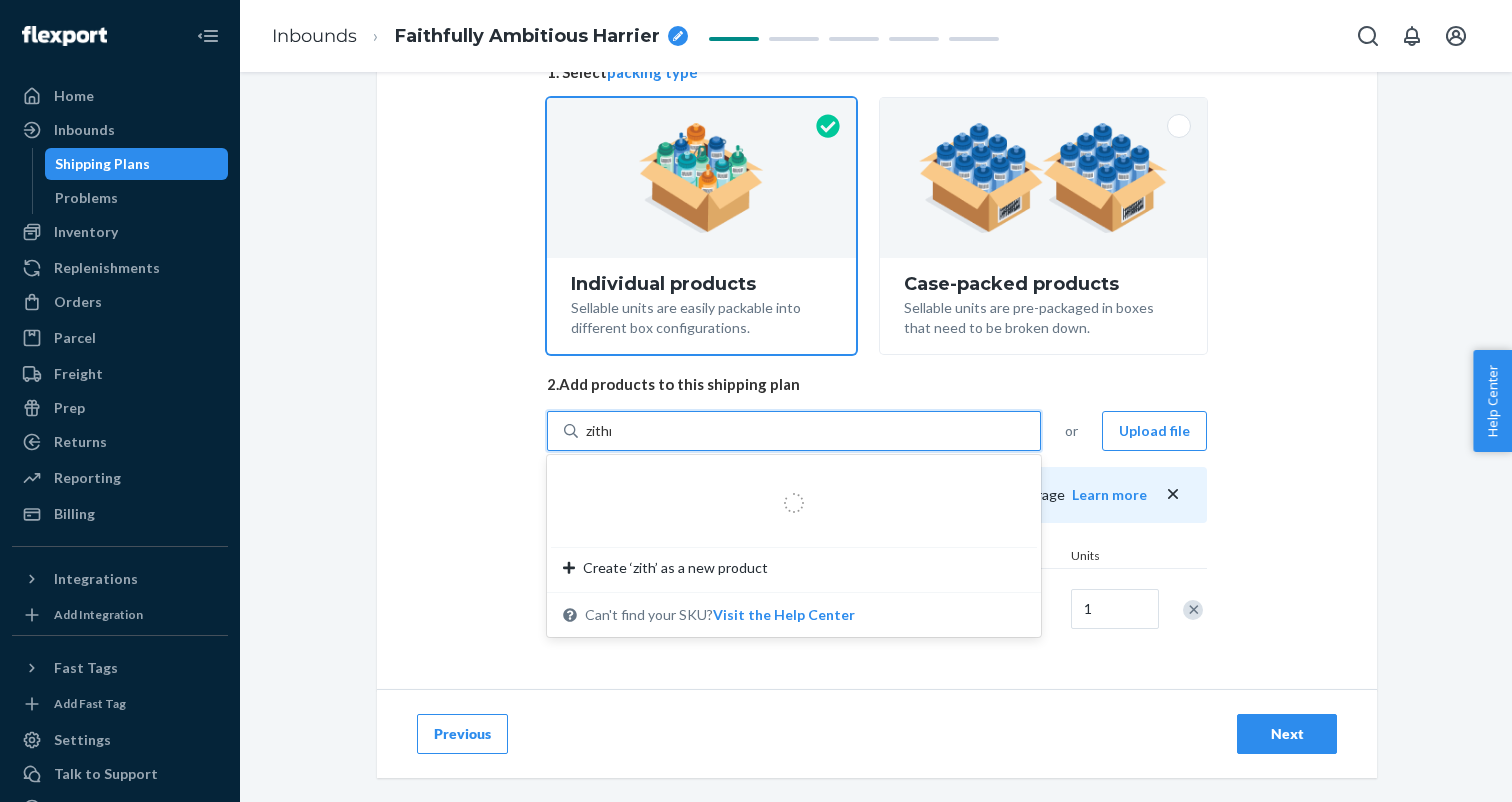 type on "zithro" 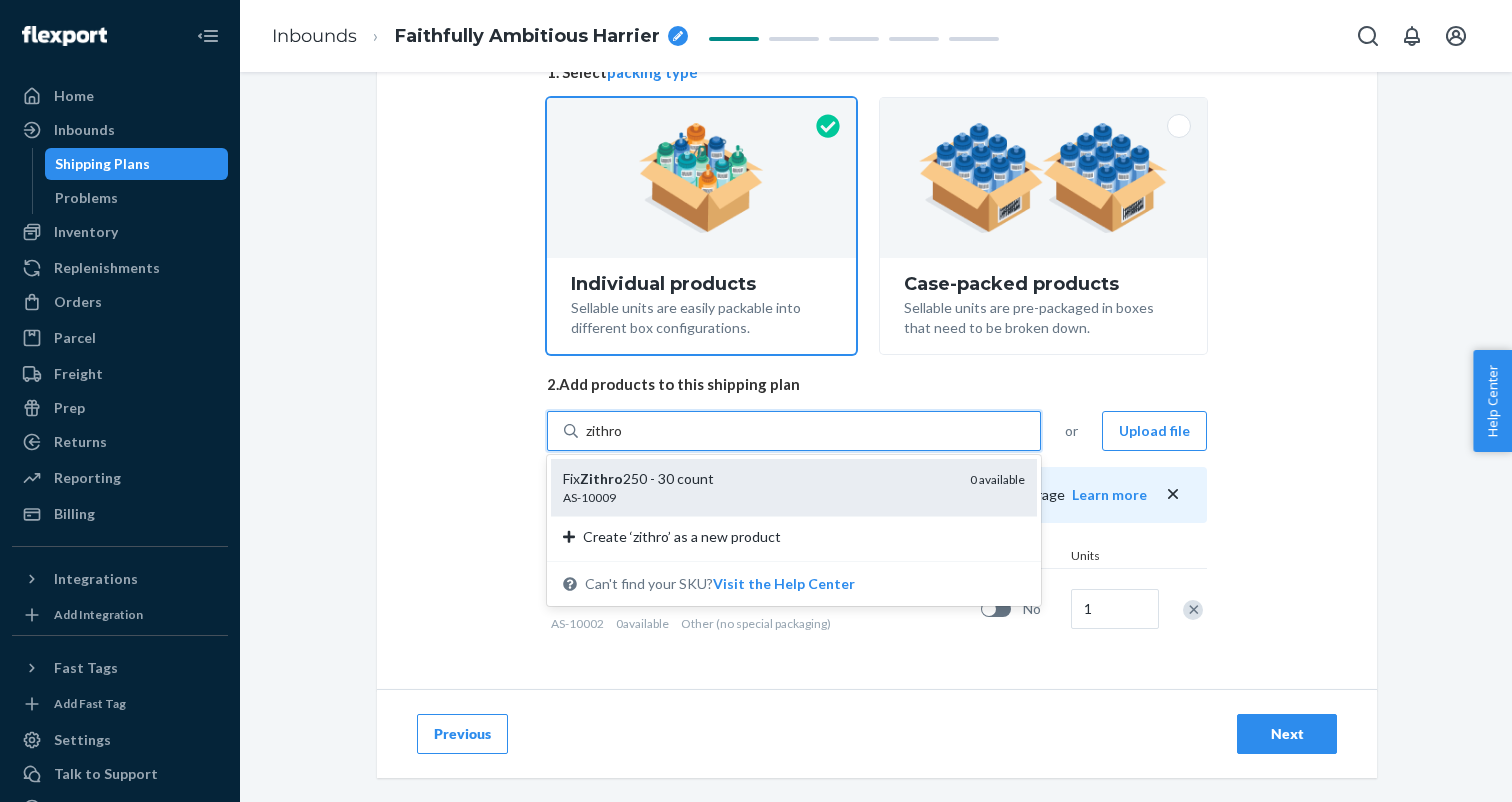 click on "Fix  Zithro  250 - 30 count" at bounding box center (758, 479) 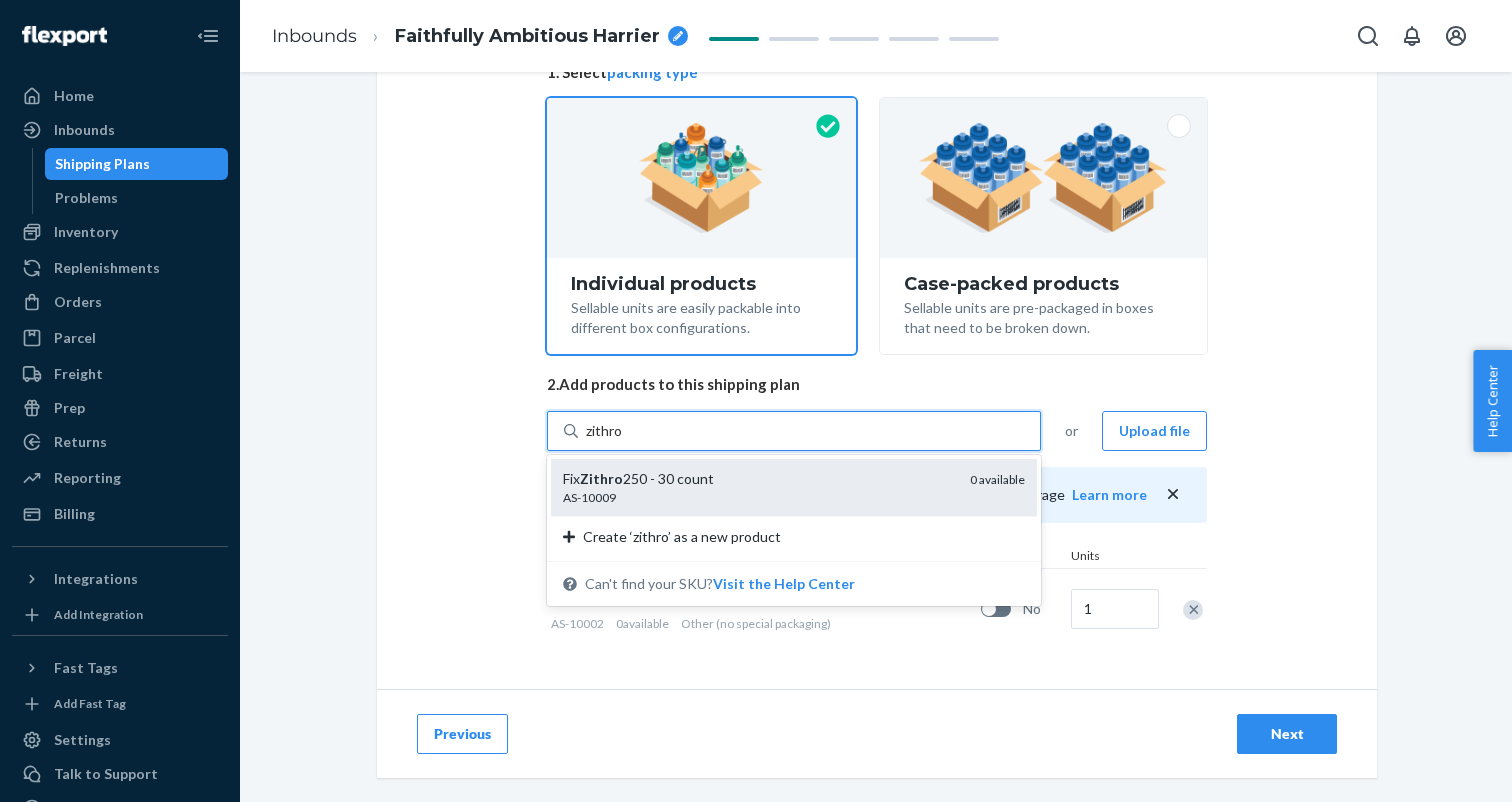 click on "zithro" at bounding box center (605, 431) 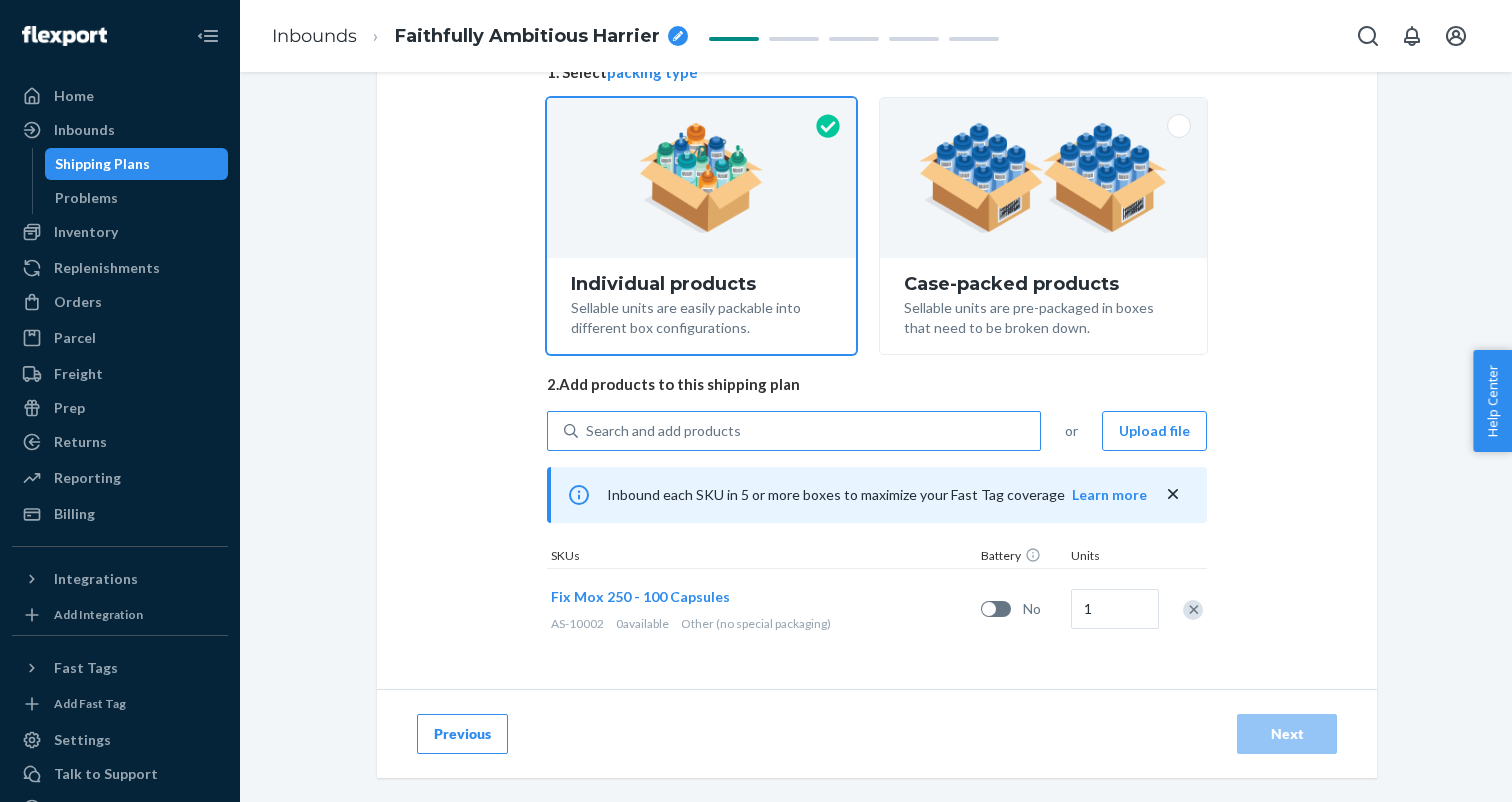 click on "Search and add products or Upload file Inbound each SKU in 5 or more boxes to maximize your Fast Tag coverage Learn more SKUs Battery Units Fix Mox 250 - 100 Capsules AS-10002 0  available Other (no special packaging) No 1" at bounding box center (877, 530) 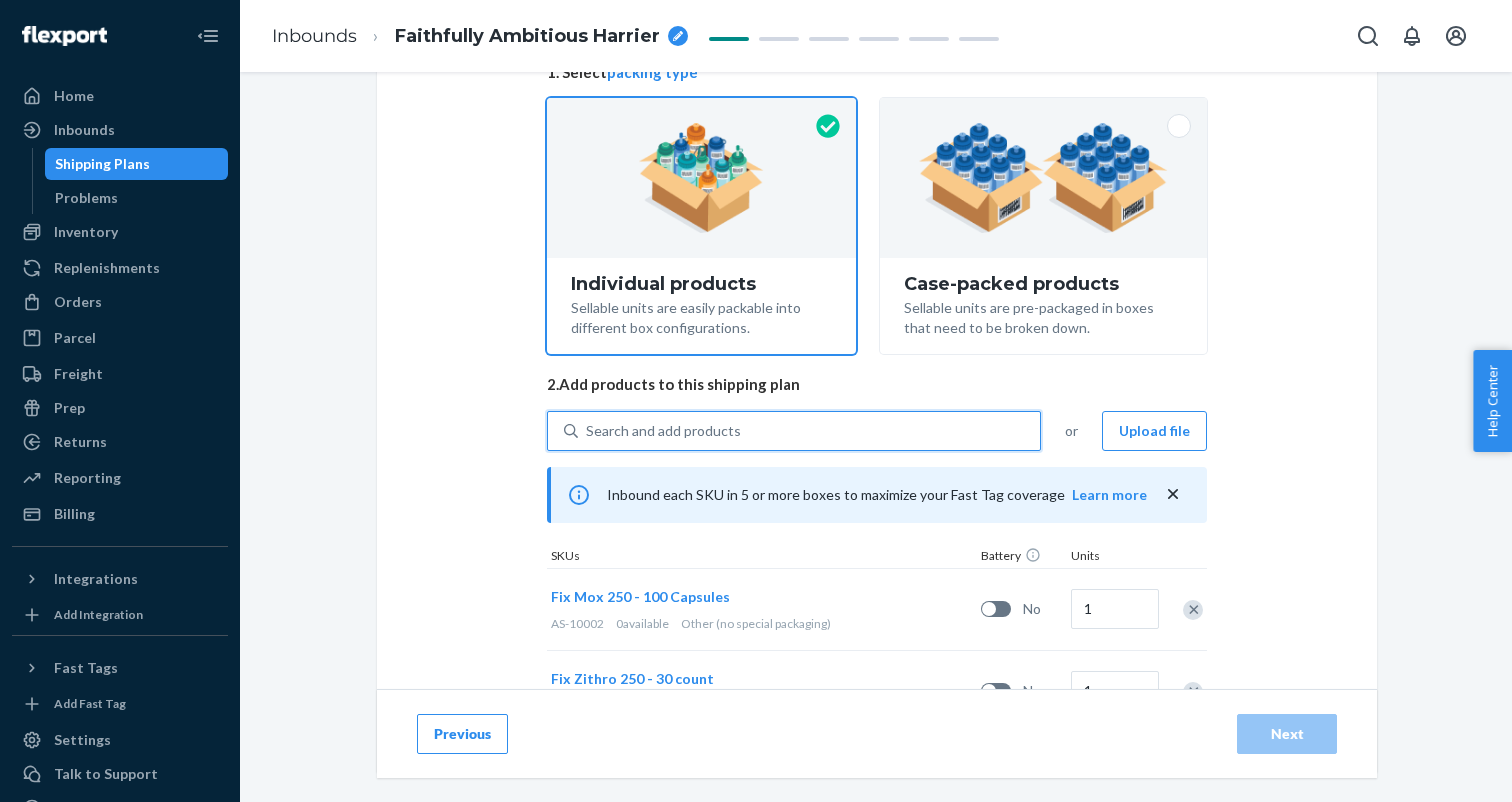 click on "Search and add products" at bounding box center (663, 431) 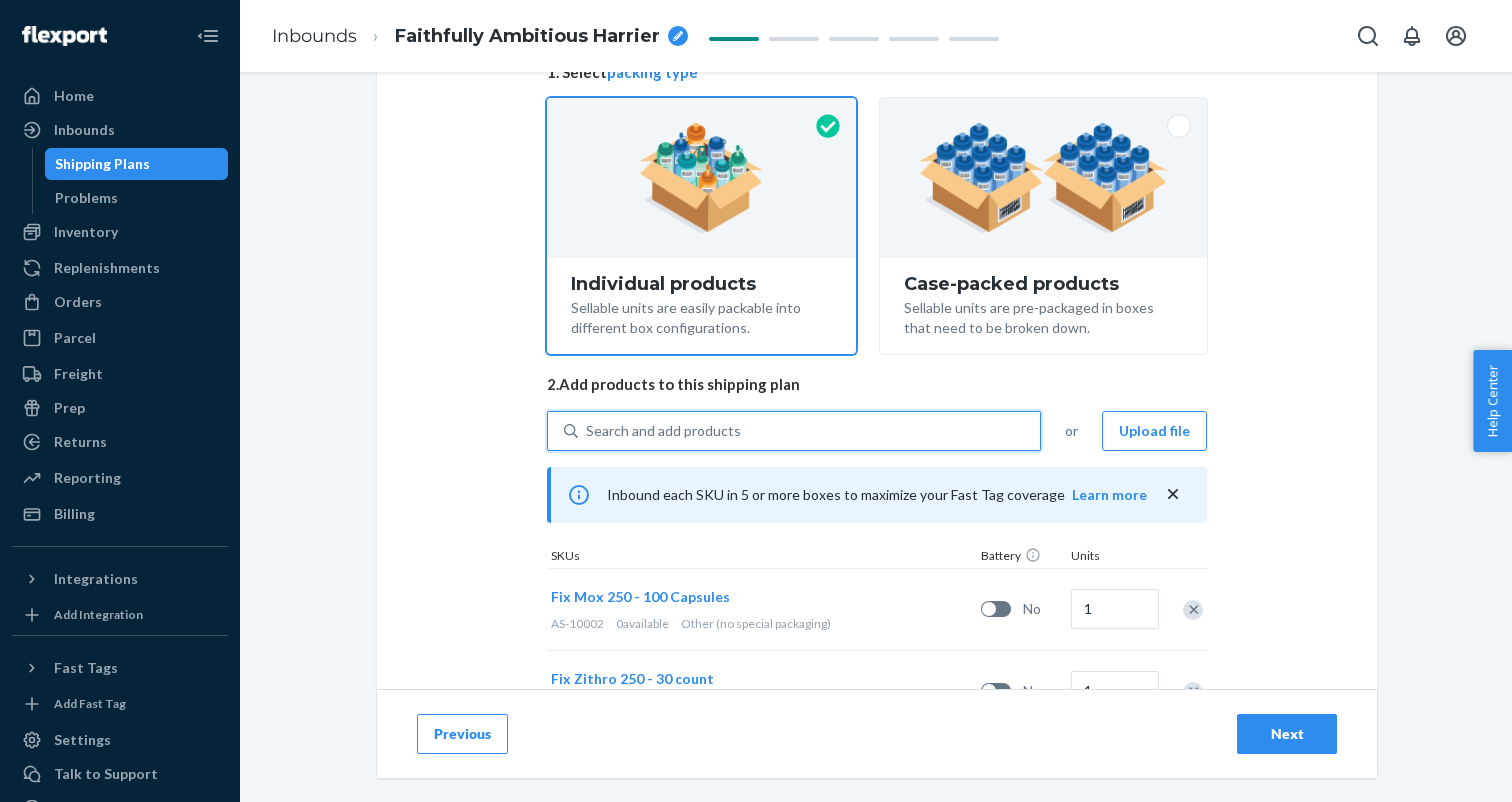 type on "l" 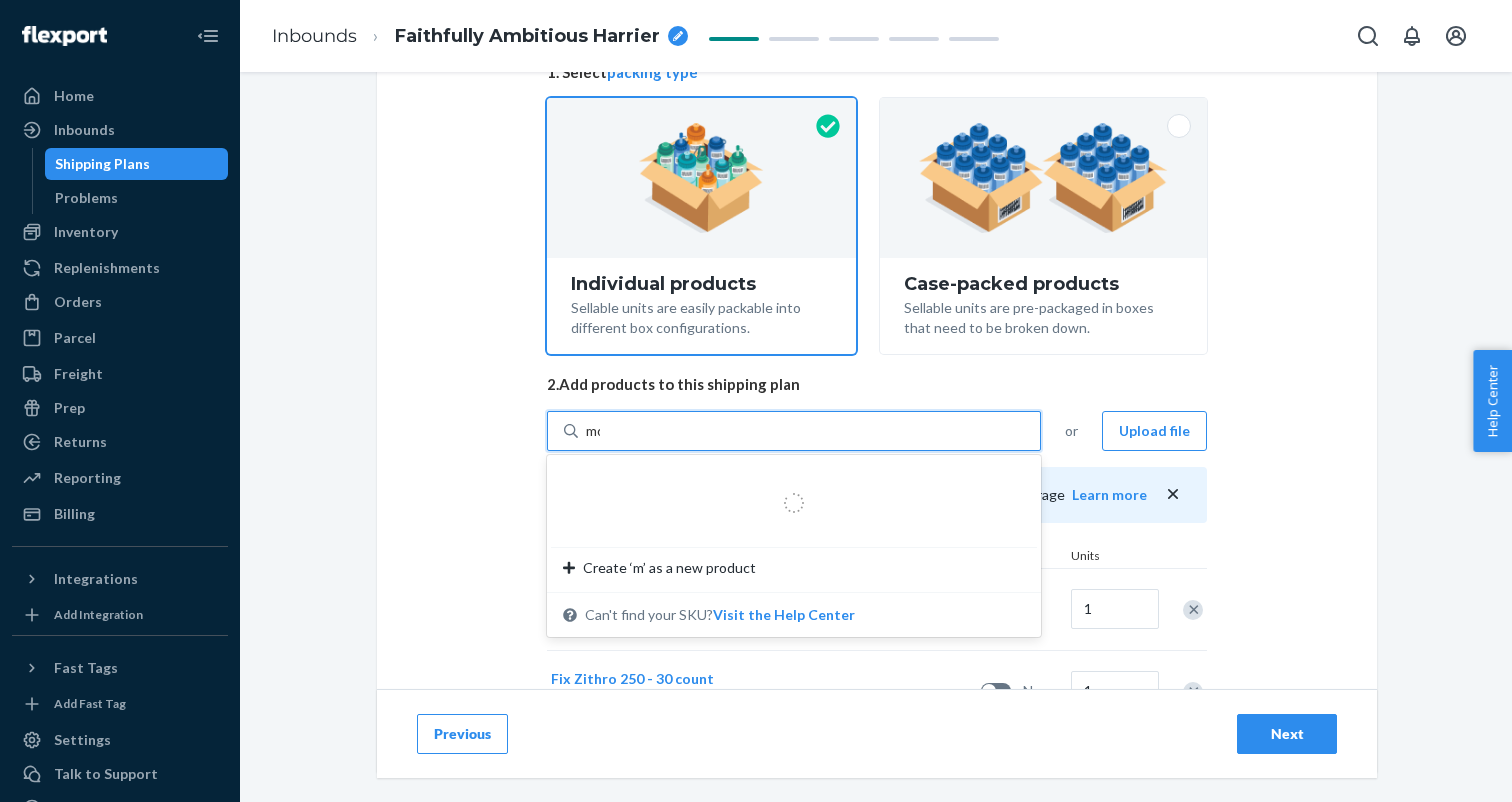 type on "mox" 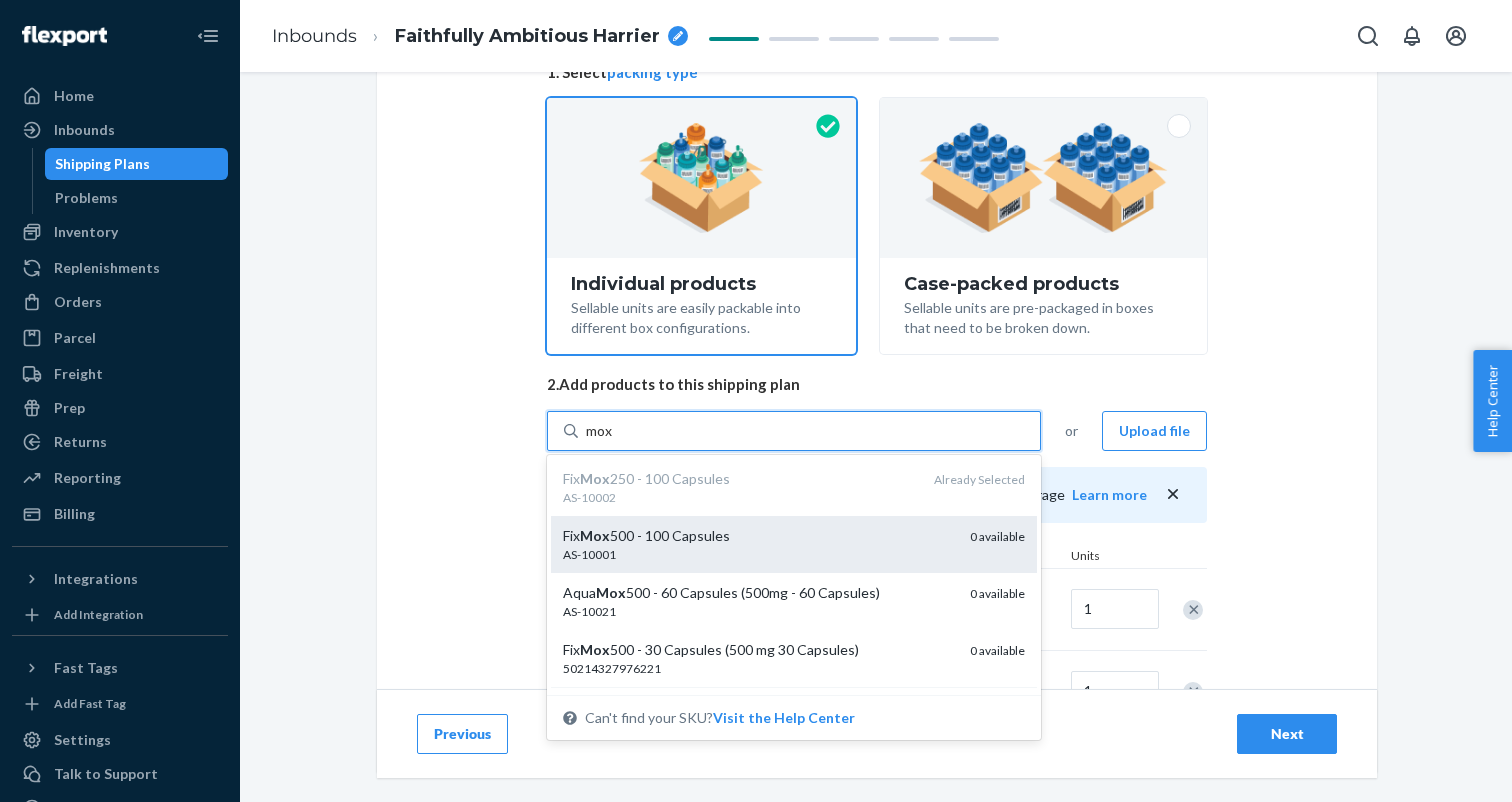 click on "AS-10001" at bounding box center [758, 554] 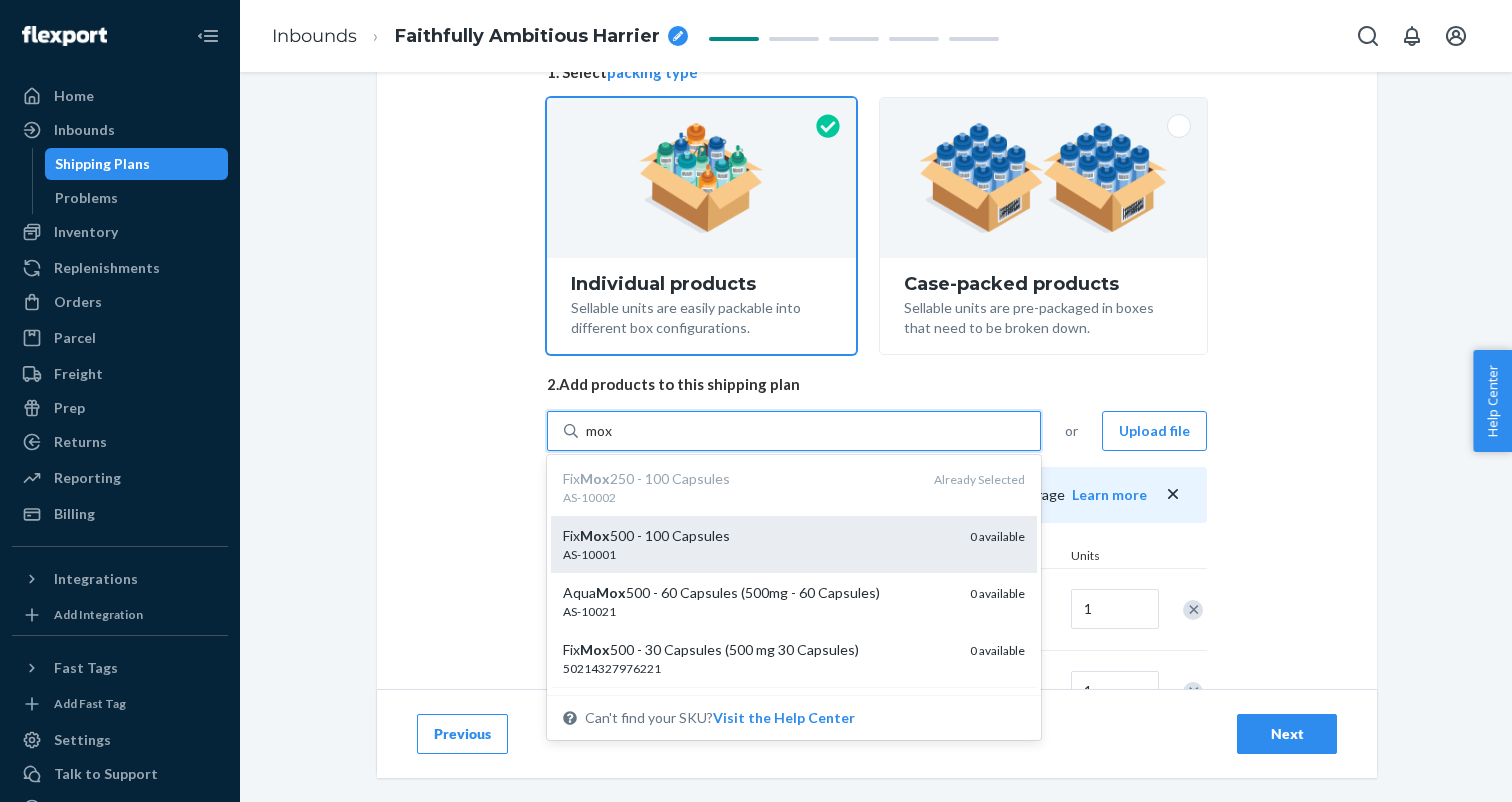 click on "mox" at bounding box center (600, 431) 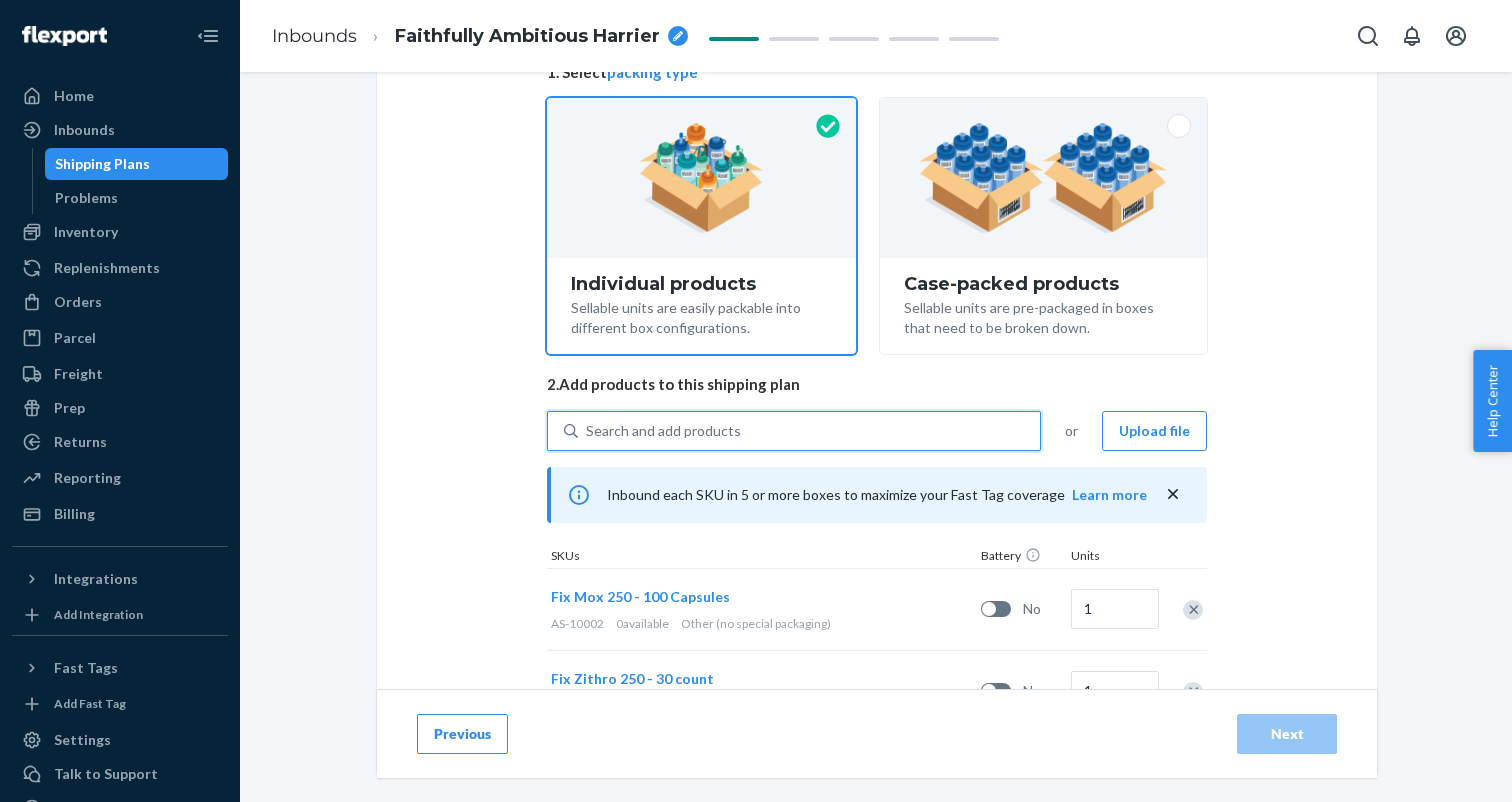 click on "Search and add products" at bounding box center [663, 431] 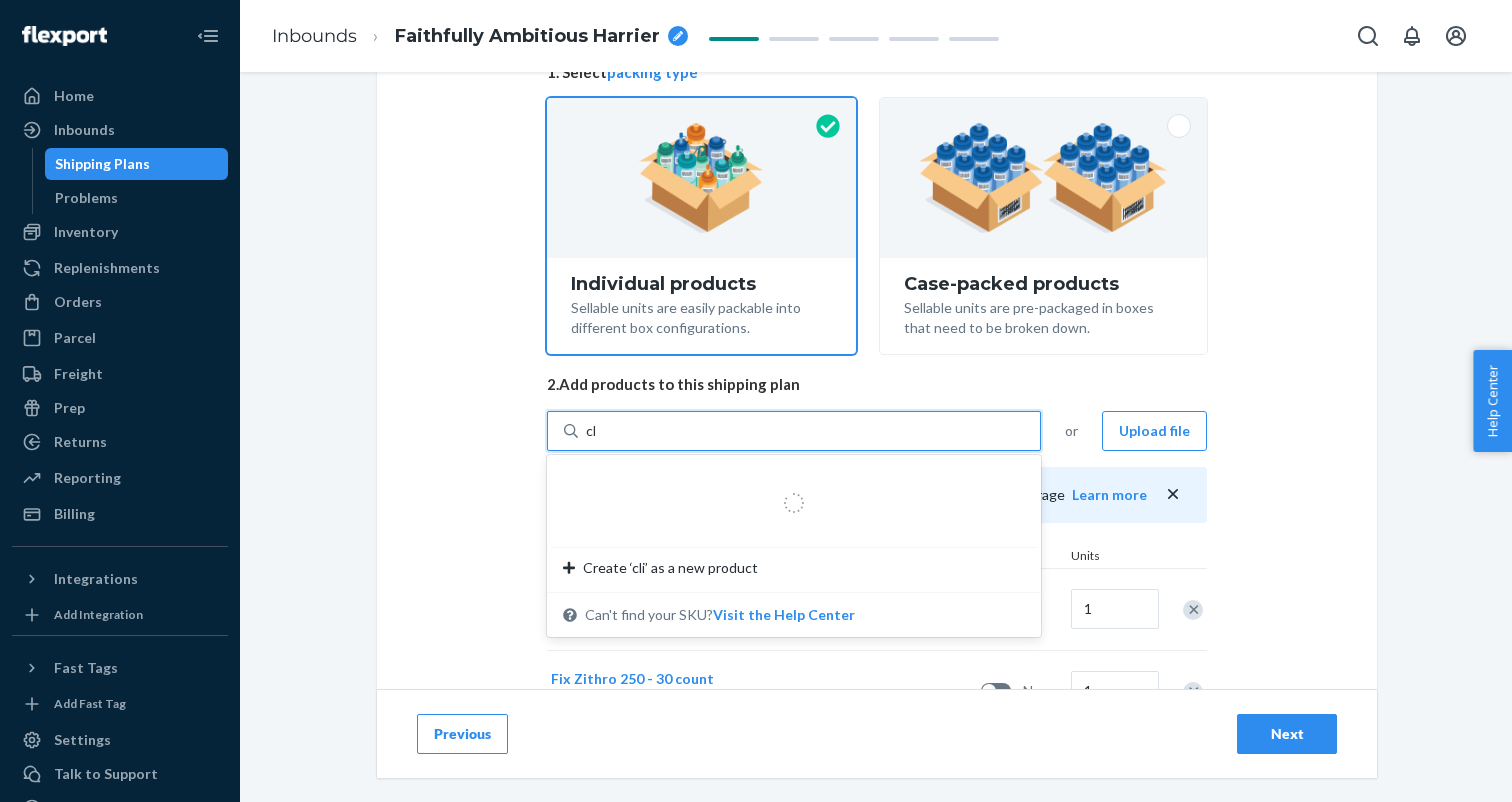 type on "c" 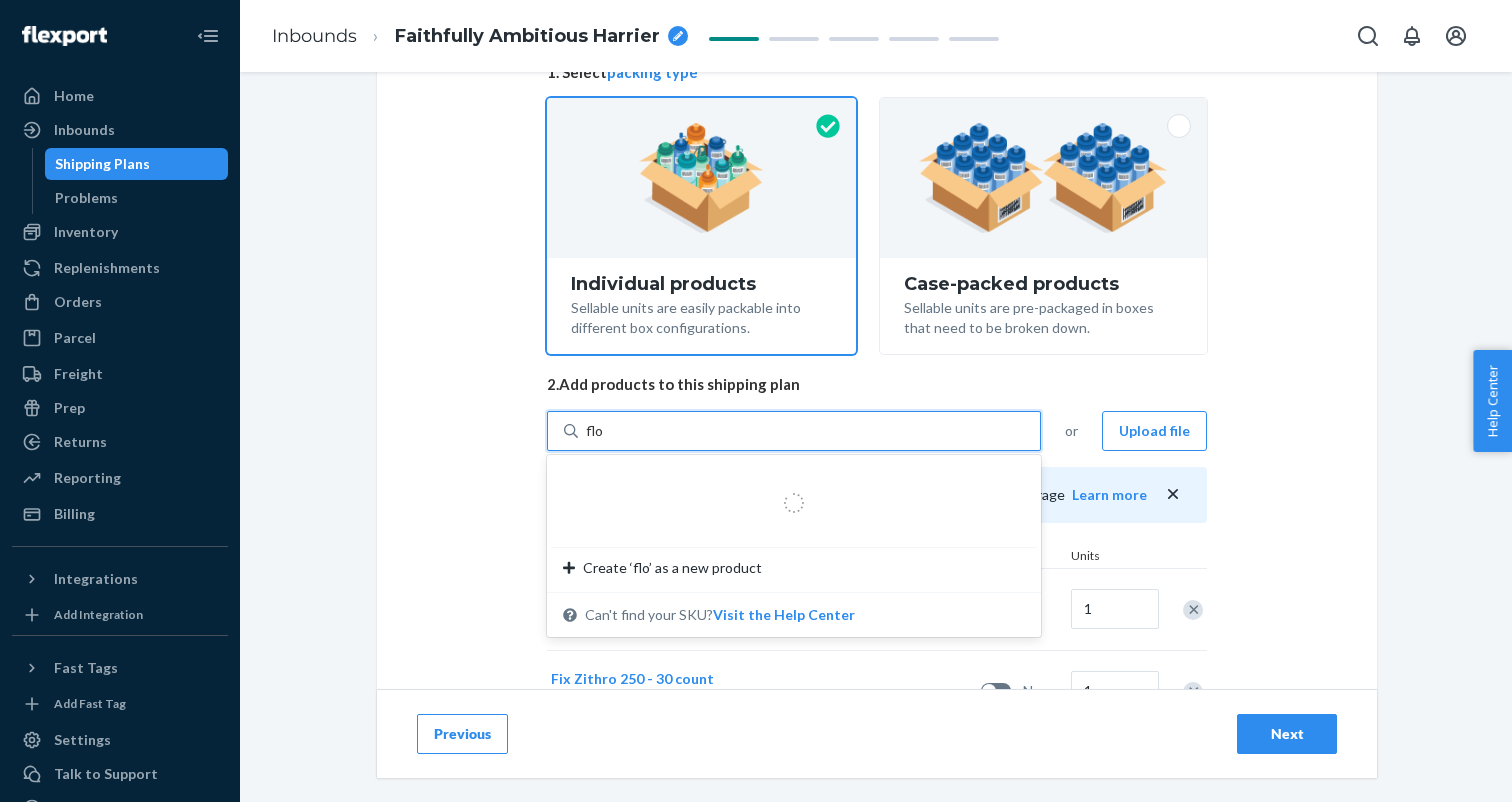type on "flox" 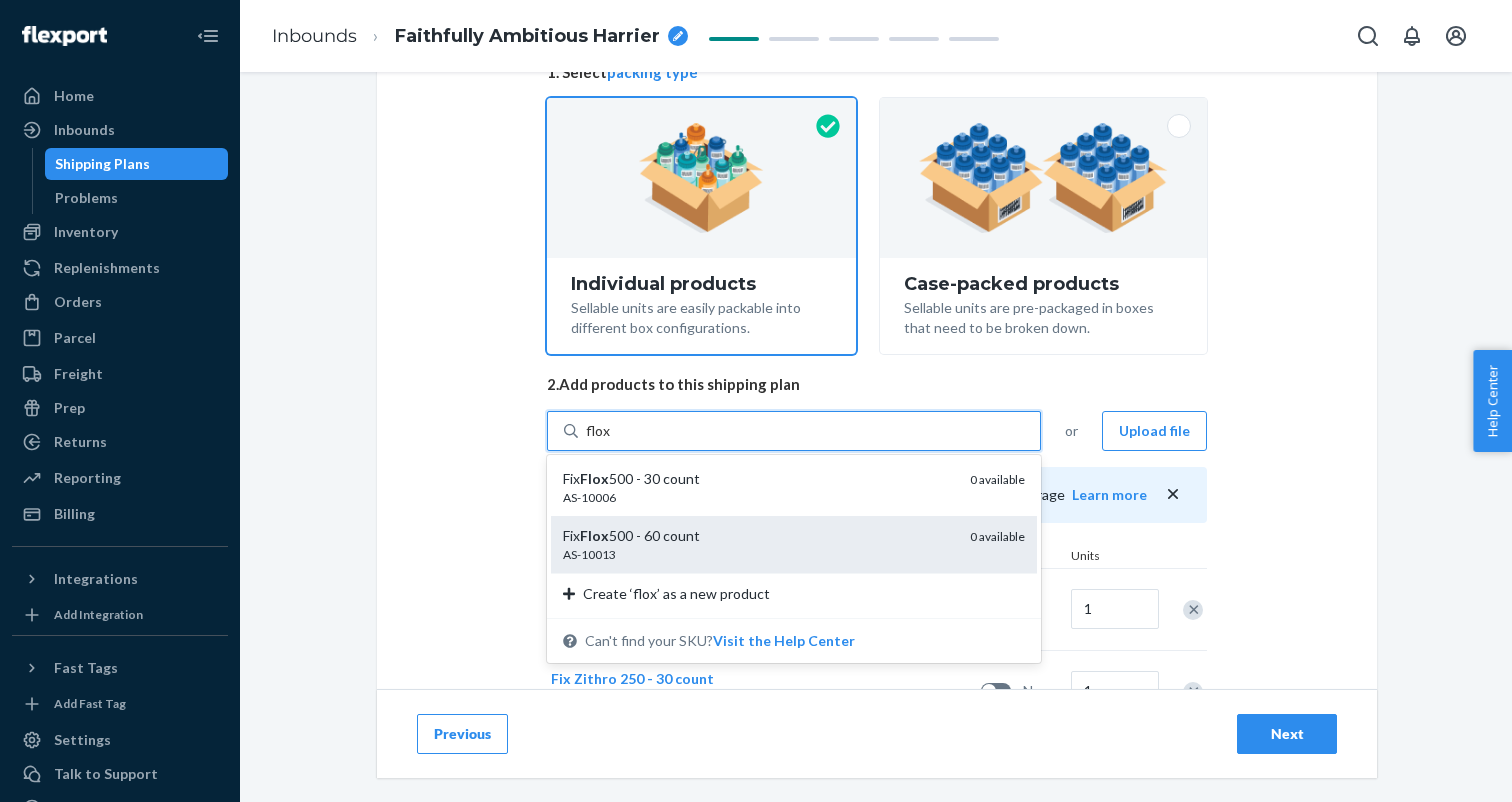click on "Fix  Flox  500 - 60 count" at bounding box center [758, 536] 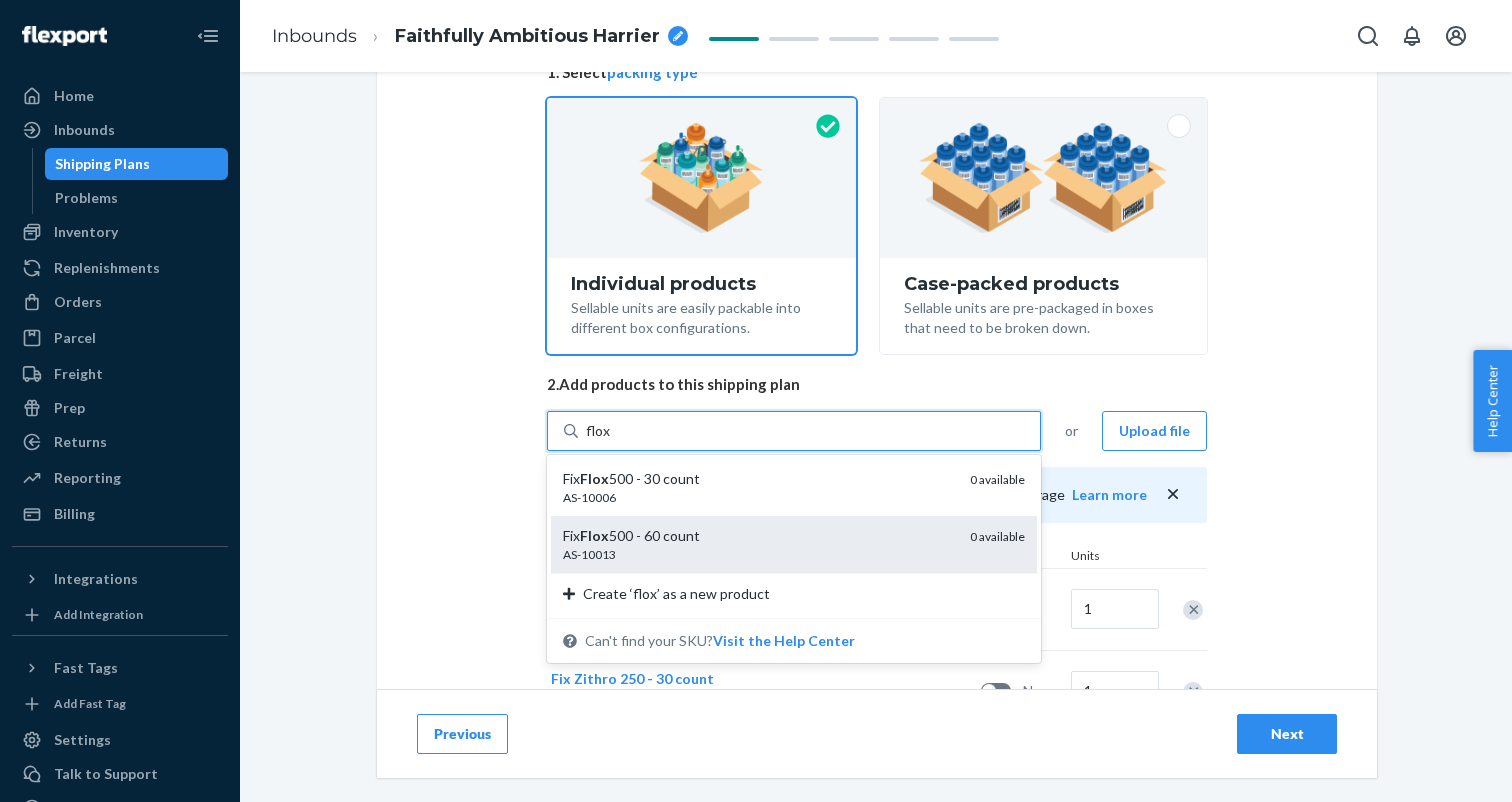 click on "flox" at bounding box center (598, 431) 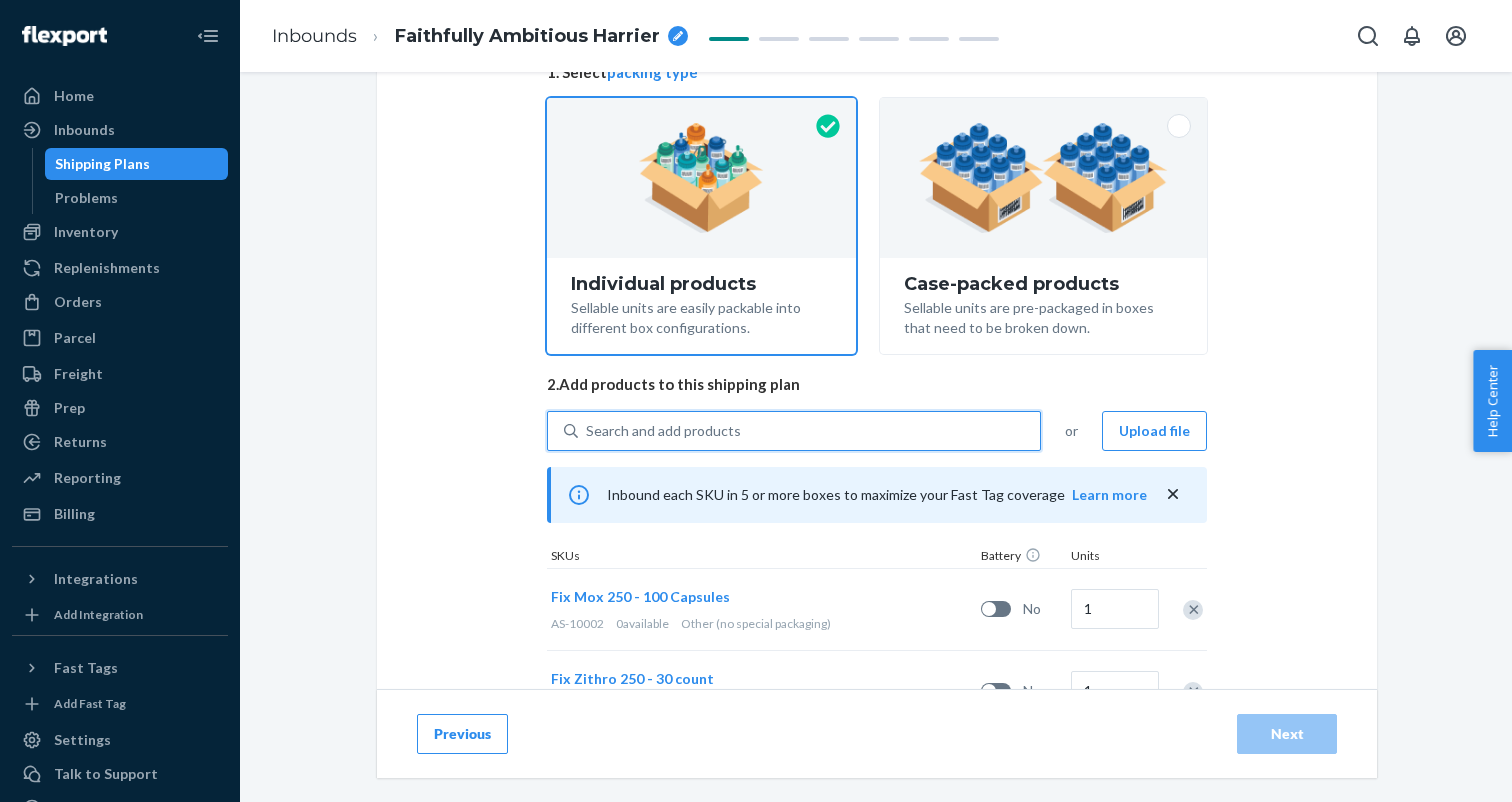 click on "Search and add products" at bounding box center [663, 431] 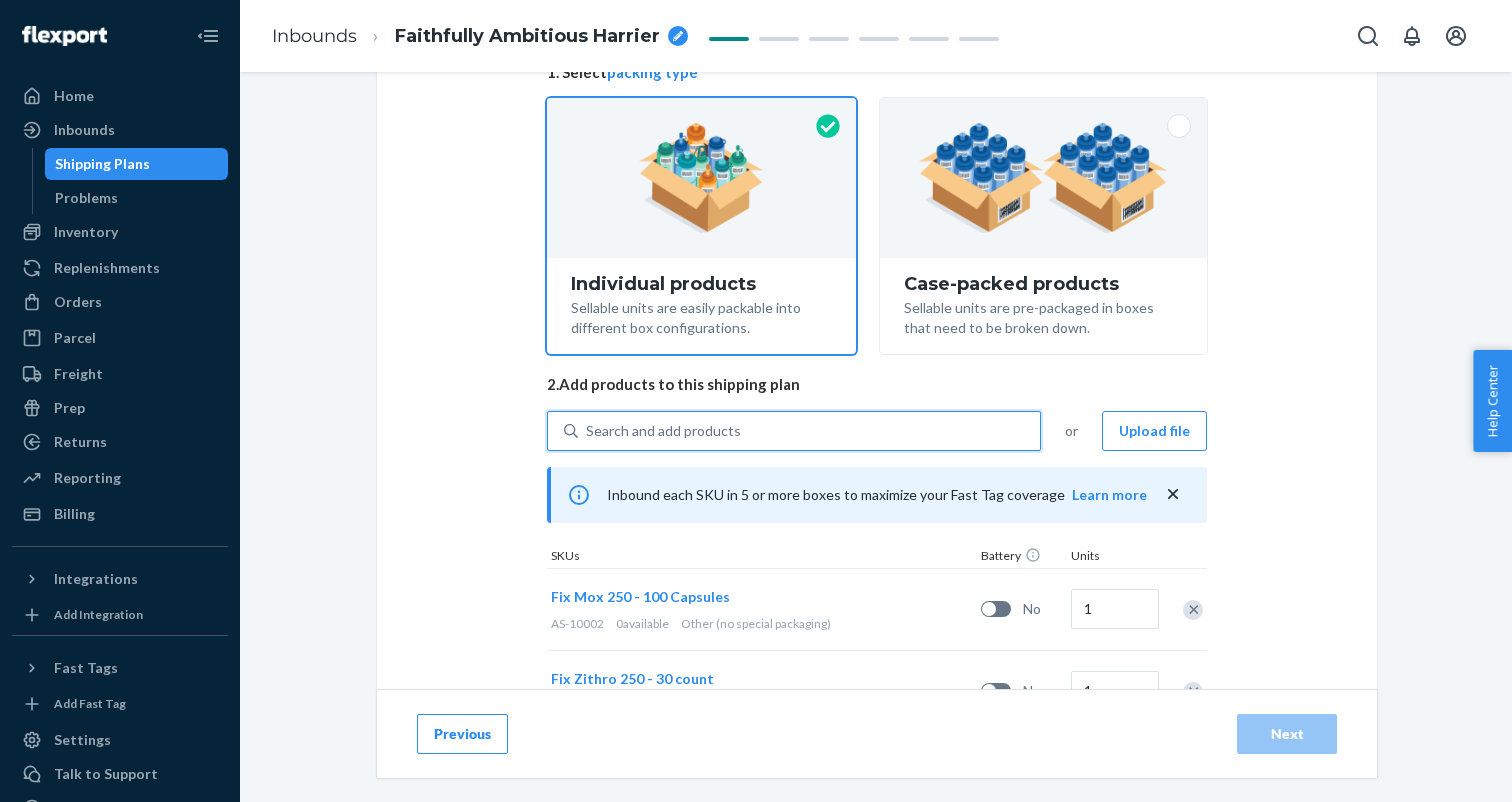 click on "0 results available. Select is focused ,type to refine list, press Down to open the menu,  Search and add products" at bounding box center (587, 431) 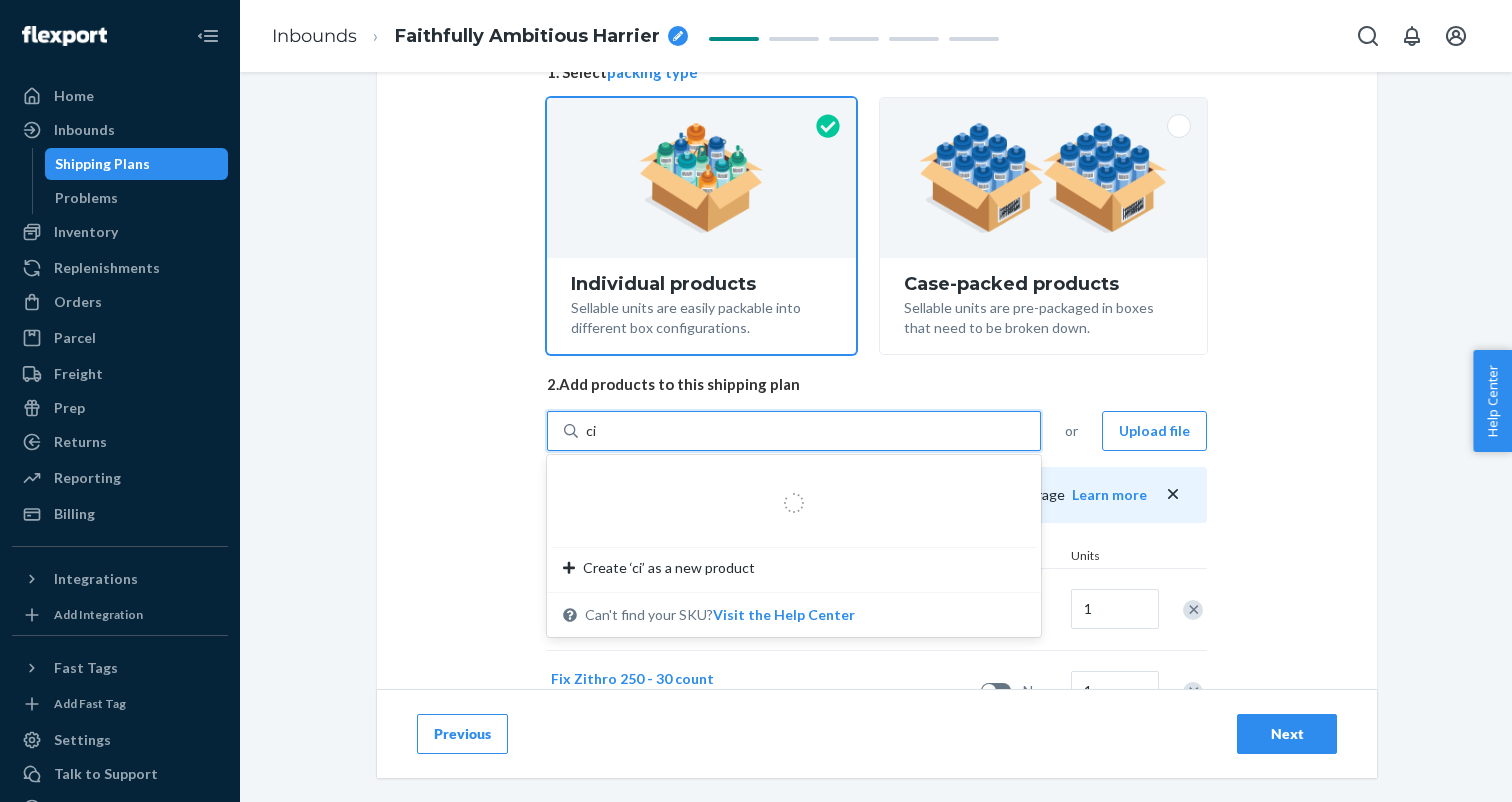 type on "cin" 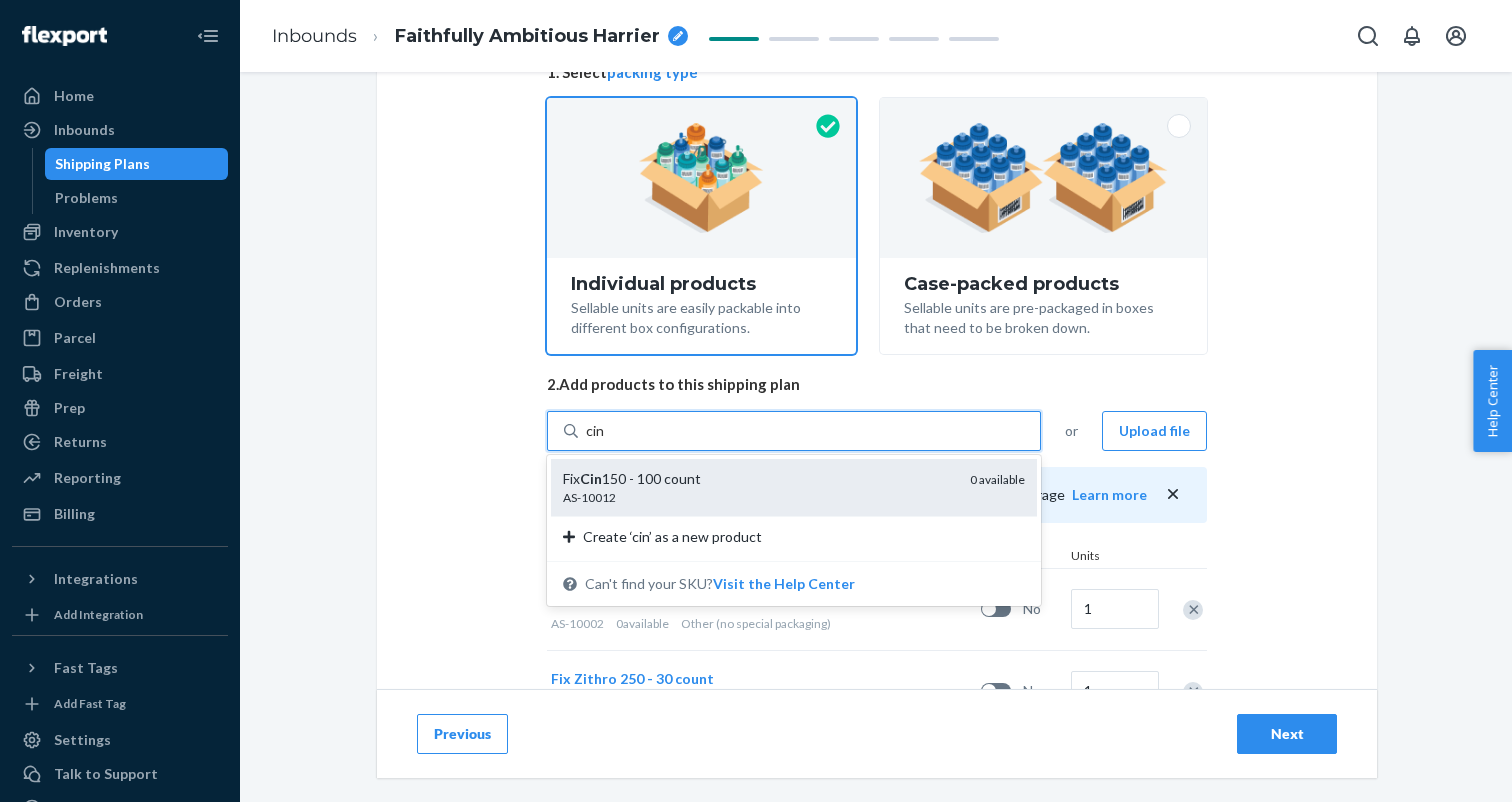 click on "AS-10012" at bounding box center (758, 497) 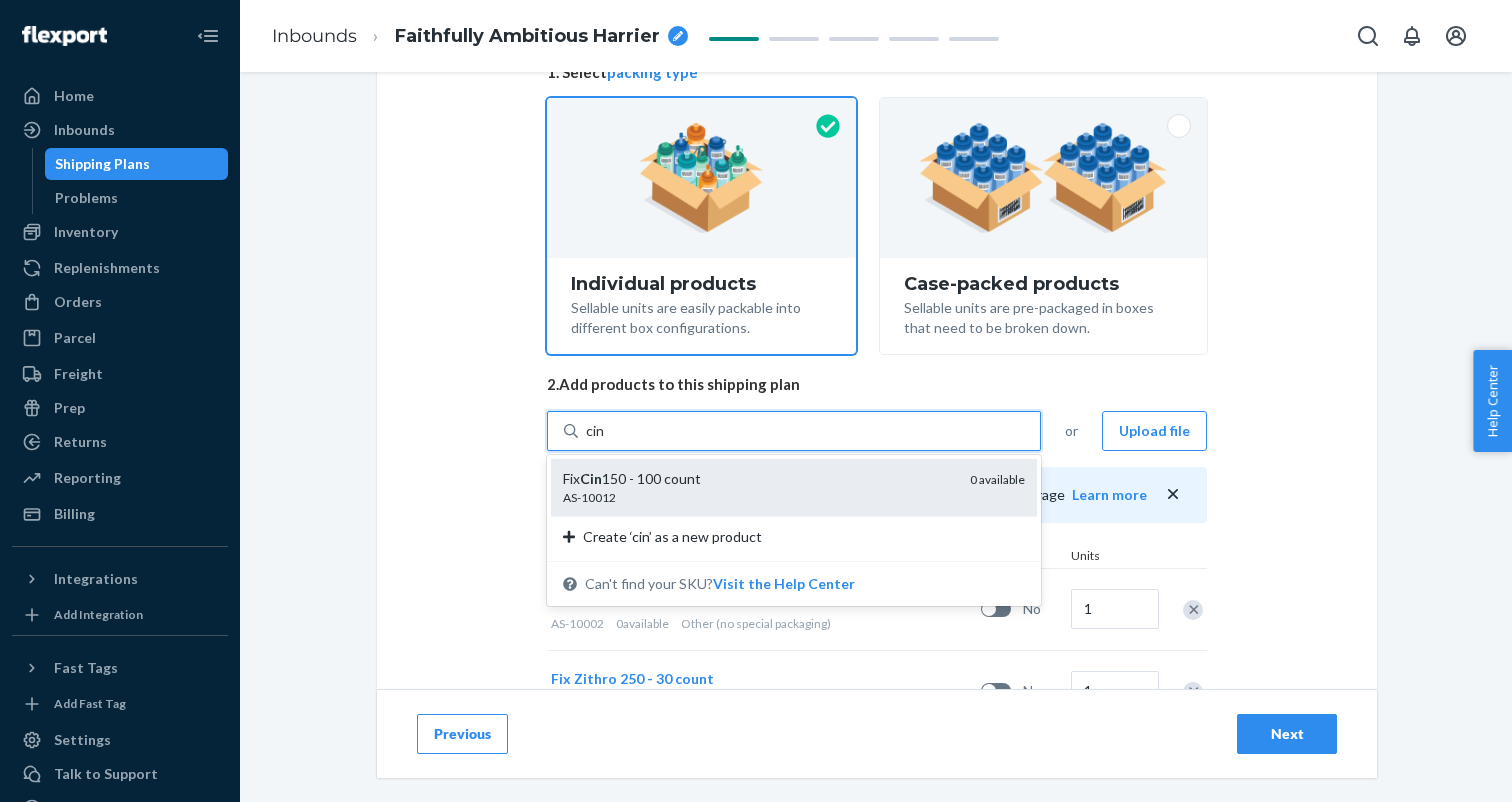 click on "cin" at bounding box center [596, 431] 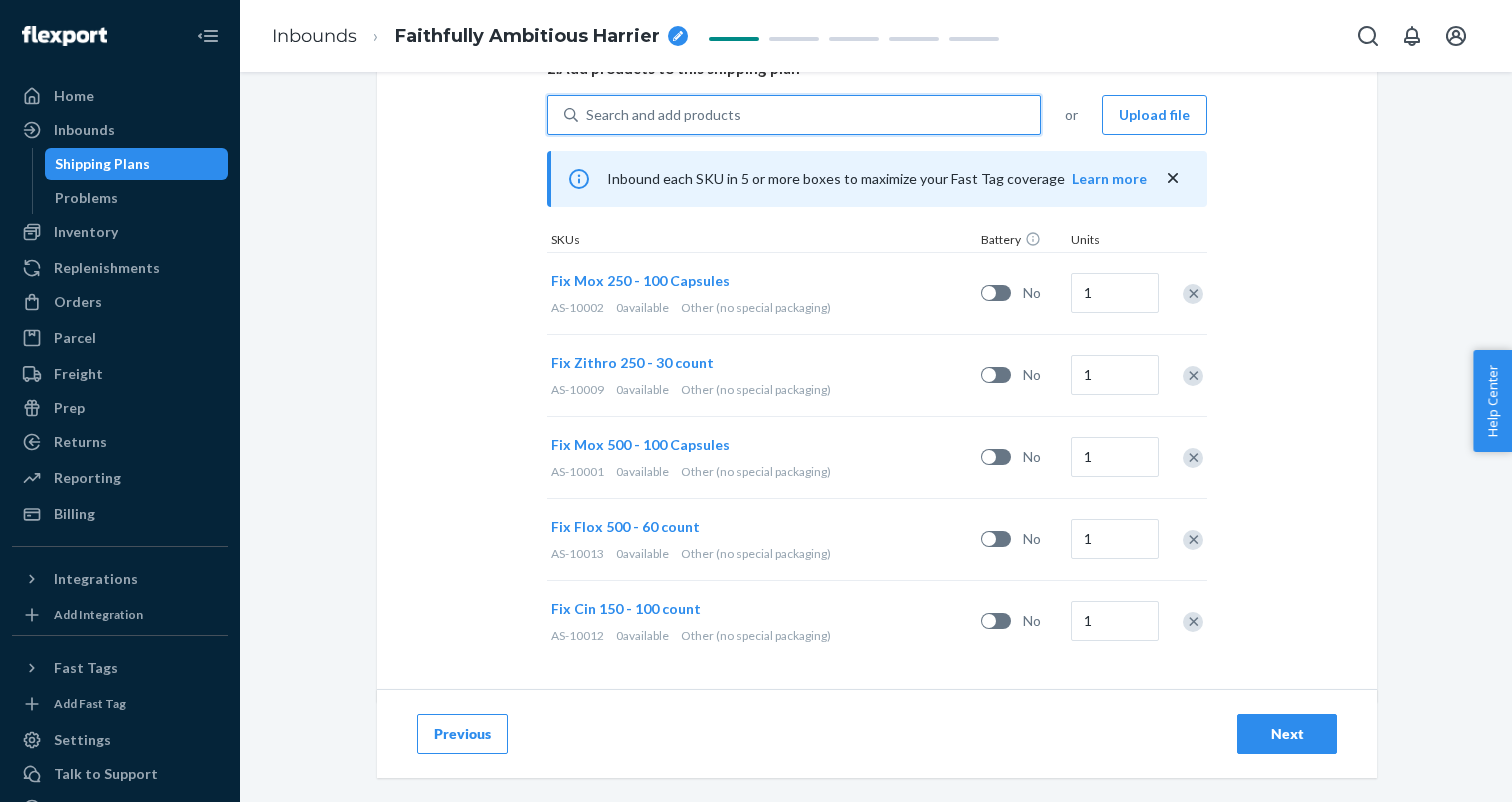 scroll, scrollTop: 509, scrollLeft: 0, axis: vertical 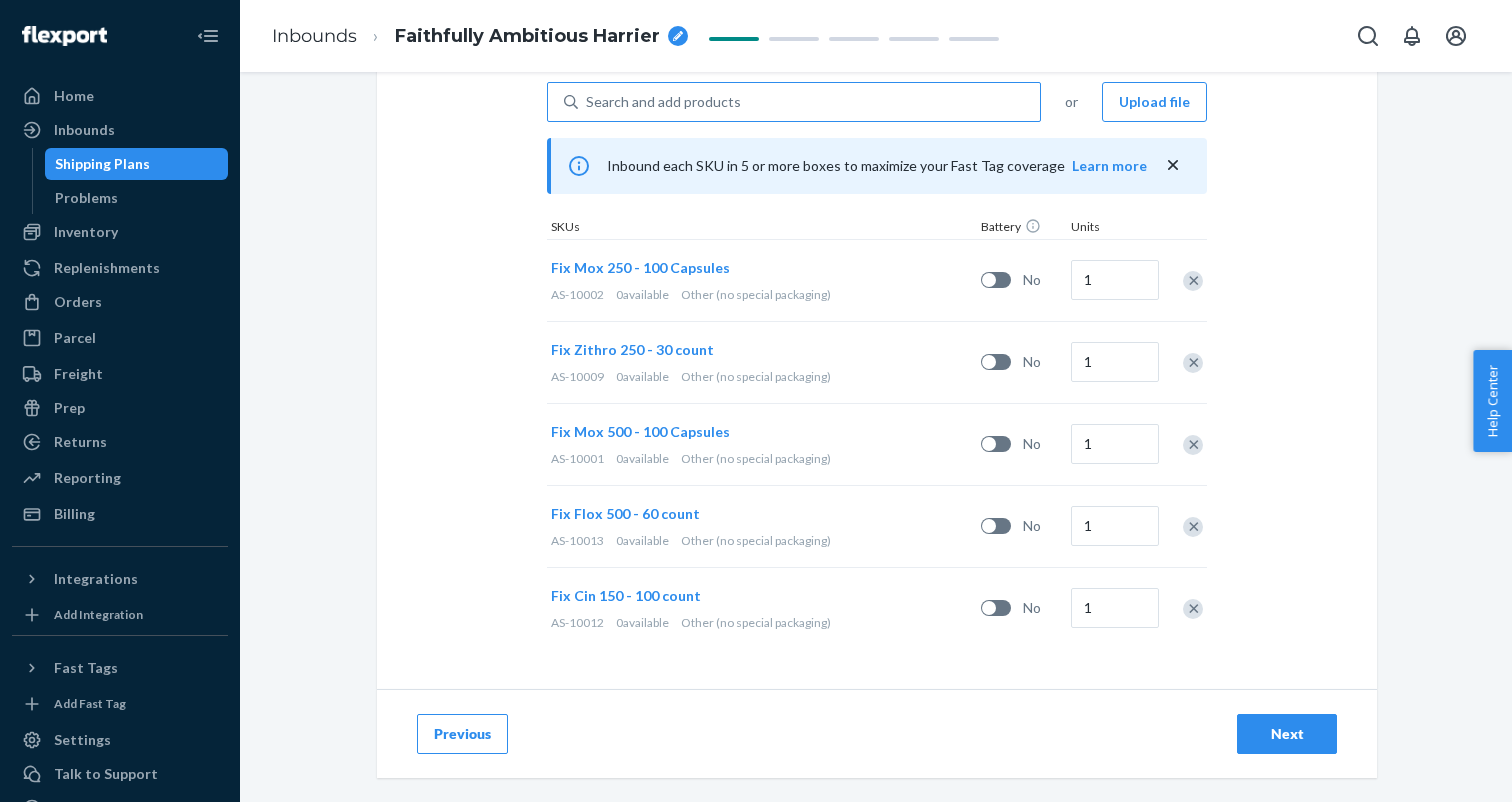 click on "Next" at bounding box center (1287, 734) 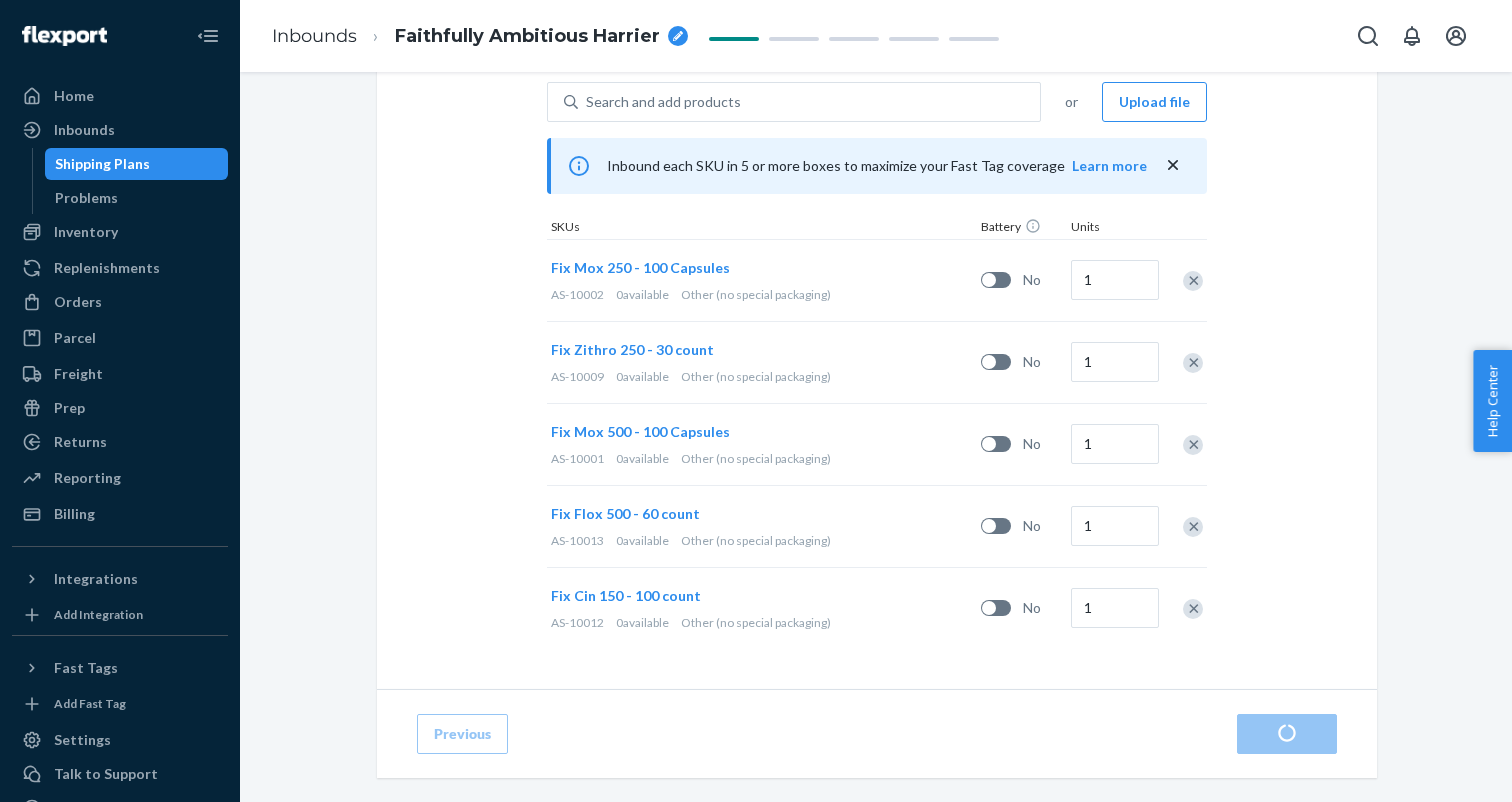 scroll, scrollTop: 0, scrollLeft: 0, axis: both 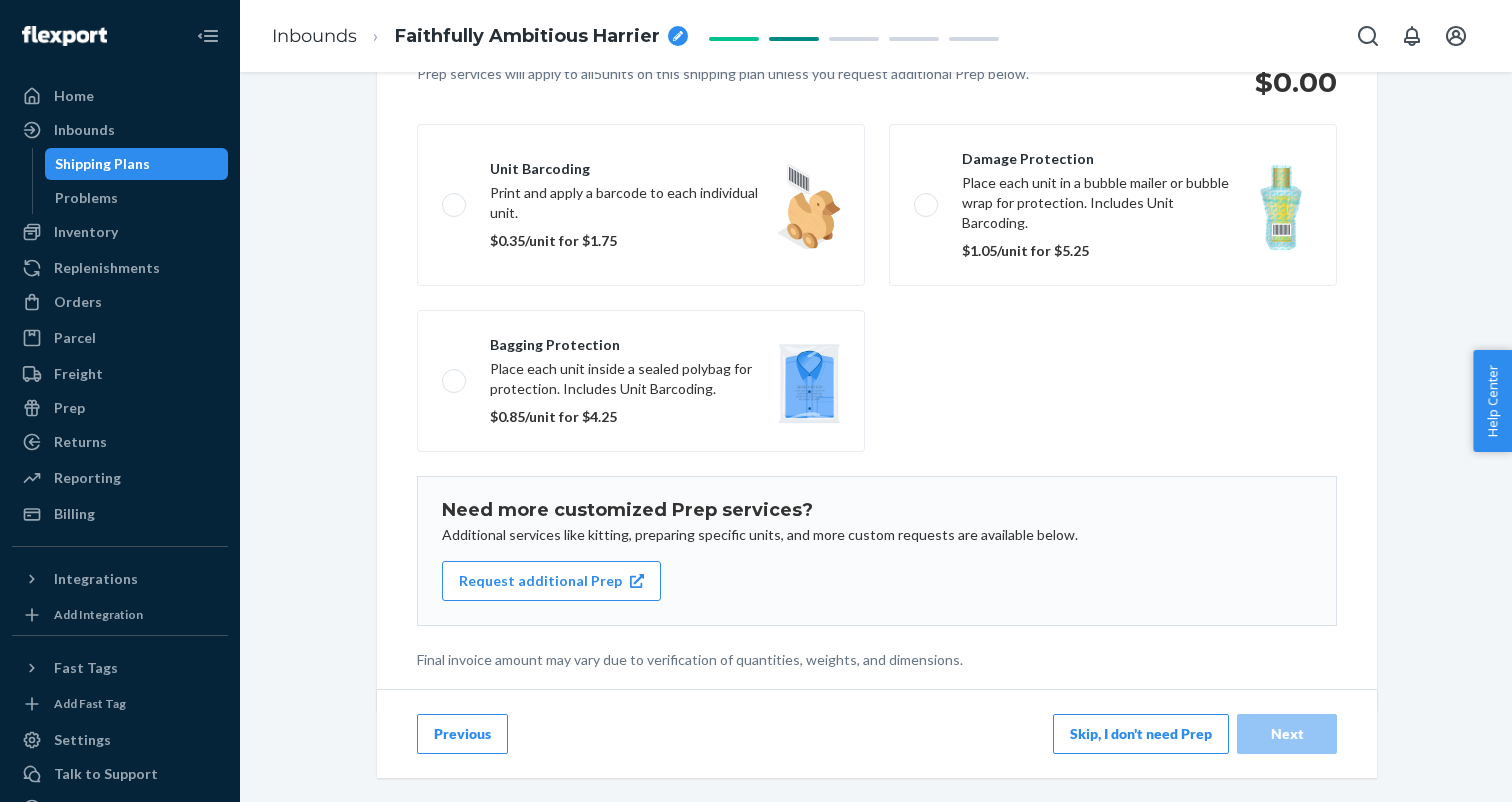click on "Skip, I don't need Prep" at bounding box center [1141, 734] 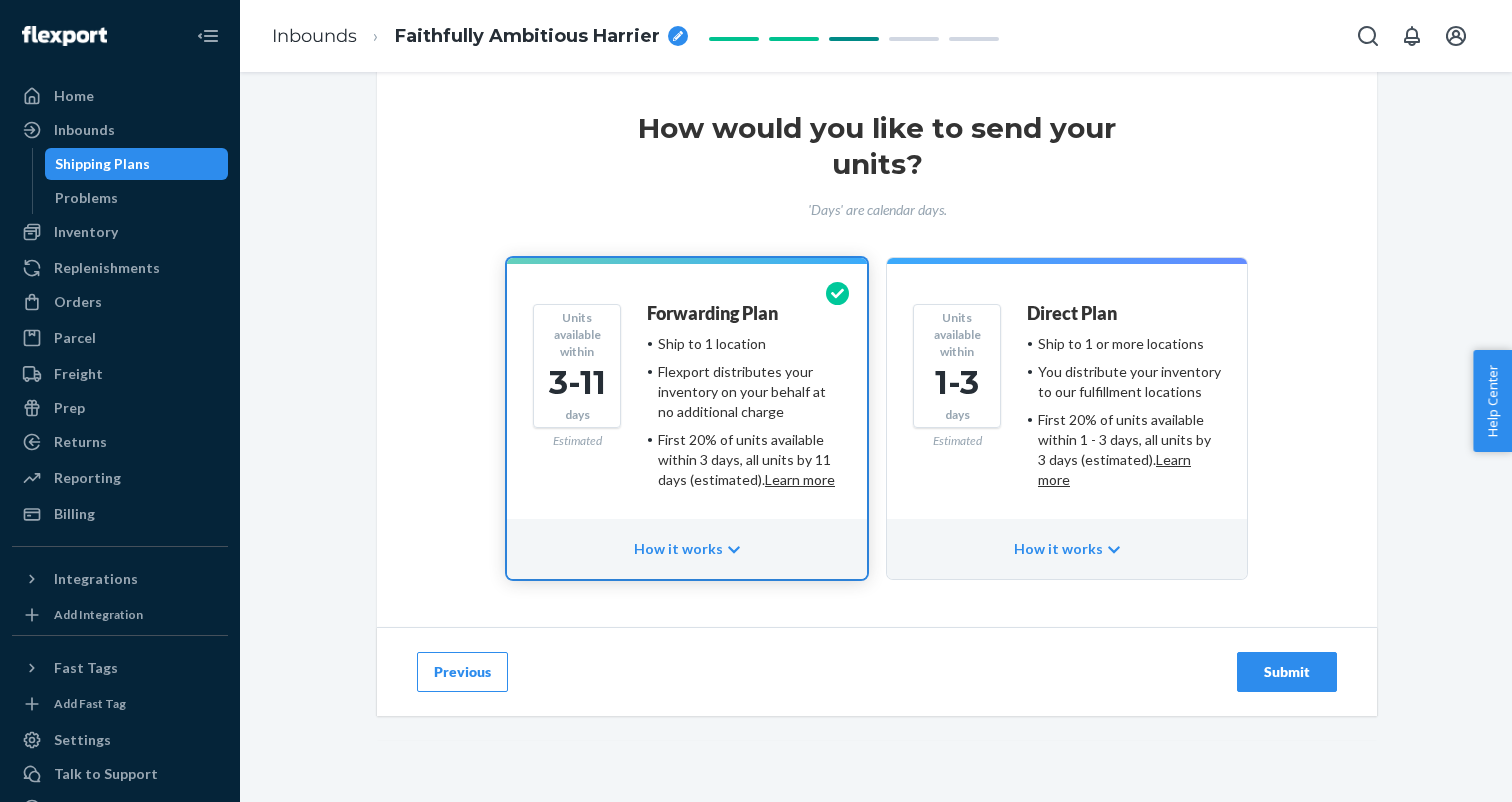 scroll, scrollTop: 0, scrollLeft: 0, axis: both 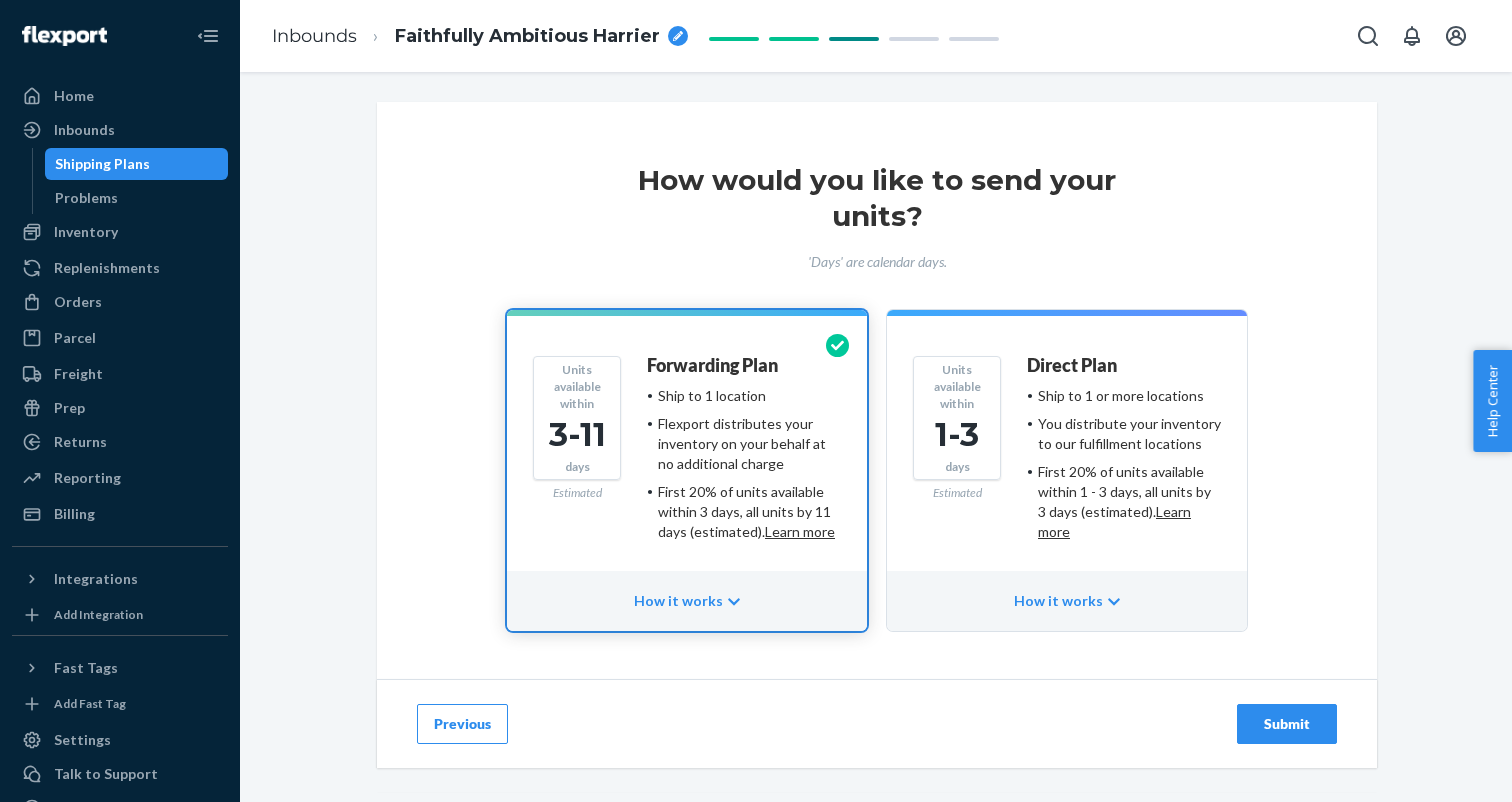 click on "First 20% of units available within 1 - 3 days, all units by 3 days (estimated).  Learn more" at bounding box center (1129, 502) 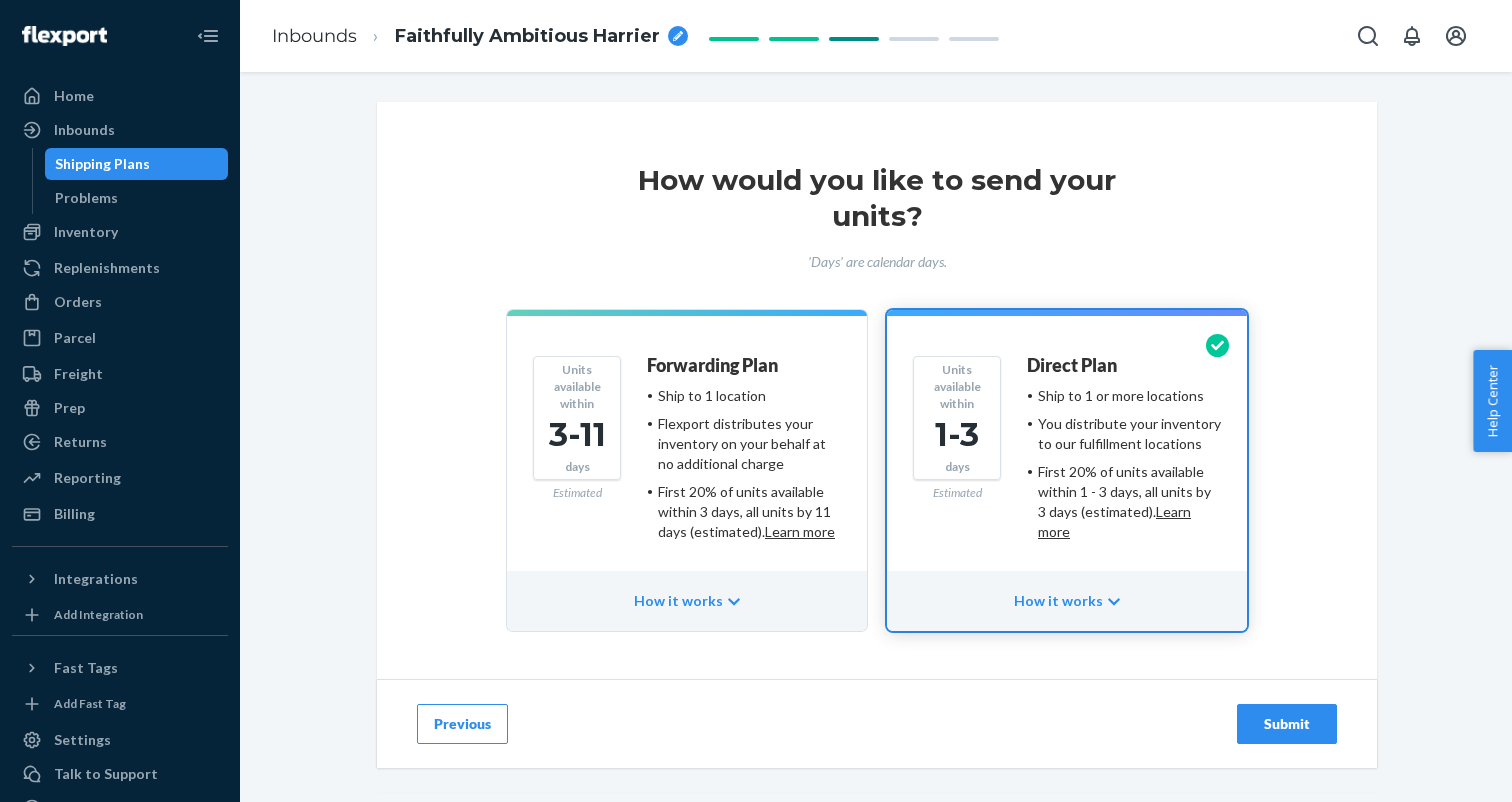 click 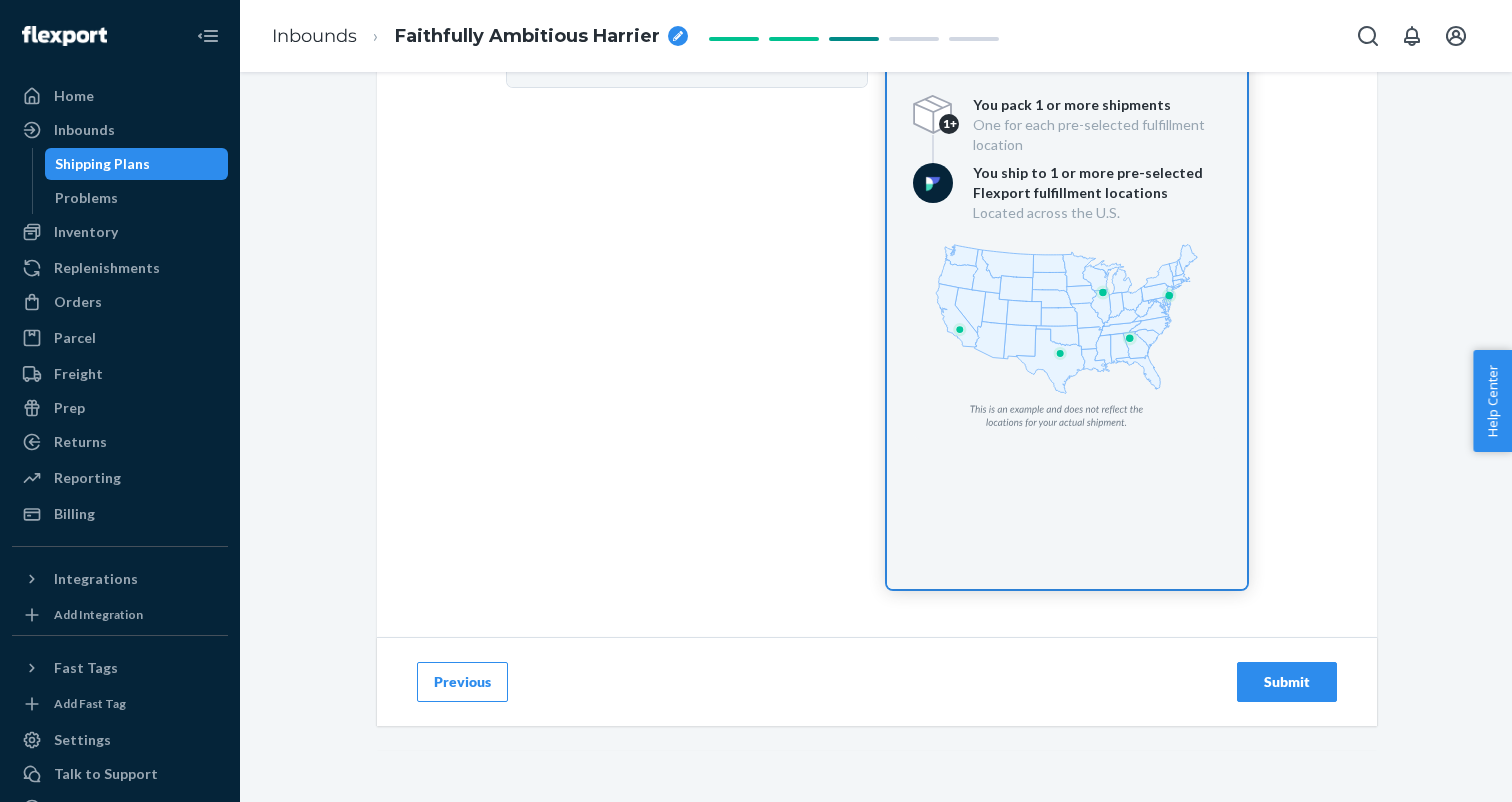 scroll, scrollTop: 547, scrollLeft: 0, axis: vertical 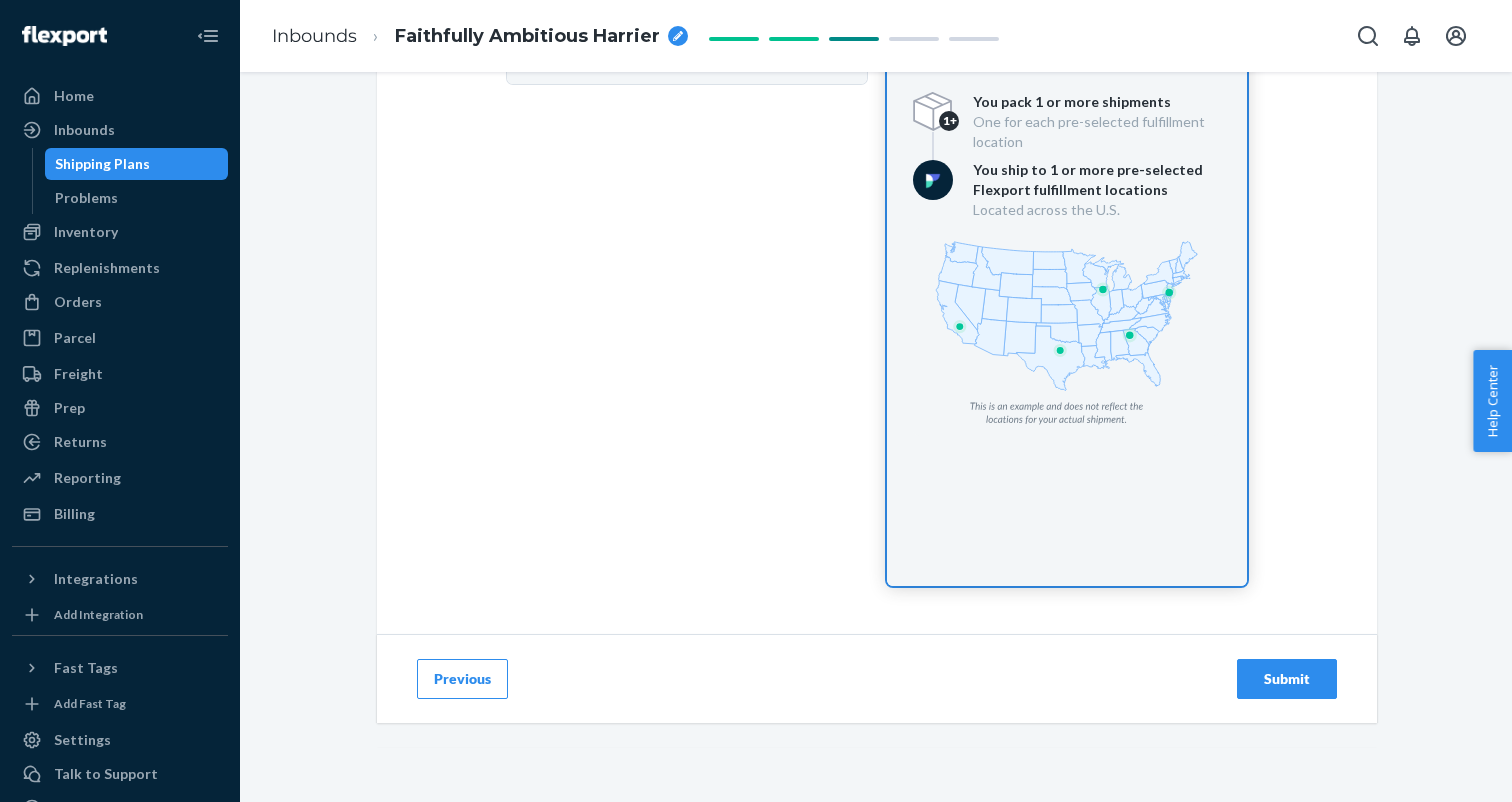 click on "Submit" at bounding box center [1287, 679] 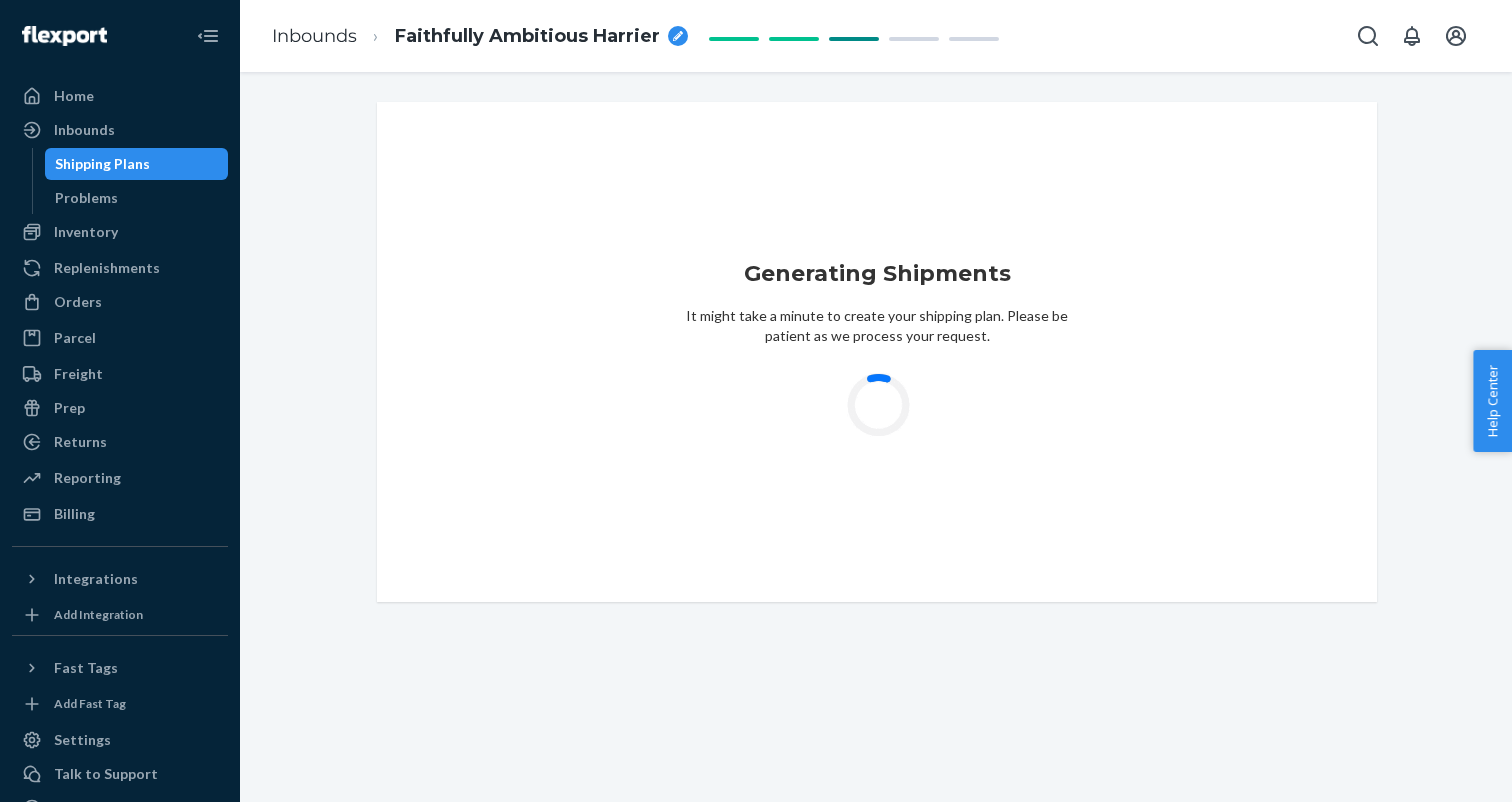 scroll, scrollTop: 0, scrollLeft: 0, axis: both 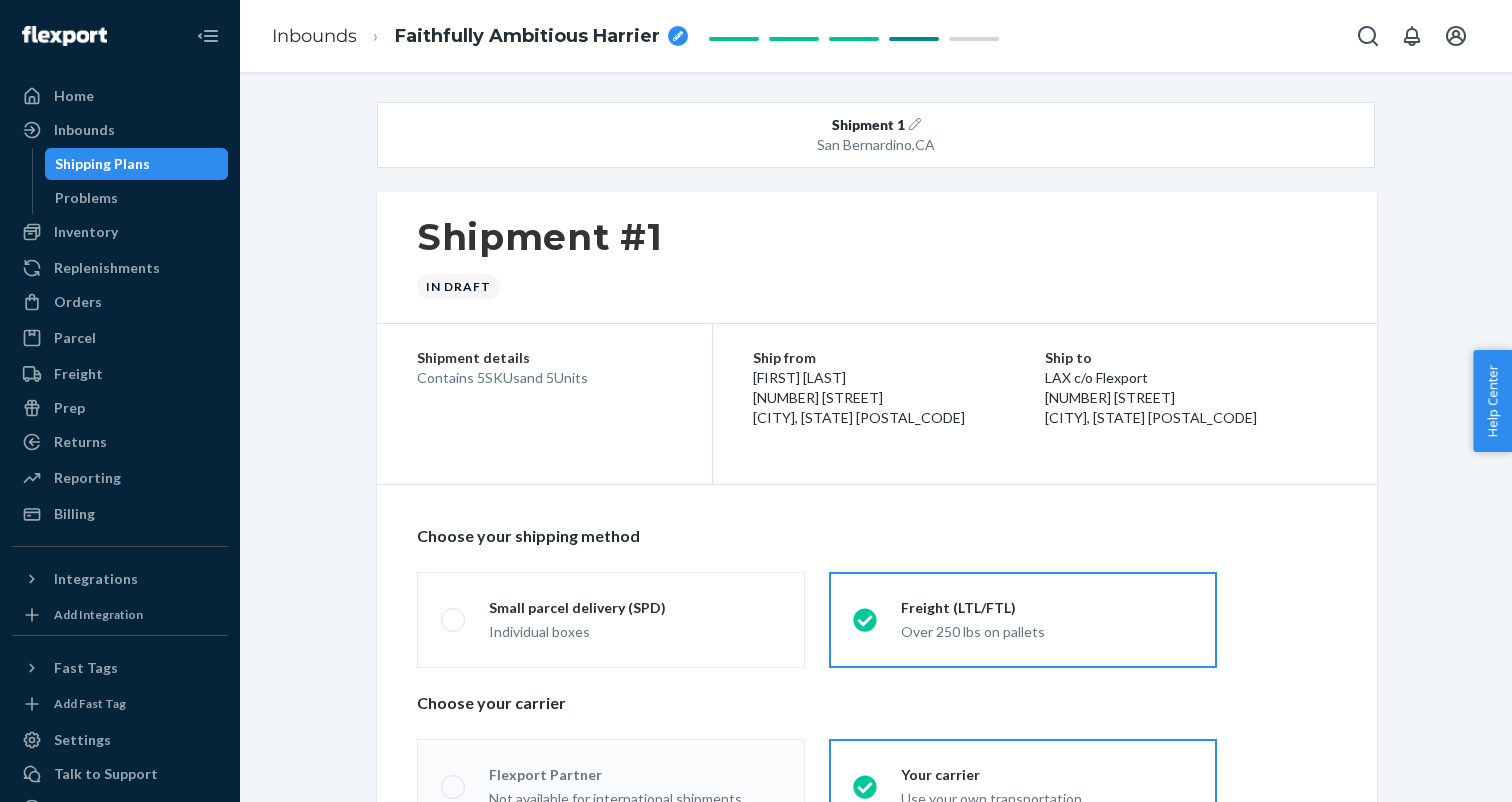 radio on "true" 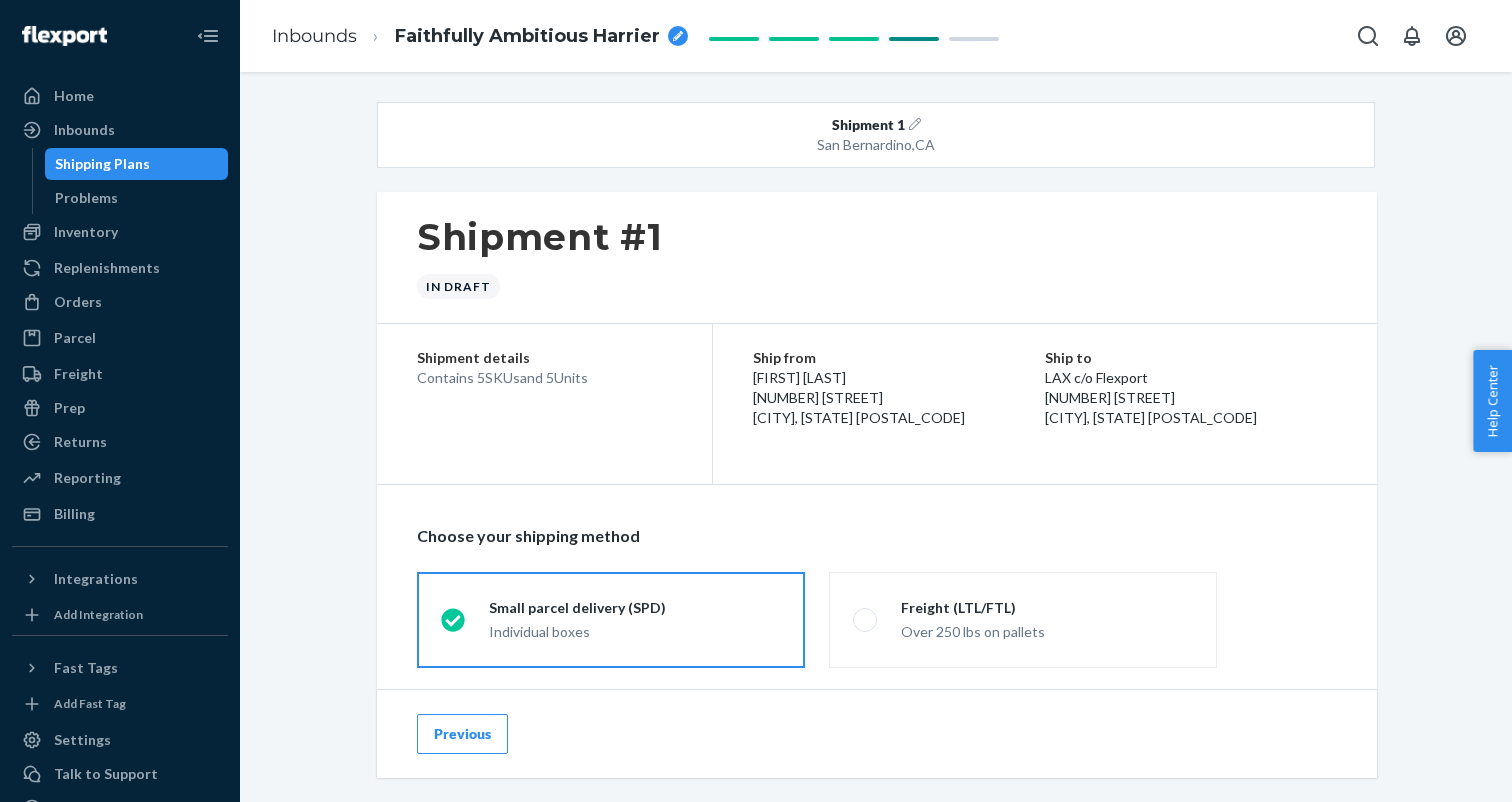 click 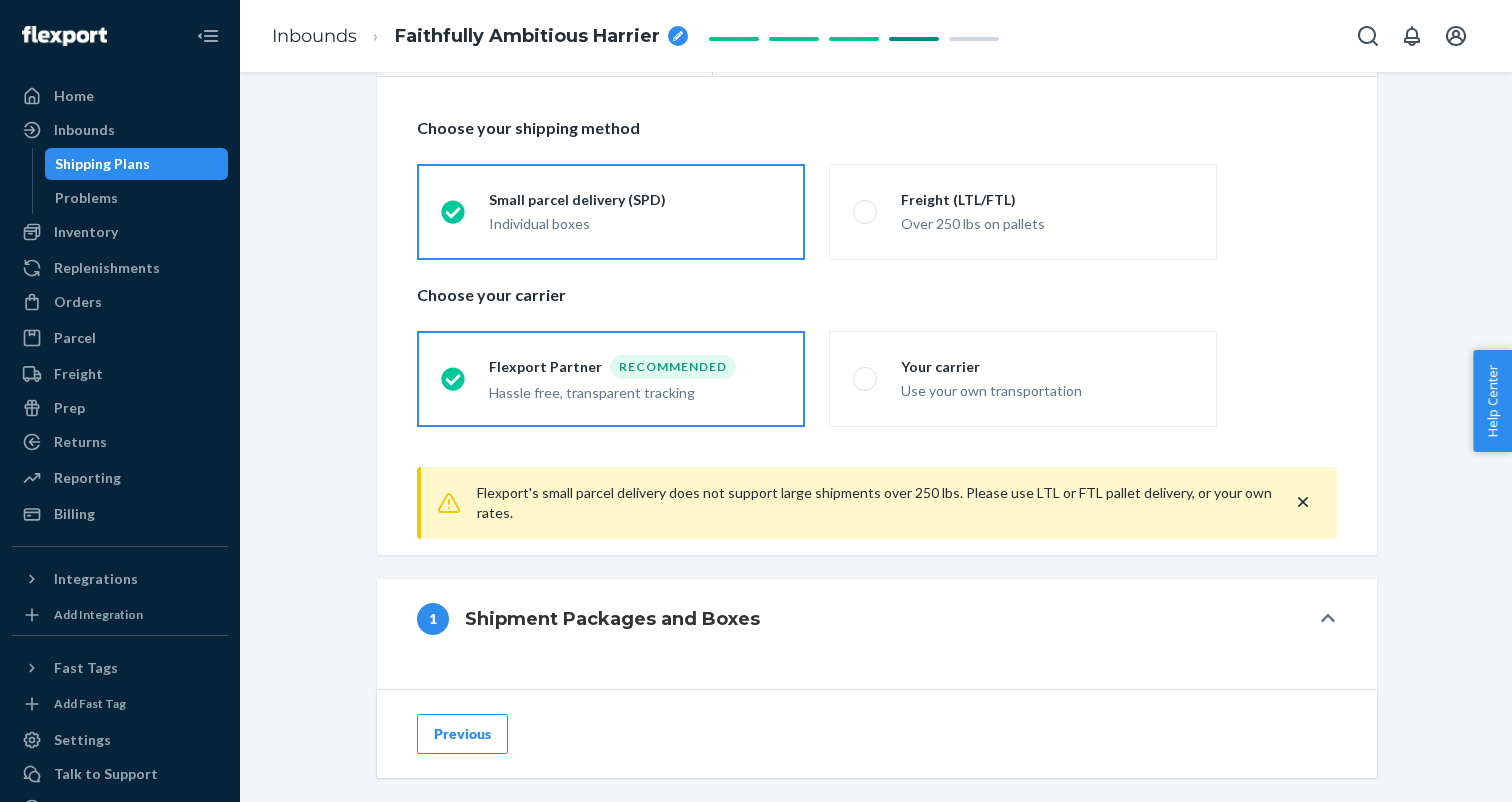 scroll, scrollTop: 396, scrollLeft: 0, axis: vertical 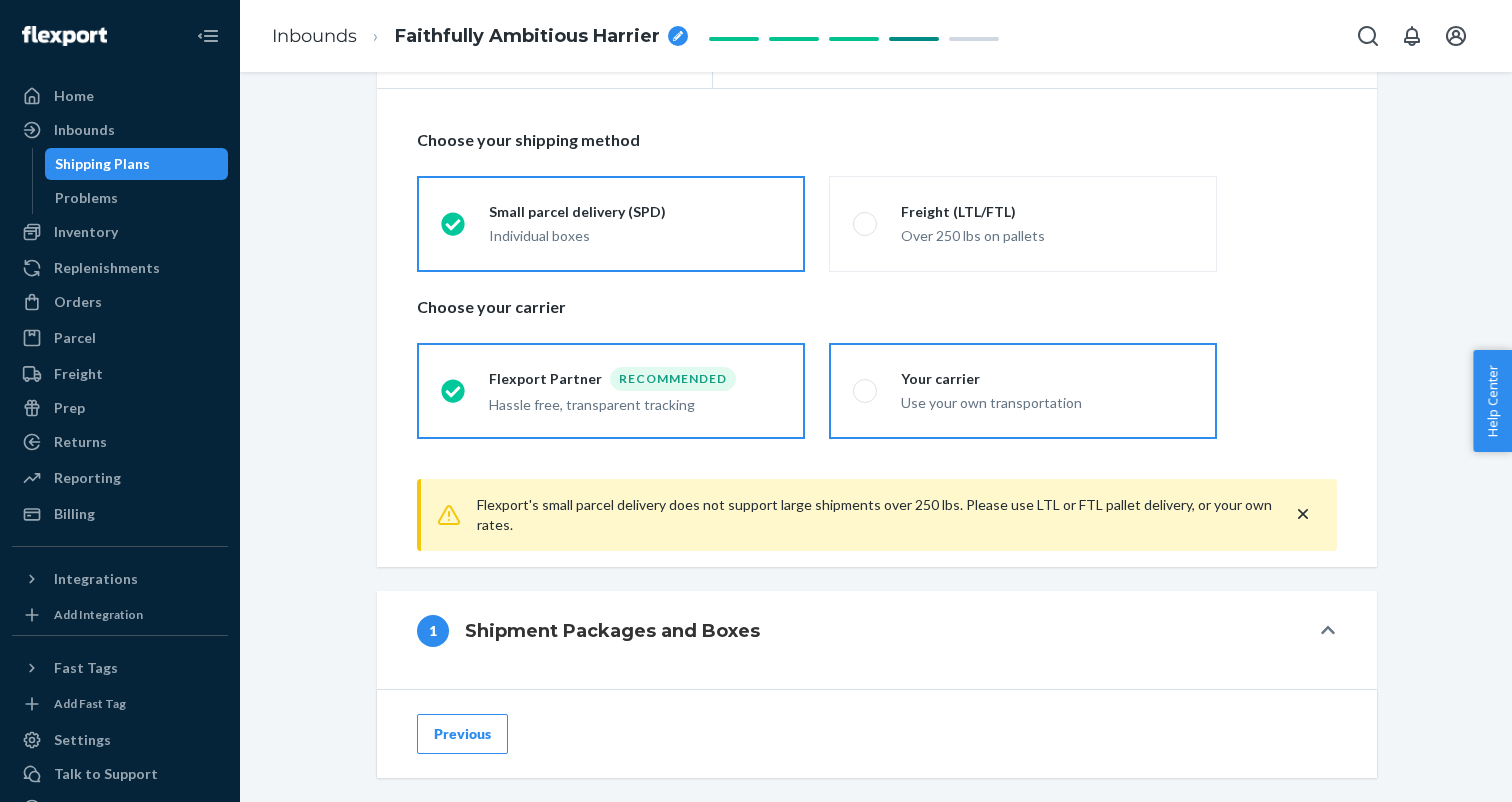 click on "Use your own transportation" at bounding box center (1047, 403) 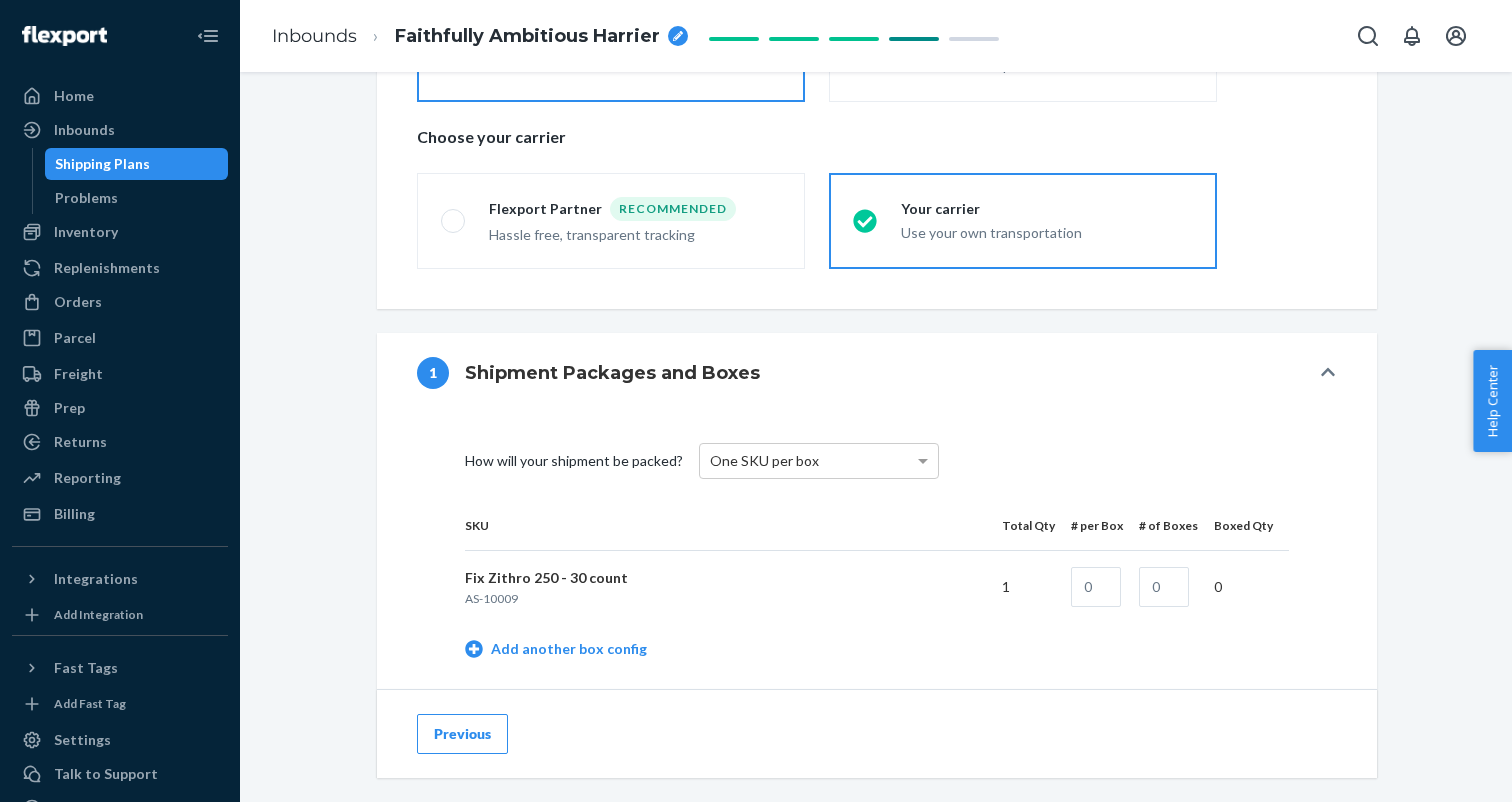 scroll, scrollTop: 0, scrollLeft: 0, axis: both 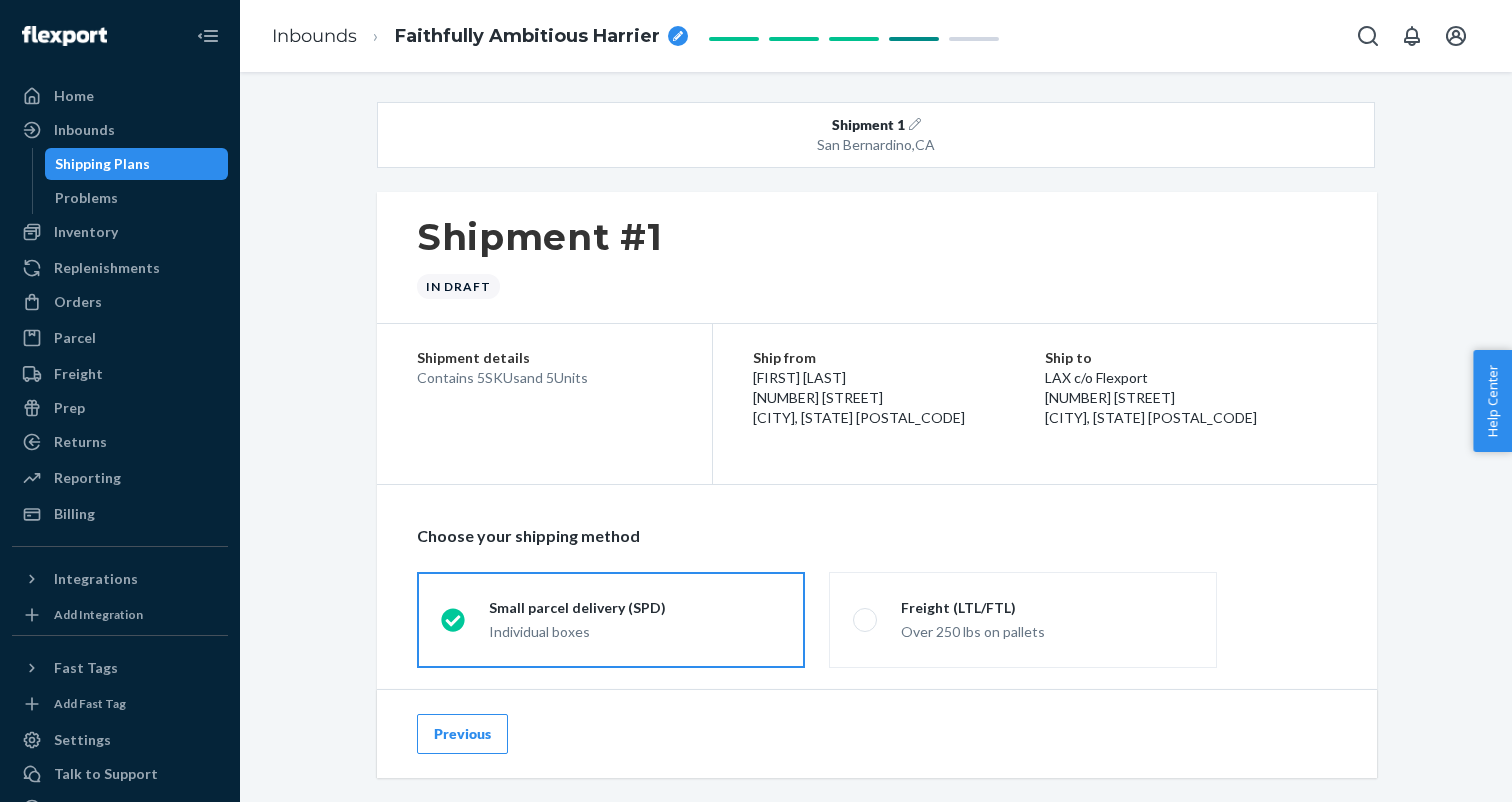 click 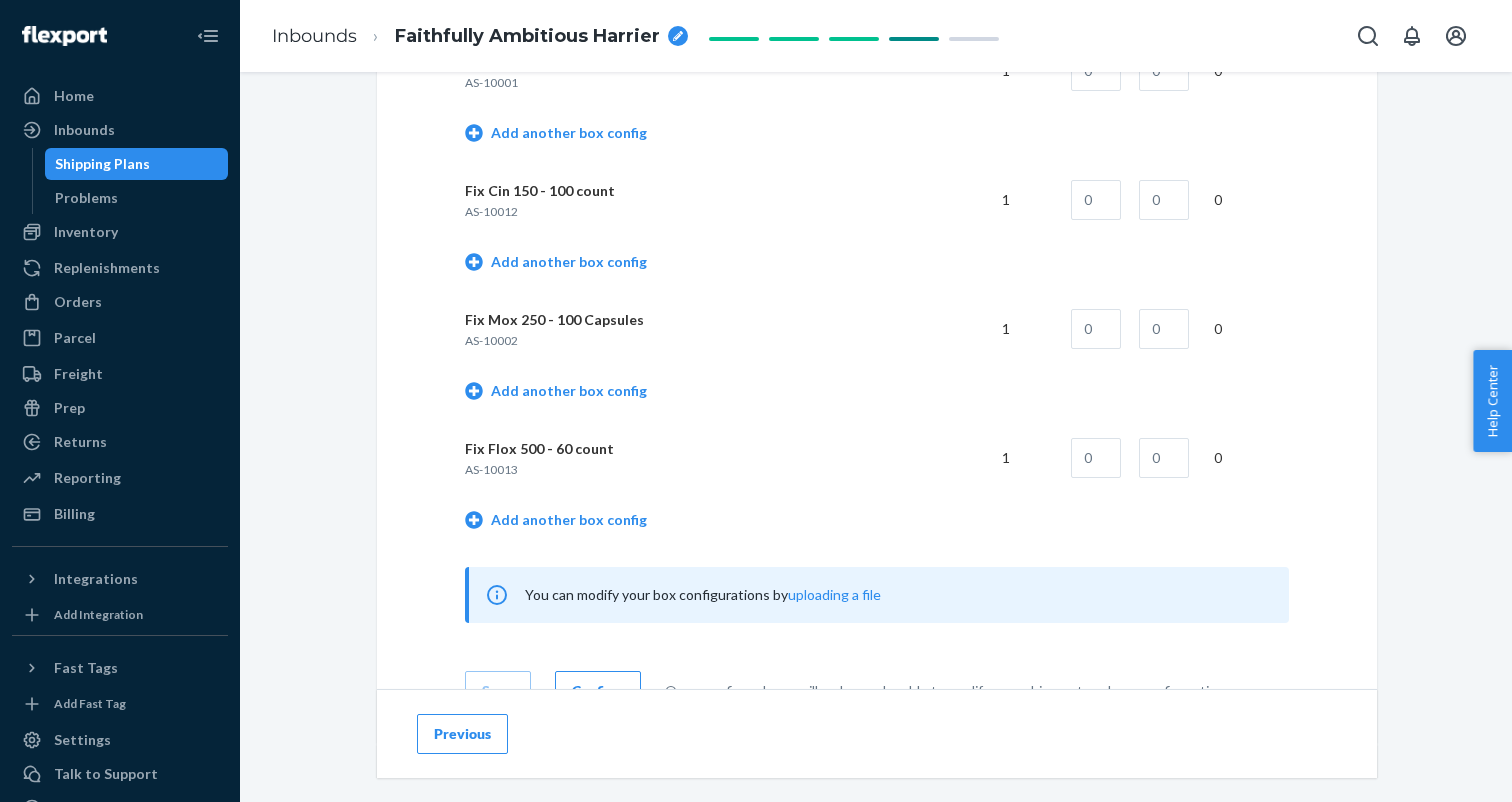 scroll, scrollTop: 1534, scrollLeft: 0, axis: vertical 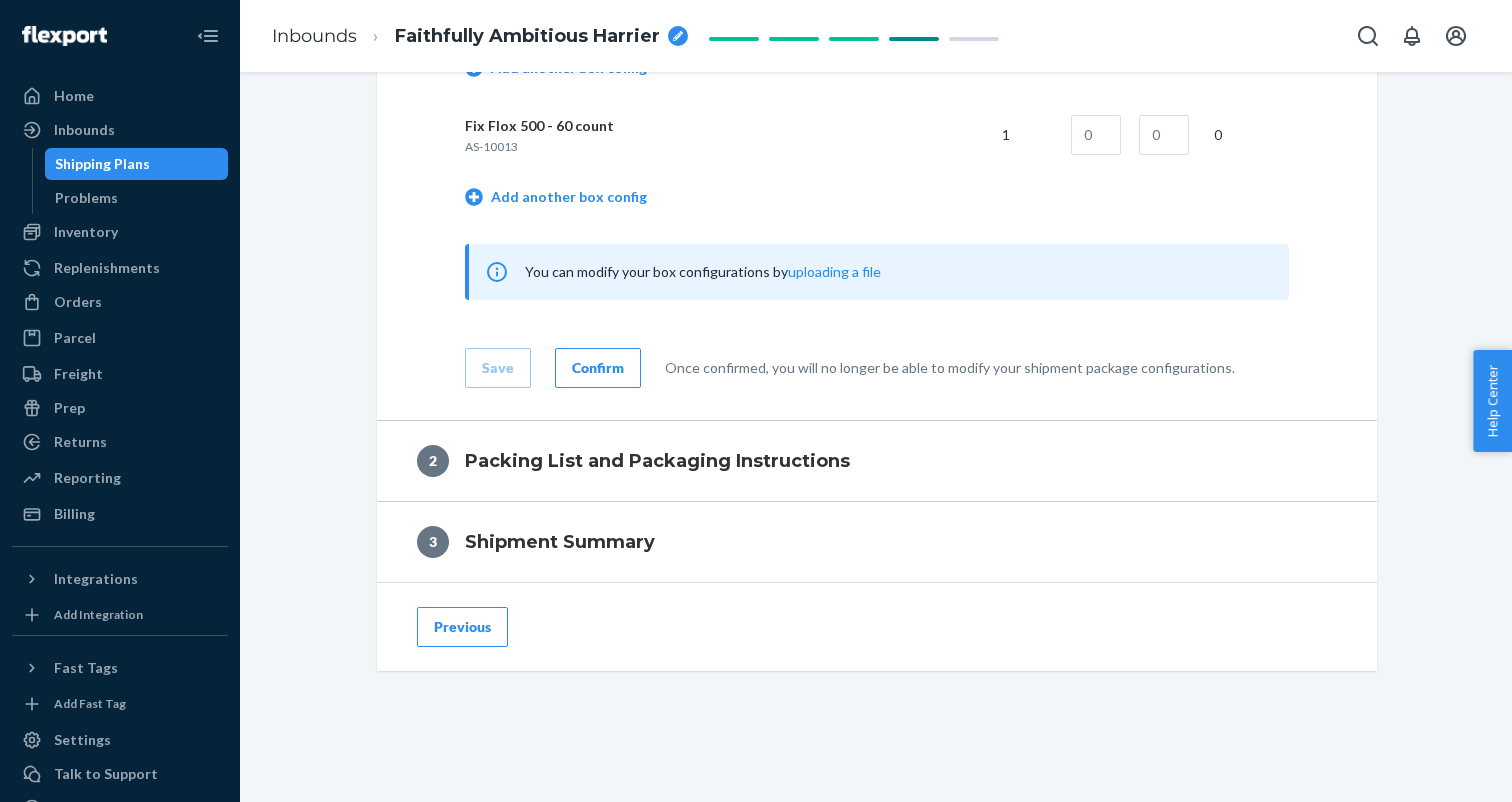 click on "Previous" at bounding box center [462, 627] 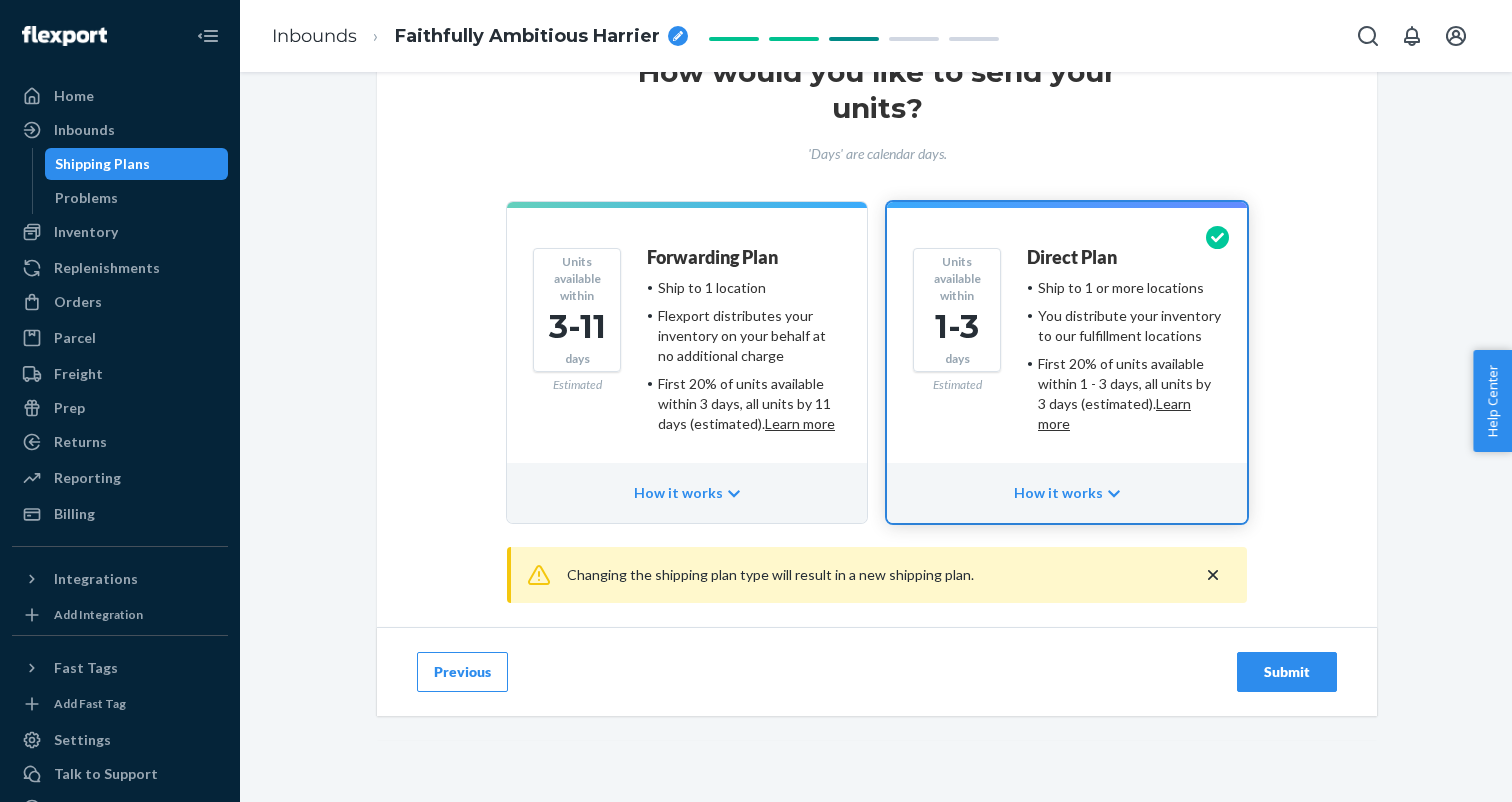 scroll, scrollTop: 0, scrollLeft: 0, axis: both 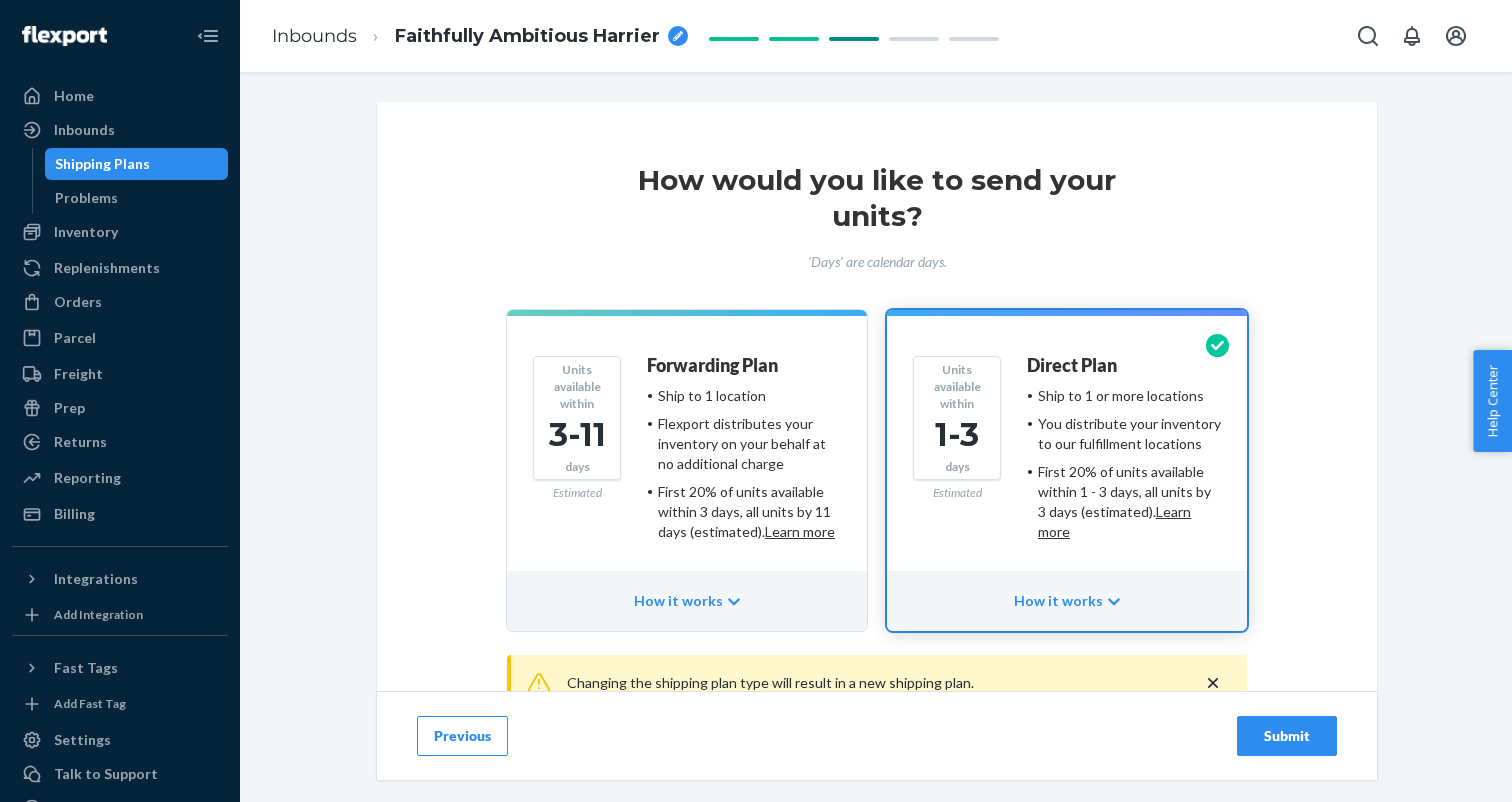 click on "Direct Plan Ship to 1 or more locations You distribute your inventory to our fulfillment locations First 20% of units available within 1 - 3 days, all units by 3 days (estimated).  Learn more" at bounding box center (1124, 456) 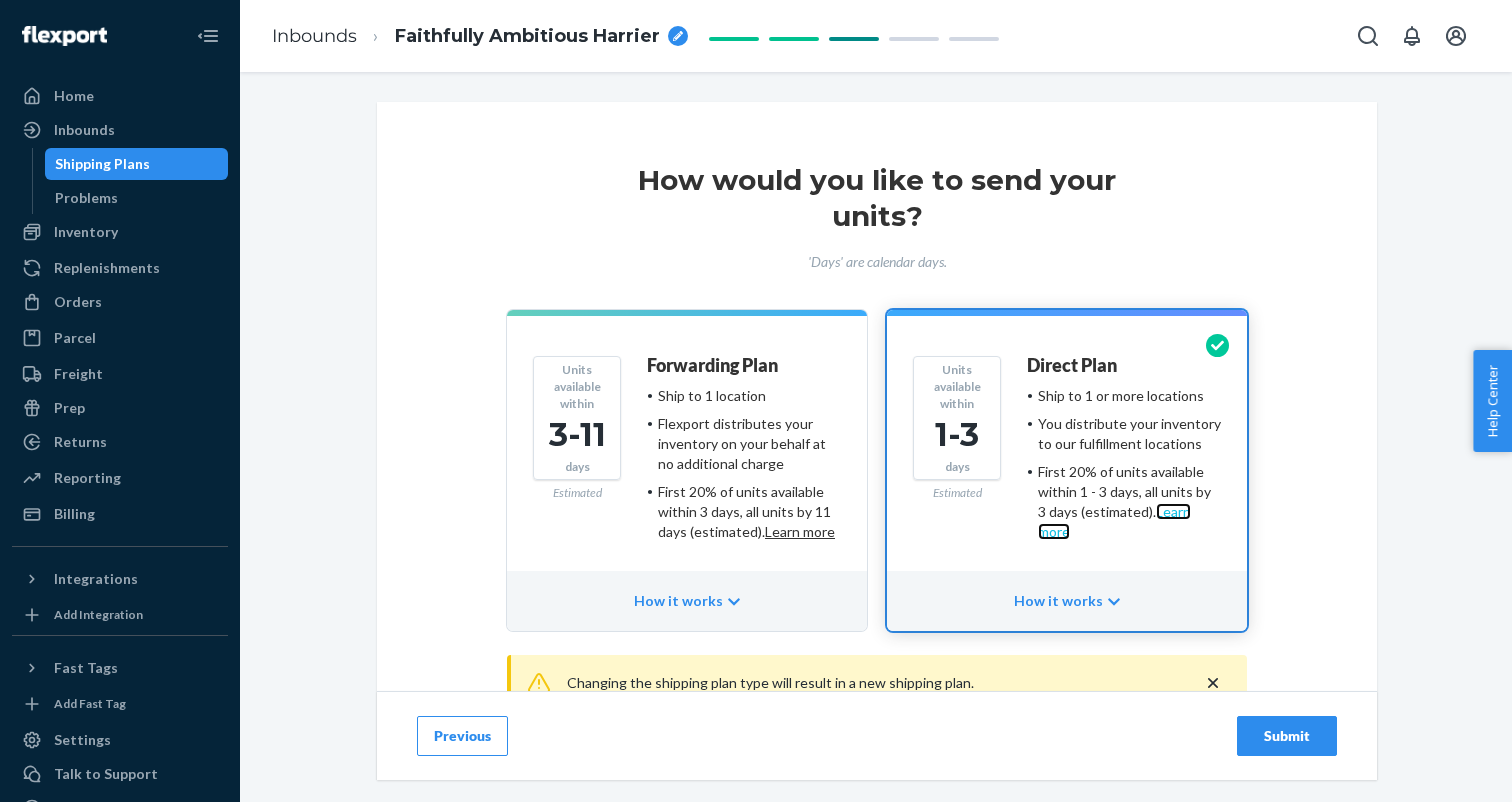 click on "Learn more" at bounding box center (1114, 521) 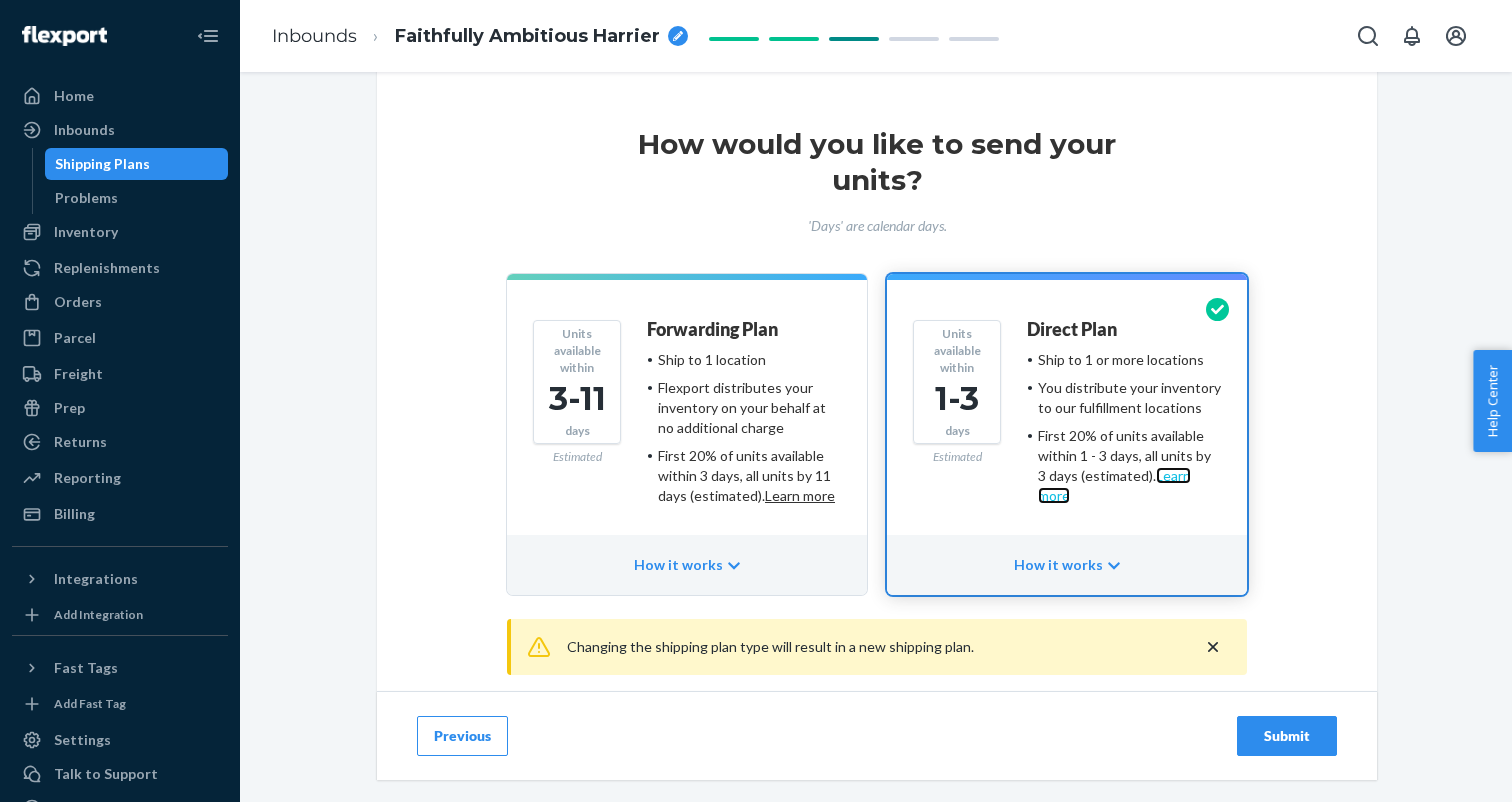 scroll, scrollTop: 38, scrollLeft: 0, axis: vertical 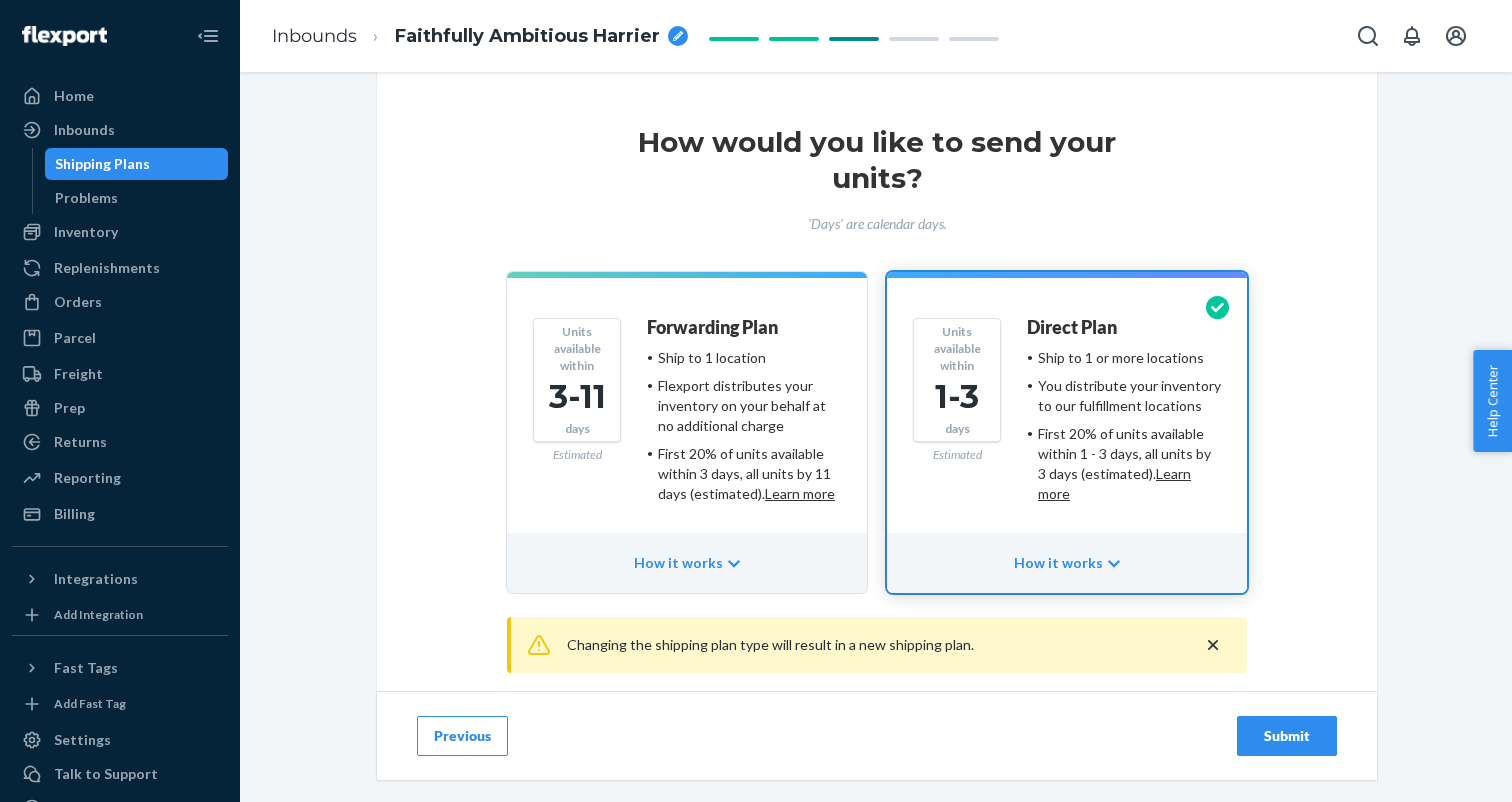 click on "How it works" at bounding box center (1067, 563) 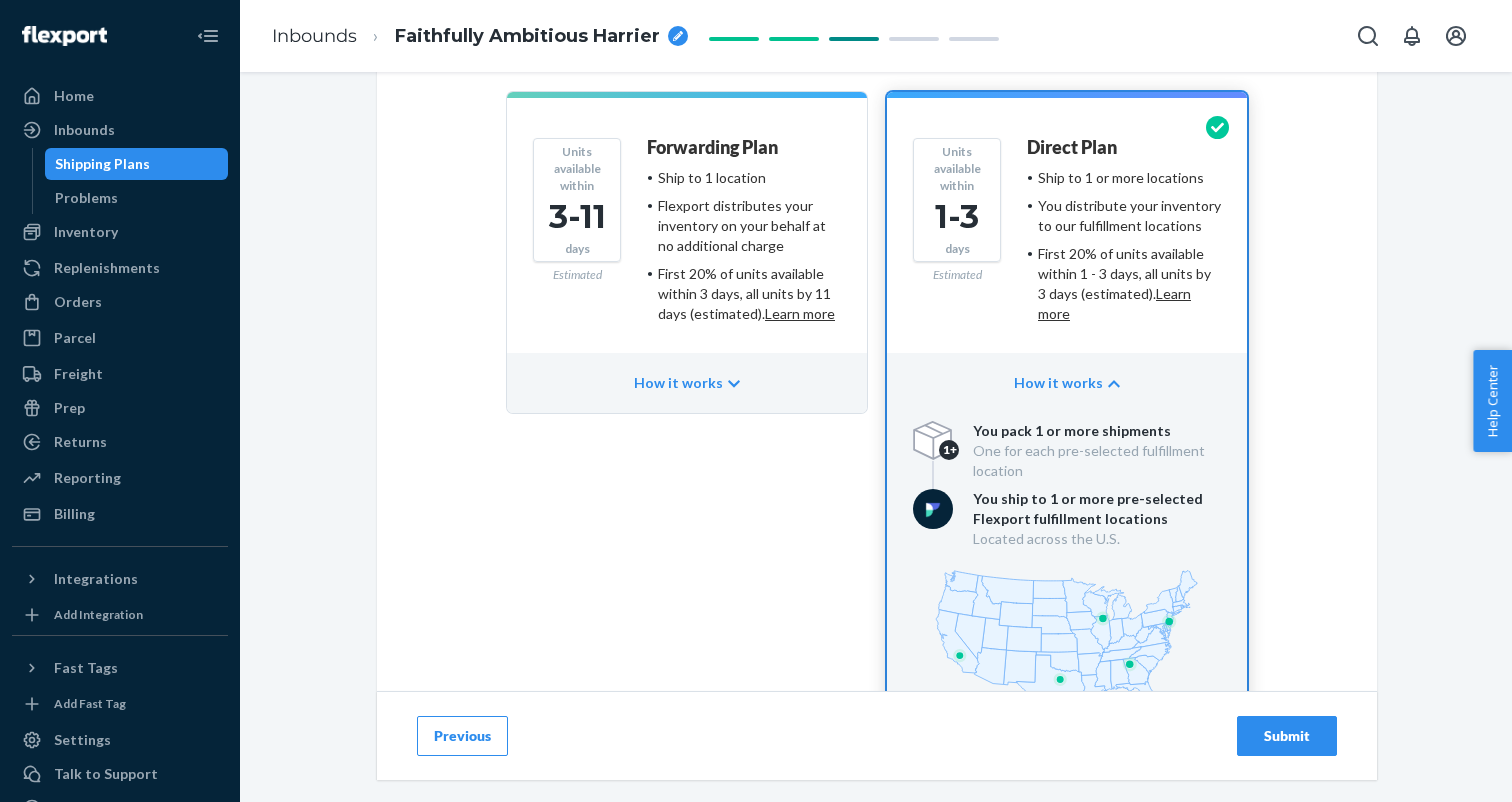 scroll, scrollTop: 109, scrollLeft: 0, axis: vertical 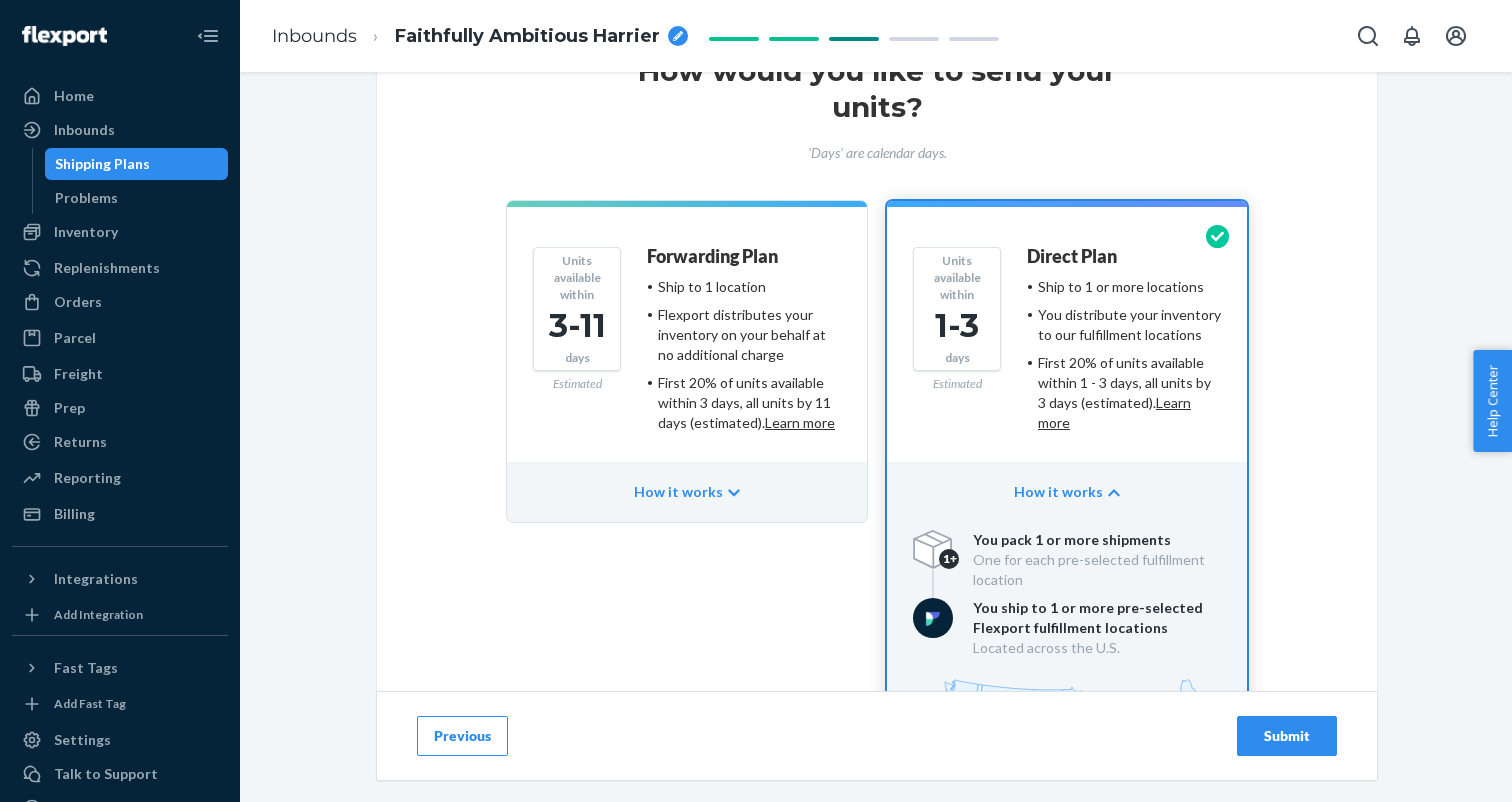 drag, startPoint x: 1028, startPoint y: 248, endPoint x: 1187, endPoint y: 437, distance: 246.98582 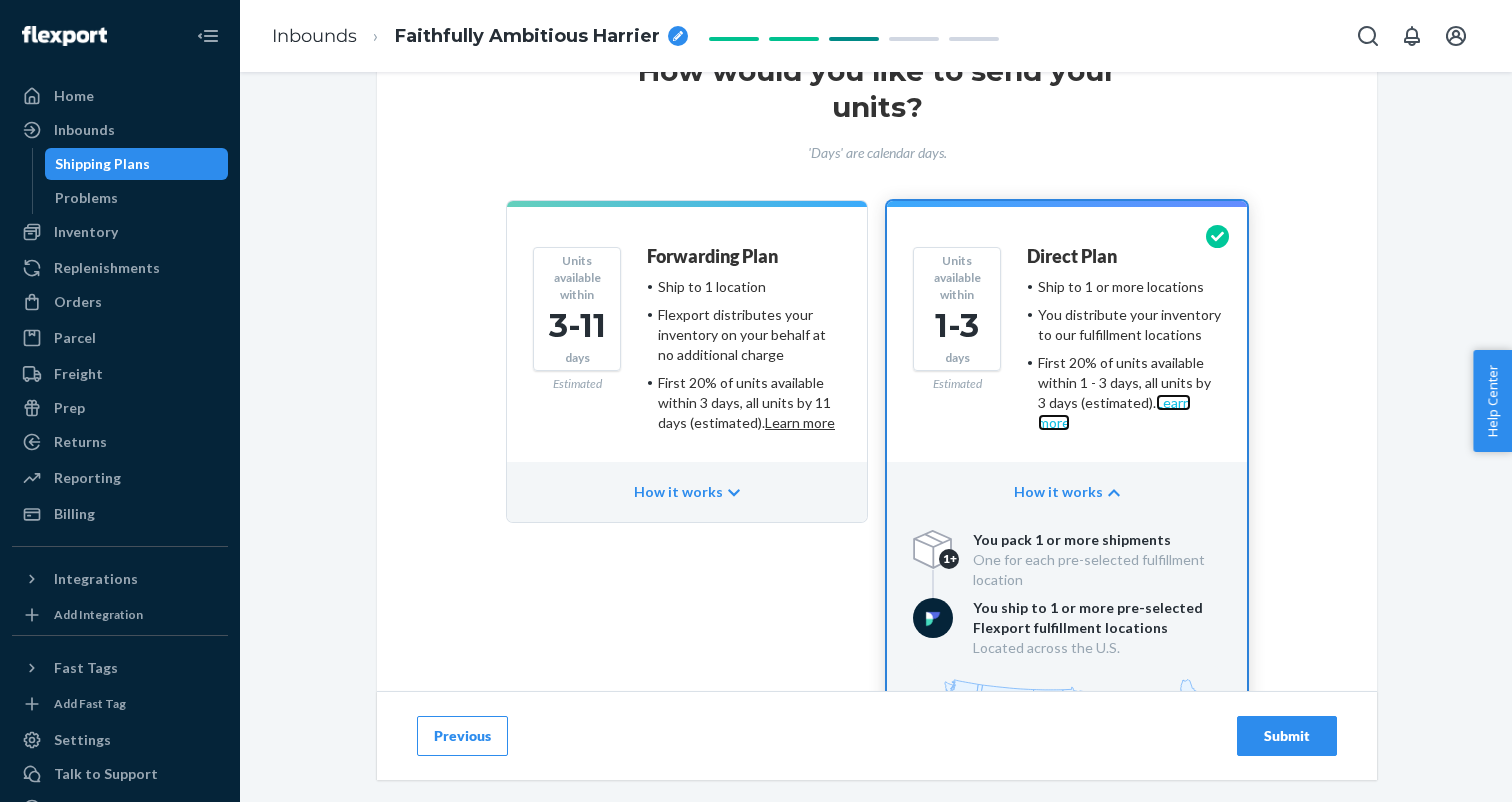 click on "Learn more" at bounding box center (1114, 412) 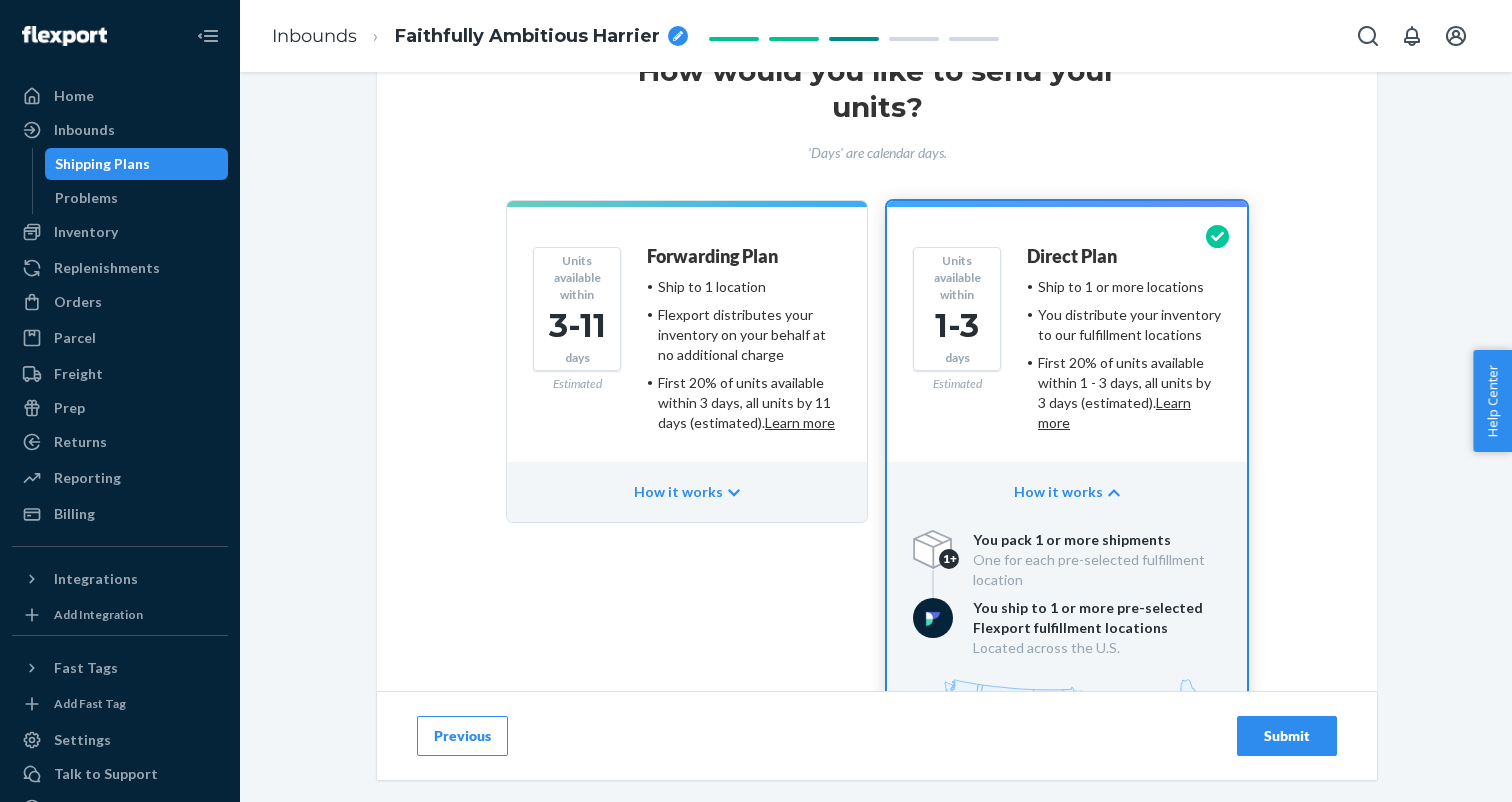 click on "Direct Plan" at bounding box center (1072, 257) 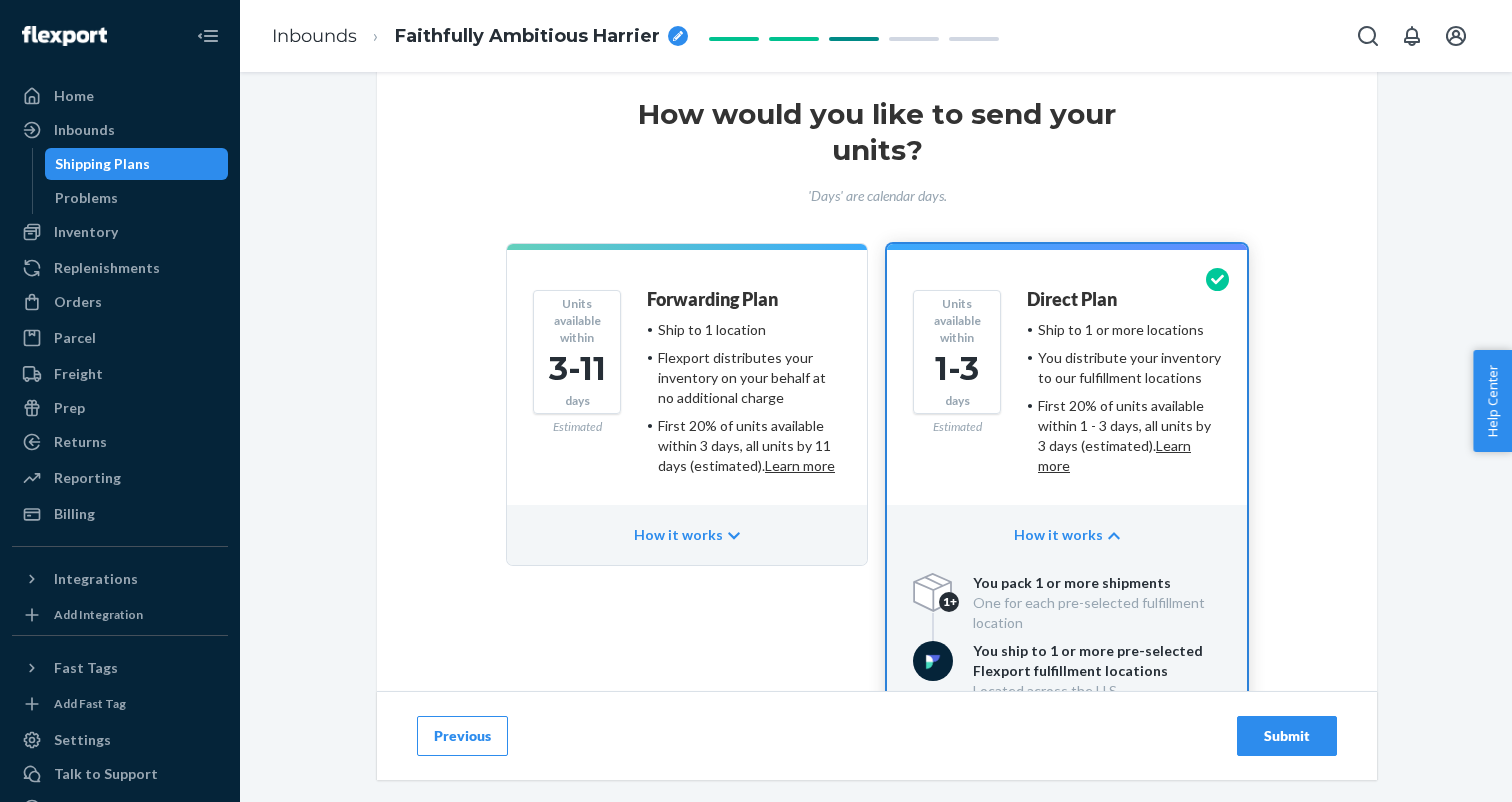 scroll, scrollTop: 0, scrollLeft: 0, axis: both 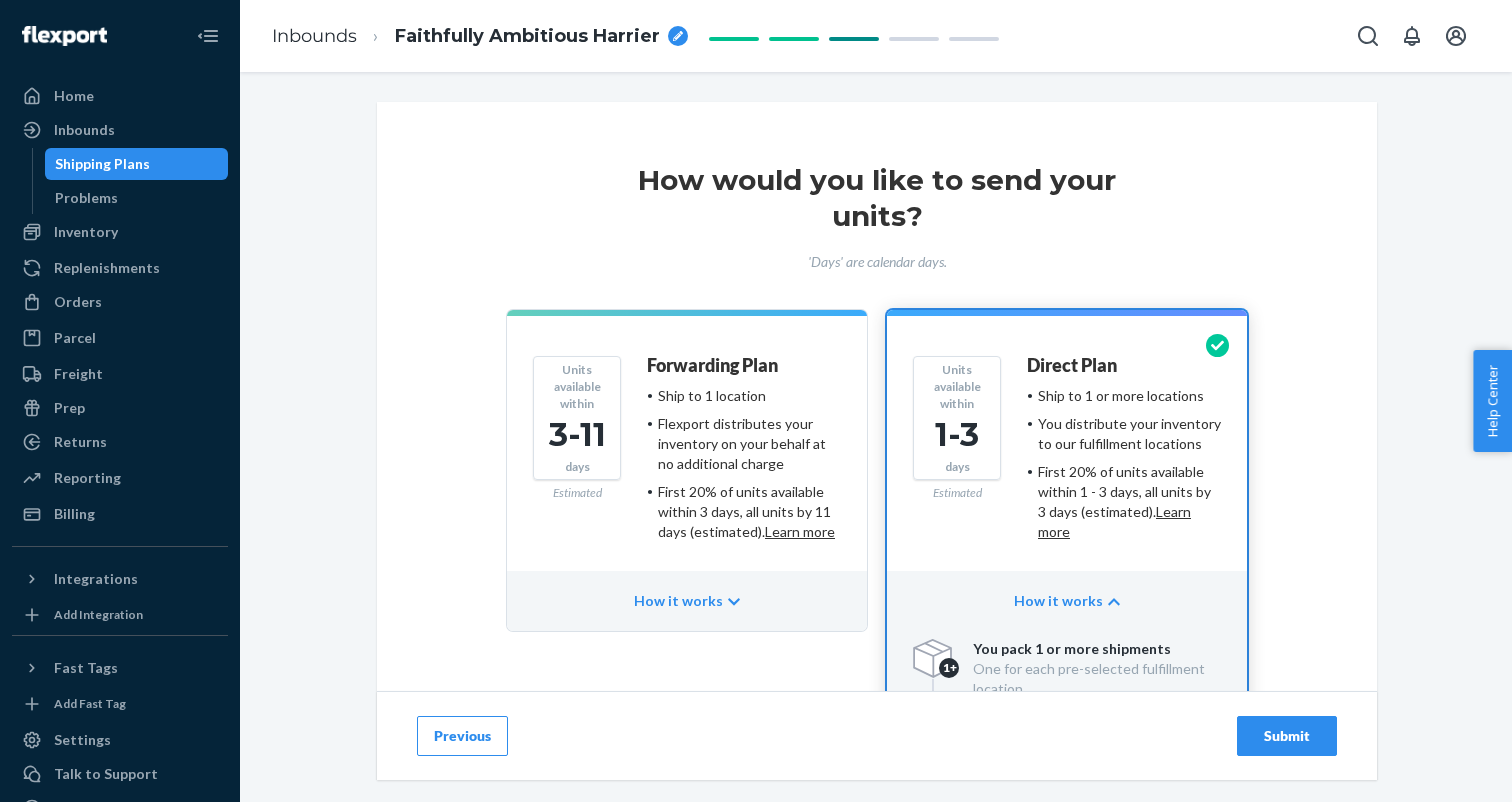 click on "Help Center" at bounding box center (1492, 401) 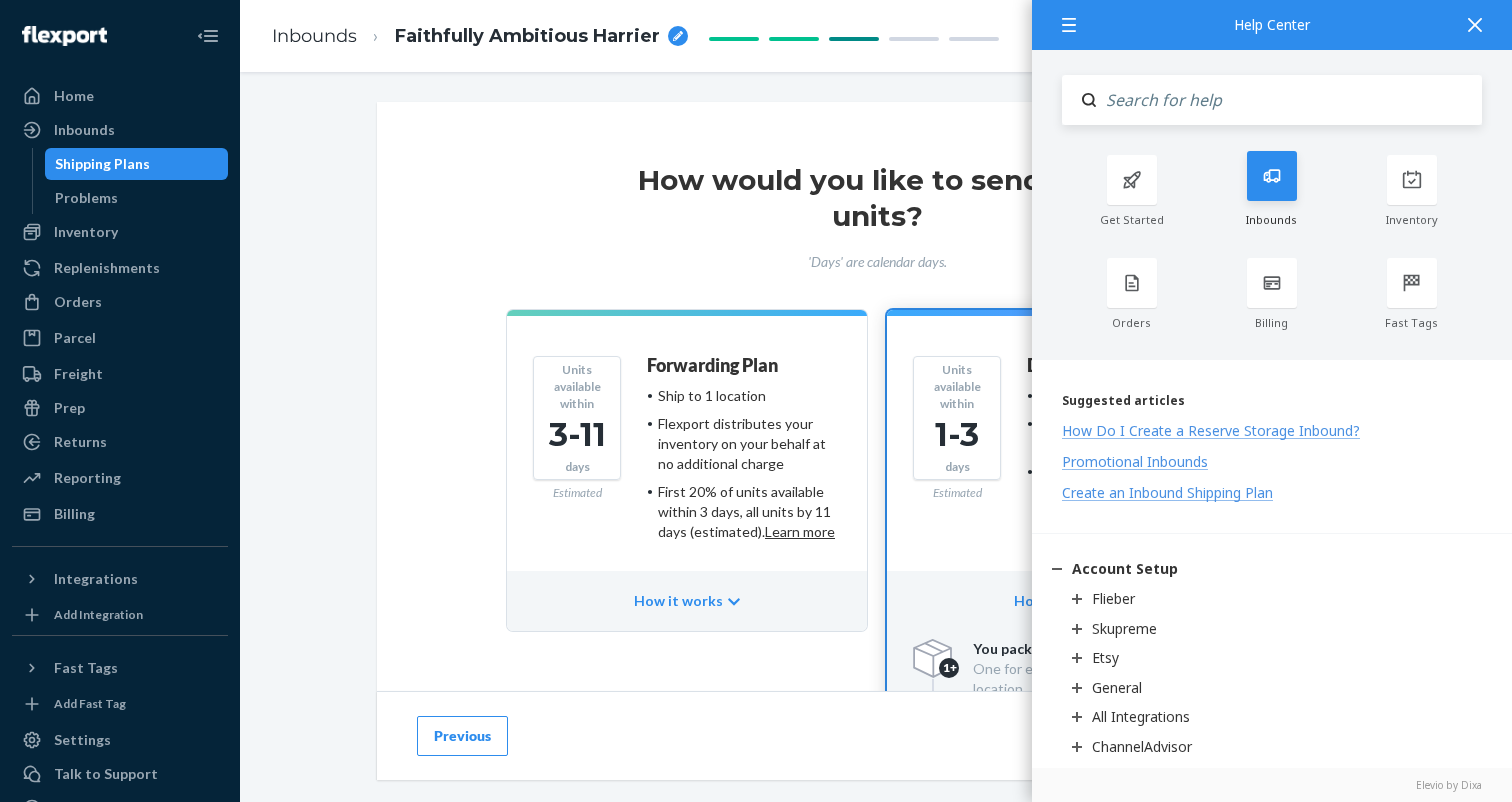 click on "Inbounds" at bounding box center (1272, 191) 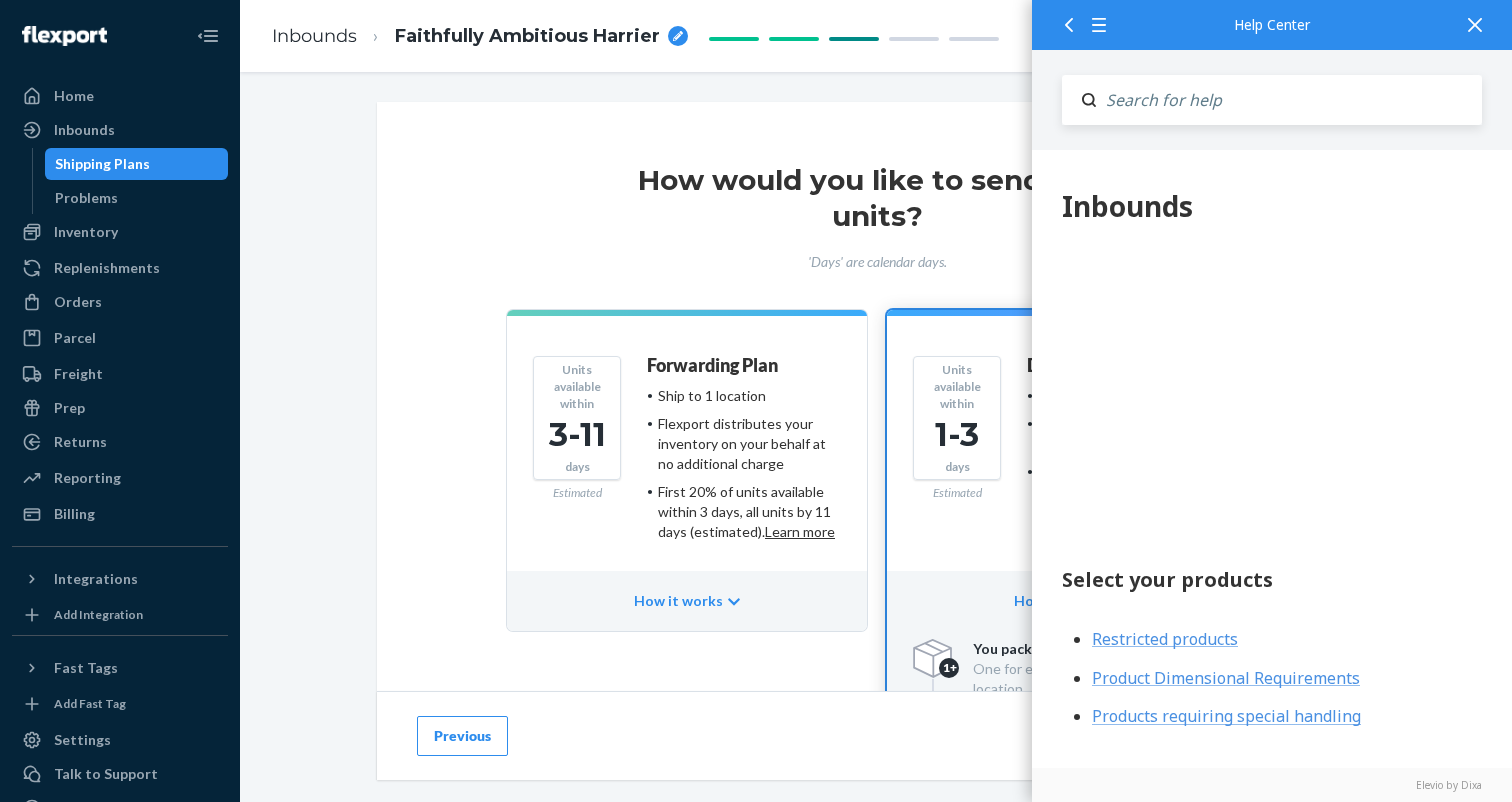 scroll, scrollTop: 0, scrollLeft: 0, axis: both 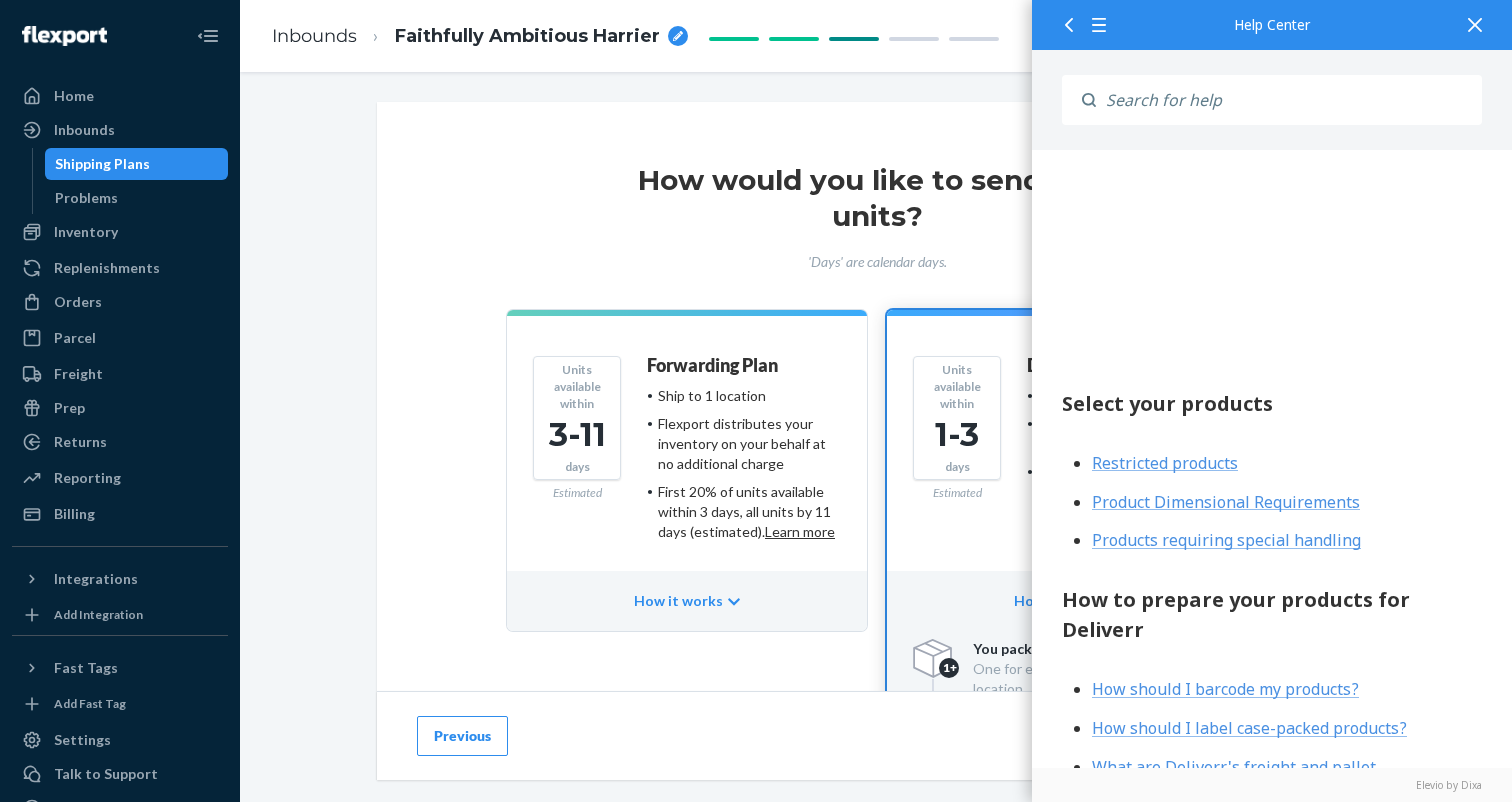 click on "Restricted products" at bounding box center (1165, 464) 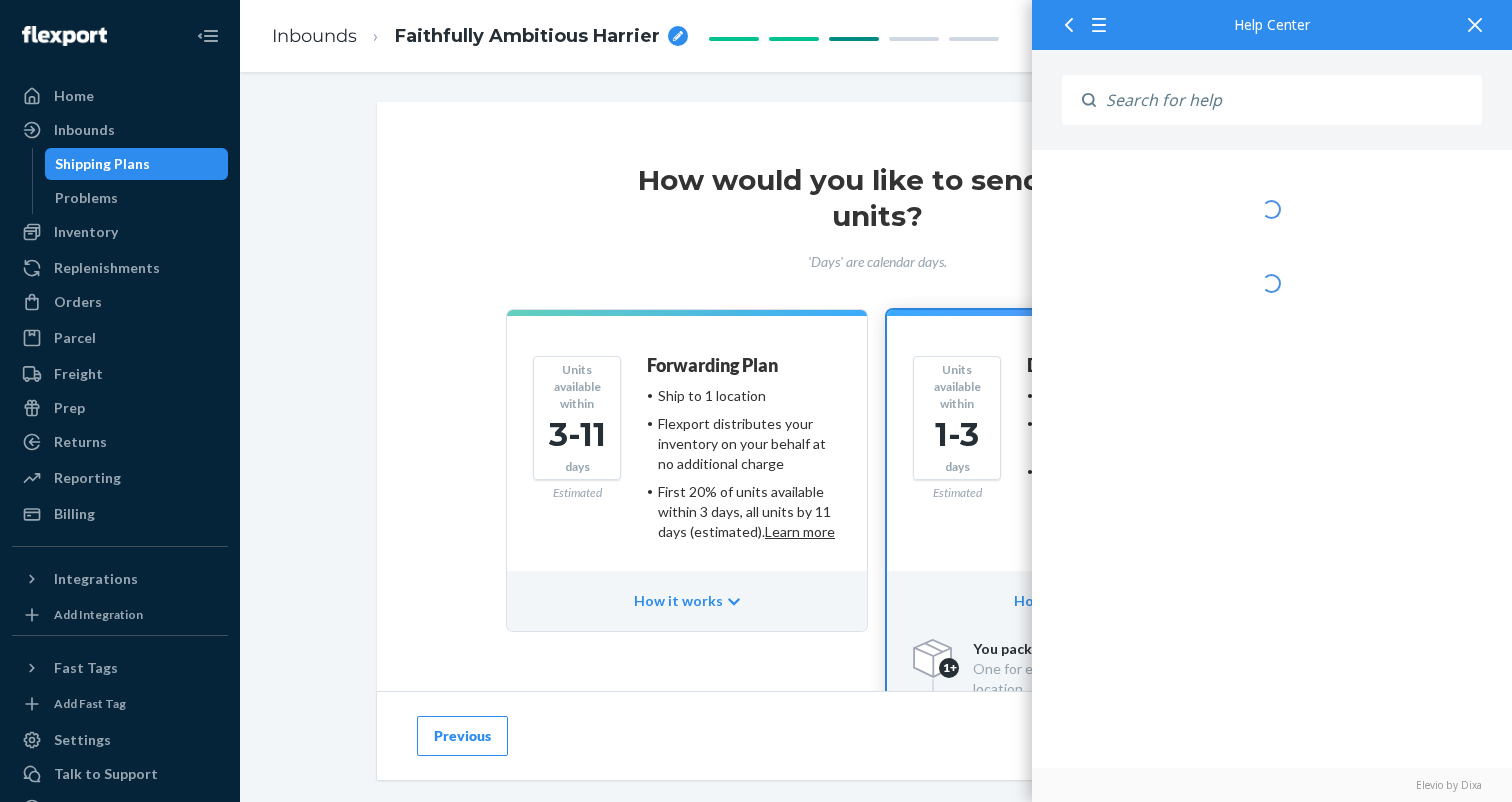 scroll, scrollTop: 0, scrollLeft: 0, axis: both 